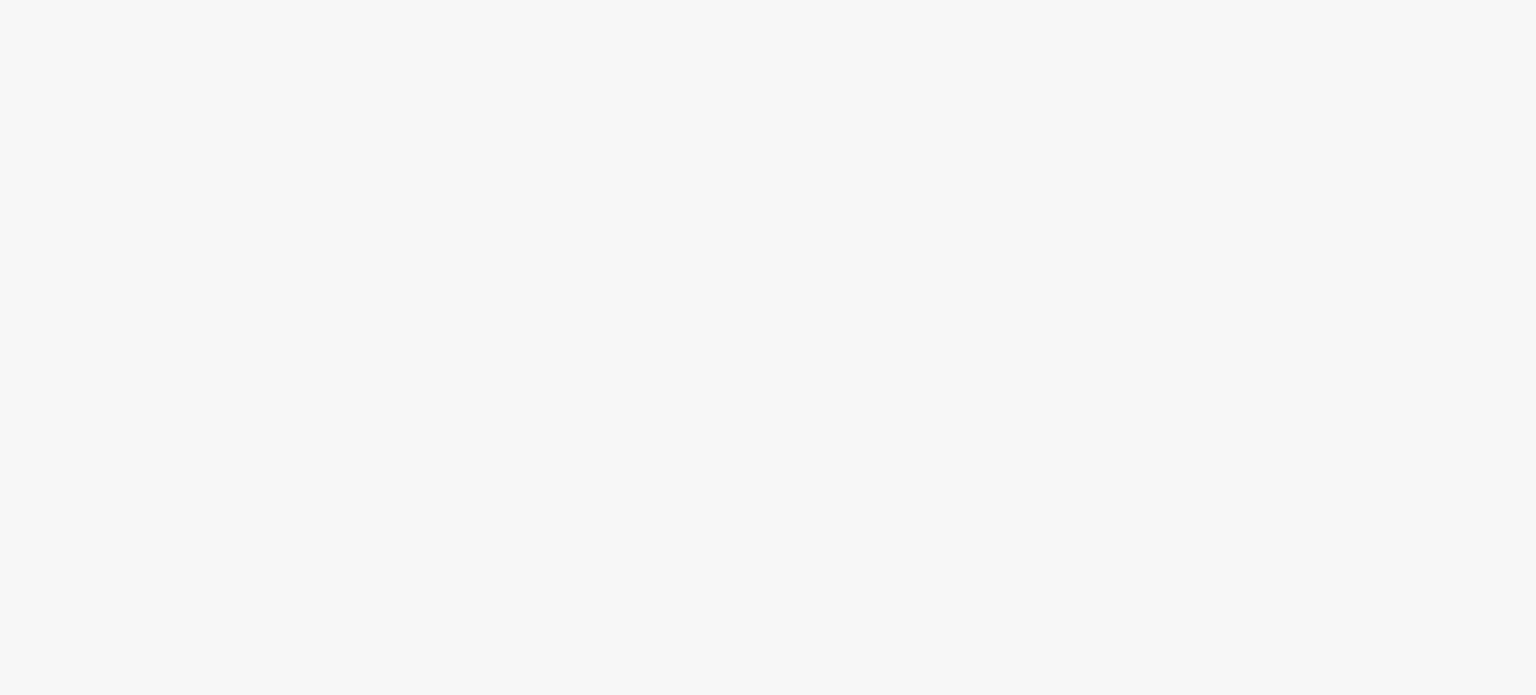 scroll, scrollTop: 0, scrollLeft: 0, axis: both 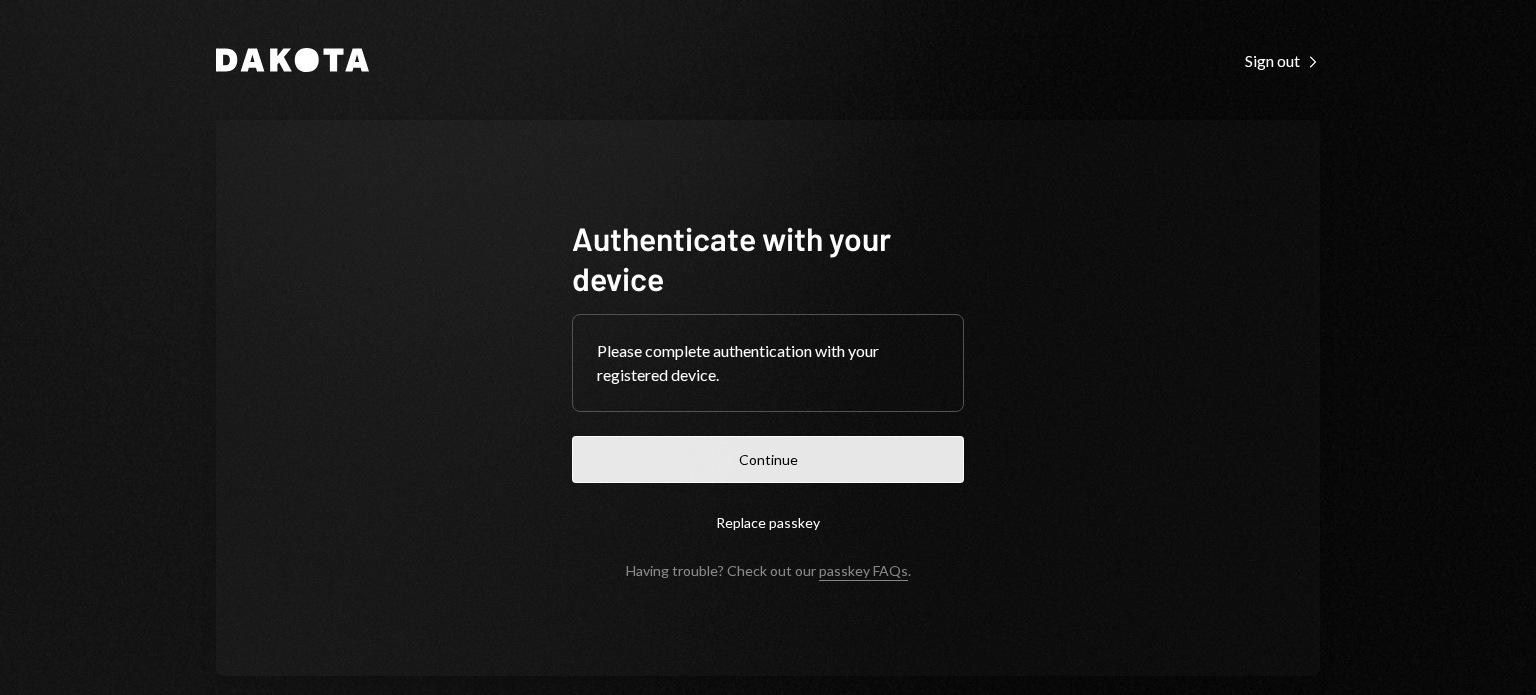 click on "Continue" at bounding box center (768, 459) 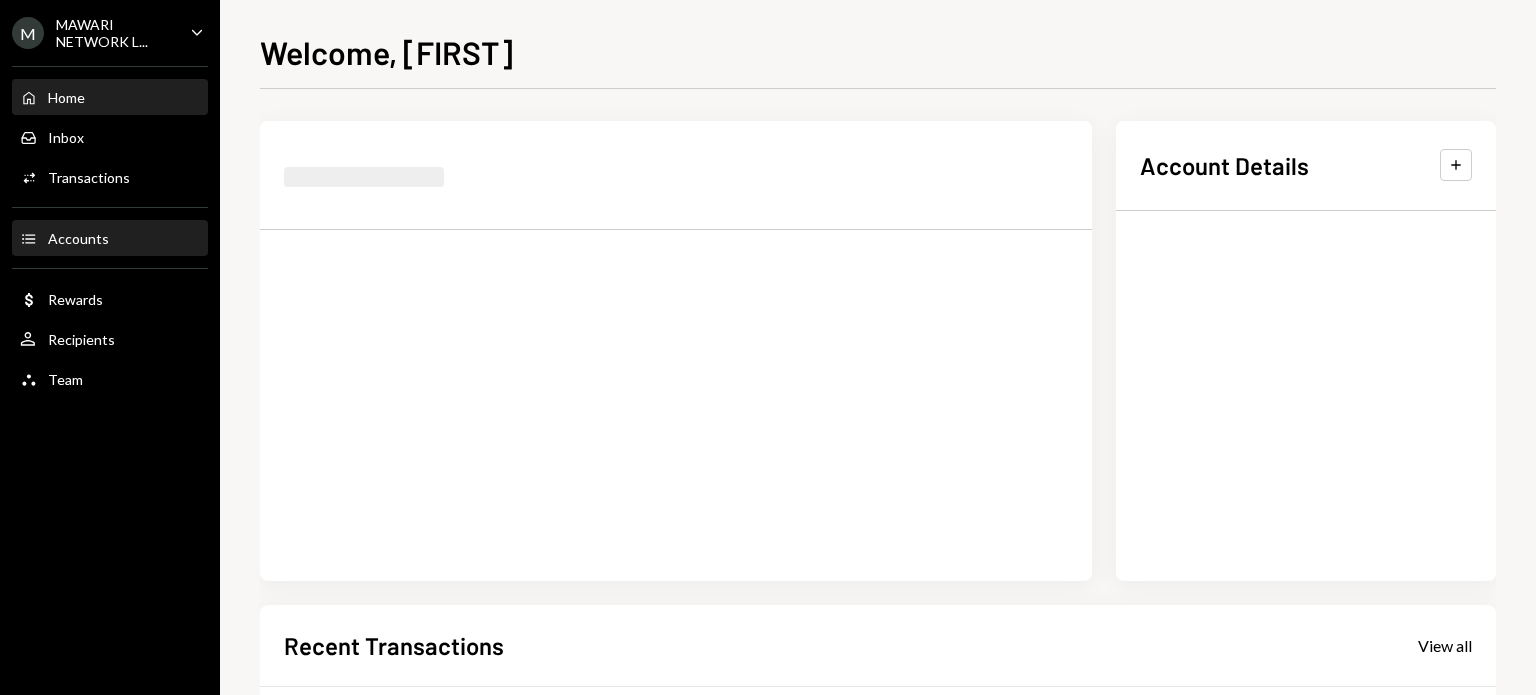 click on "Accounts" at bounding box center (78, 238) 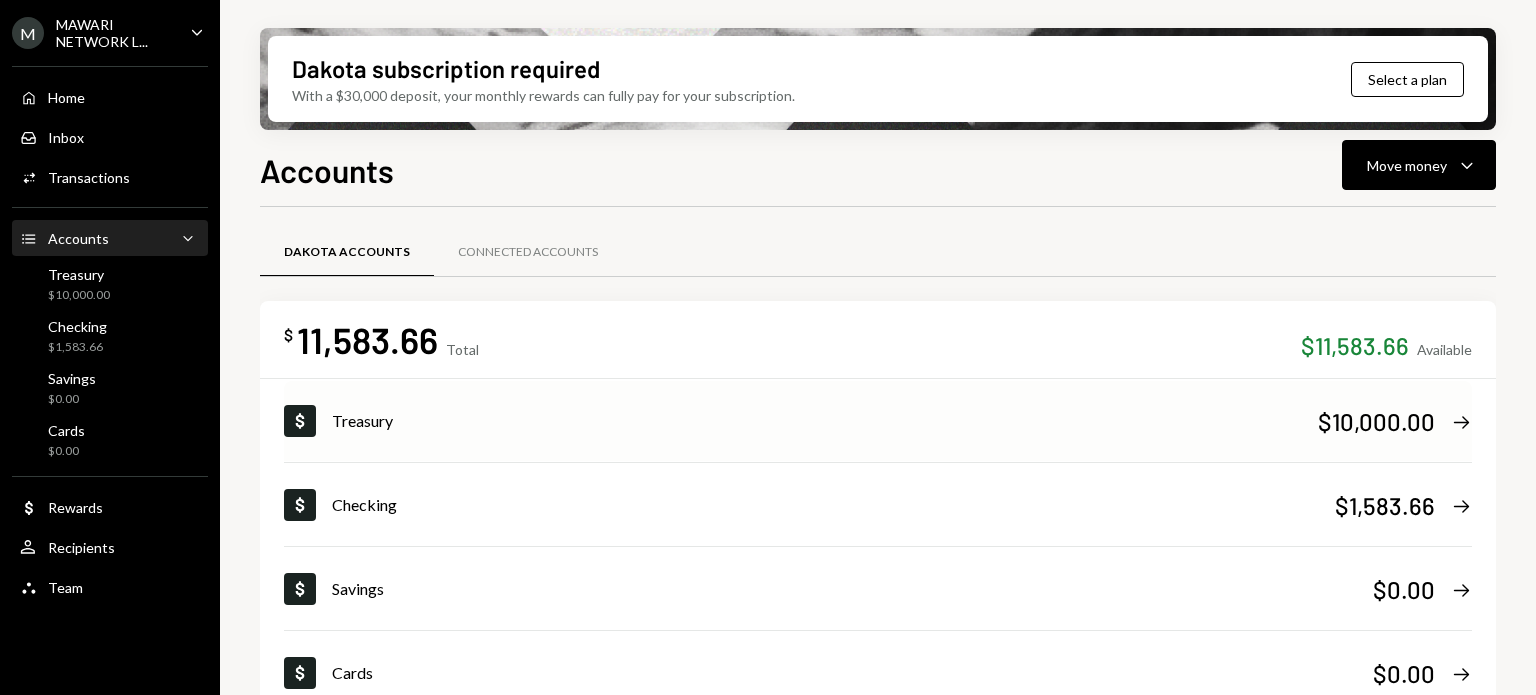 click on "Treasury" at bounding box center (825, 421) 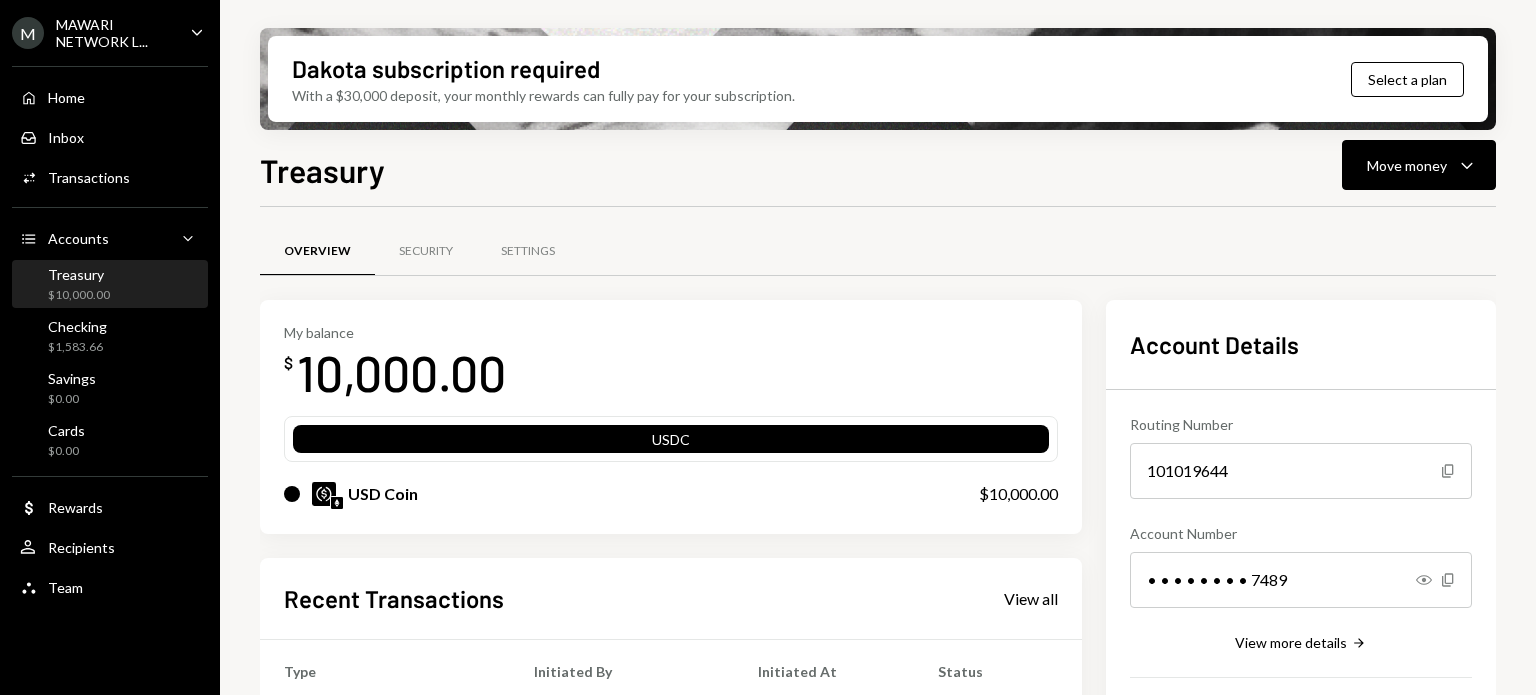 scroll, scrollTop: 0, scrollLeft: 0, axis: both 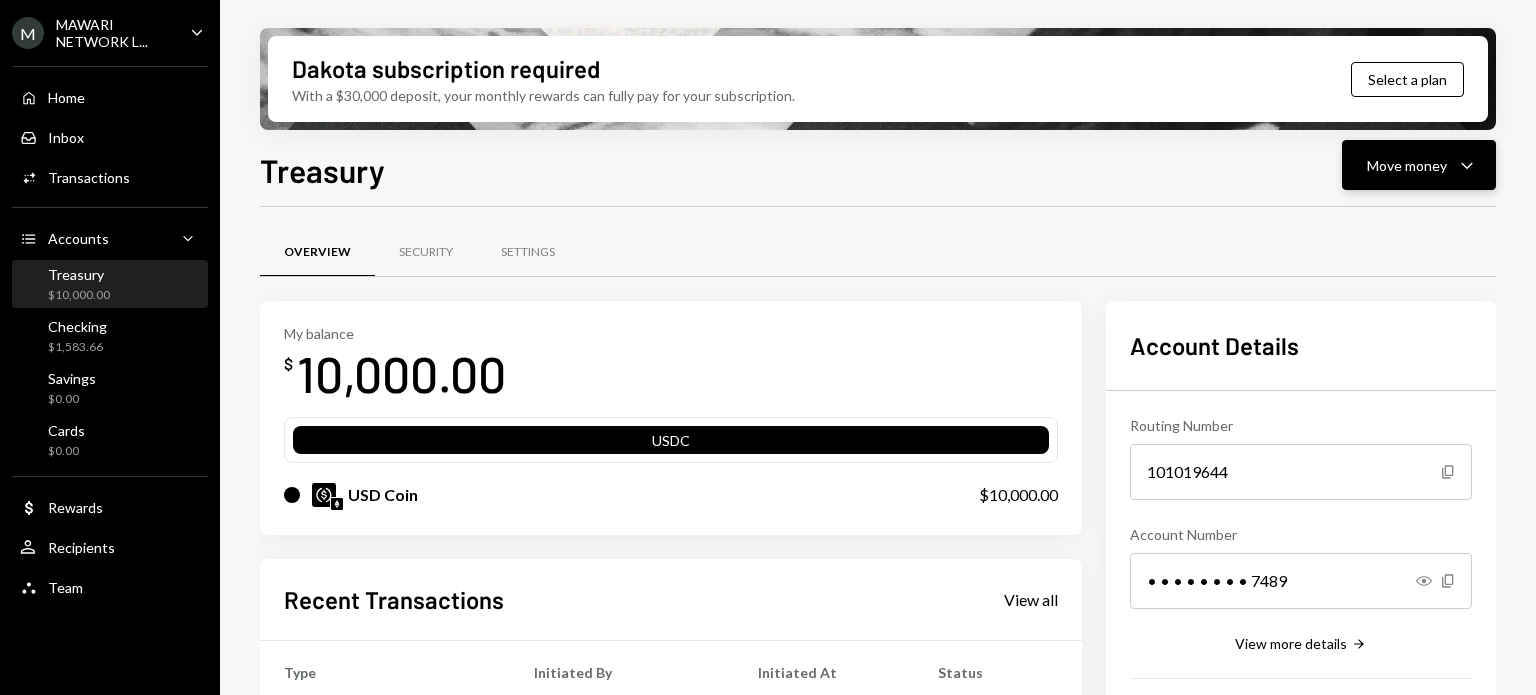click on "Move money" at bounding box center (1407, 165) 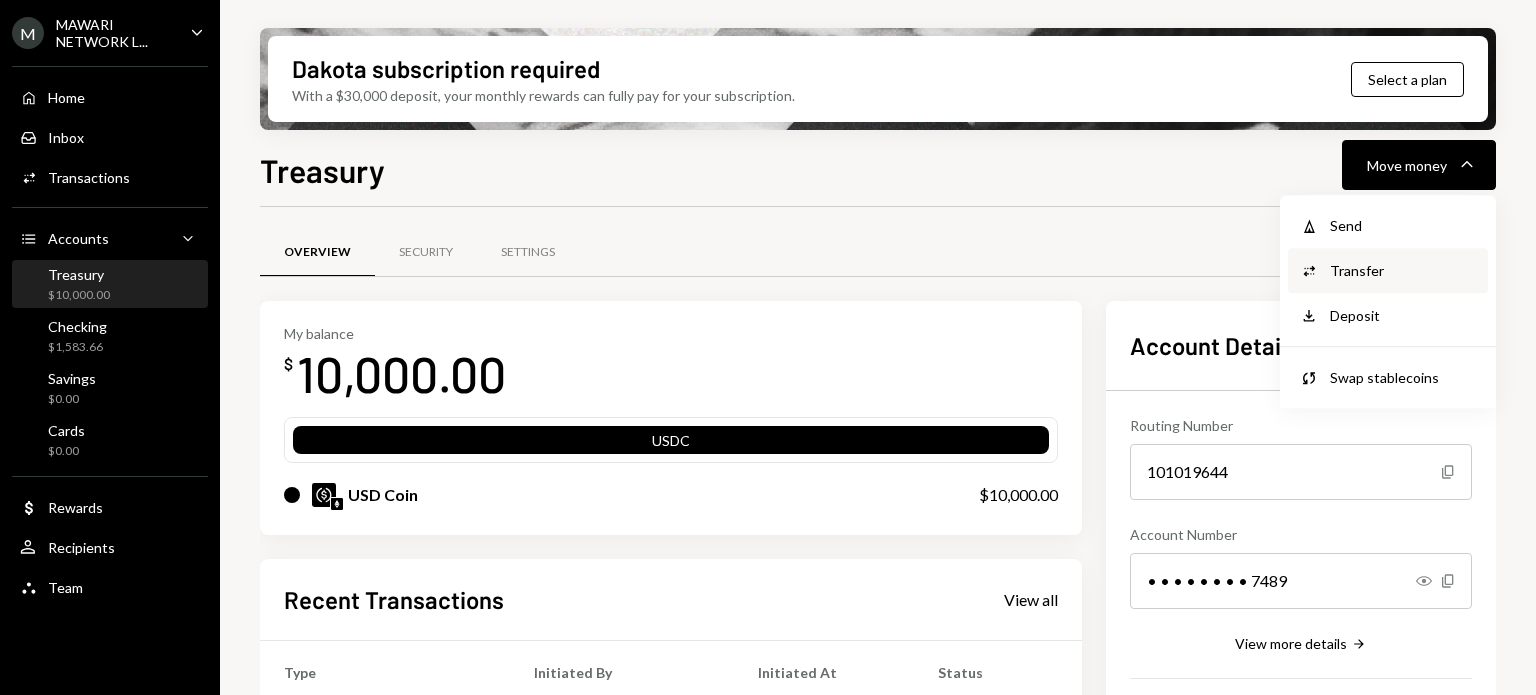 click on "Transfer" at bounding box center [1403, 270] 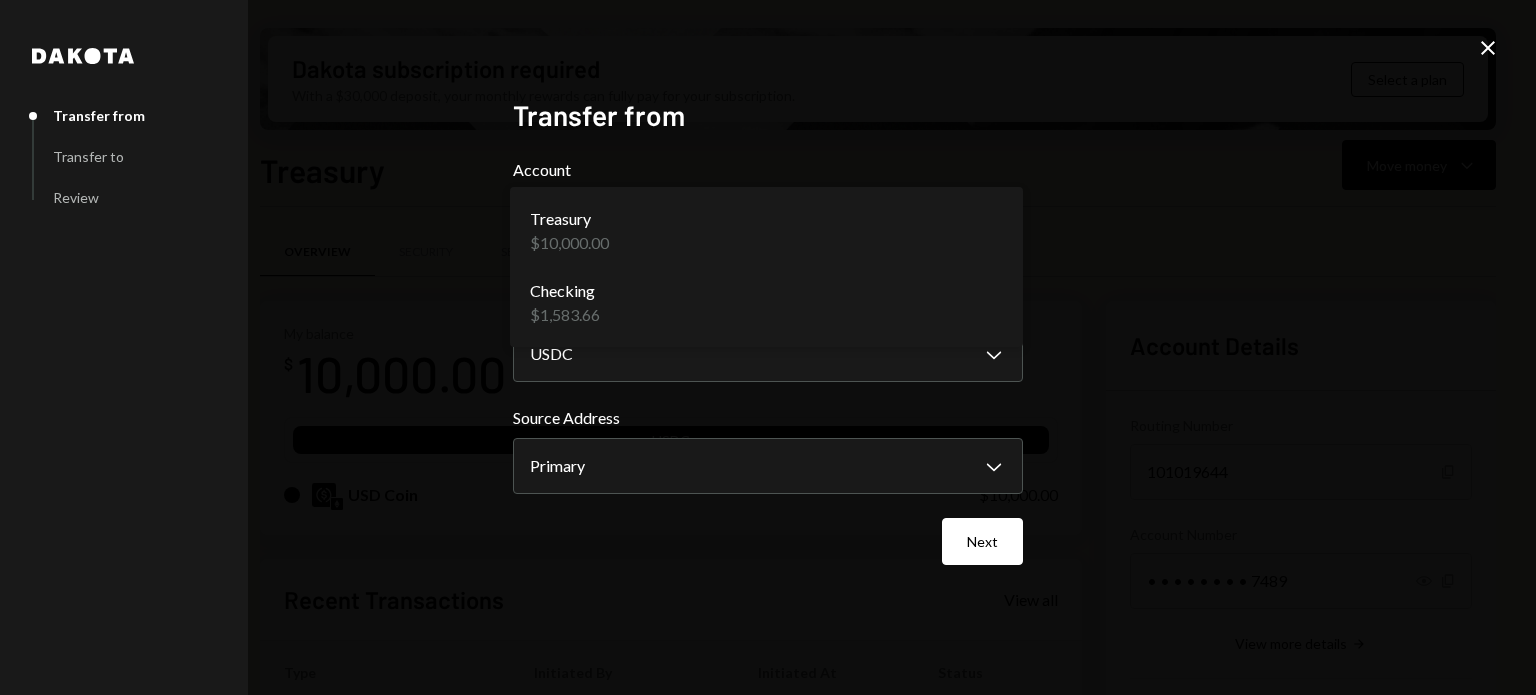click on "M MAWARI NETWORK L... Caret Down Home Home Inbox Inbox Activities Transactions Accounts Accounts Caret Down Treasury $10,000.00 Checking $1,583.66 Savings $0.00 Cards $0.00 Dollar Rewards User Recipients Team Team Dakota subscription required With a $30,000 deposit, your monthly rewards can fully pay for your subscription. Select a plan Treasury Move money Caret Down Overview Security Settings My balance $ 10,000.00 USDC USD Coin $10,000.00 Recent Transactions View all Type Initiated By Initiated At Status Deposit 10,000  USDC [ACCOUNT_ADDRESS] Copy [DATE] [TIME] Completed Account Details Routing Number 101019644 Copy Account Number • • • • • • • •  7489 Show Copy View more details Right Arrow Make international deposit Right Arrow Account Information Money in (last 30 days) Up Right Arrow $10,000.00 Money out (last 30 days) Down Right Arrow $0.00 View address details Right Arrow Treasury - Dakota Dakota Transfer from Transfer to Review Transfer from Account Treasury $10,000.00 Chevron Down" at bounding box center (768, 347) 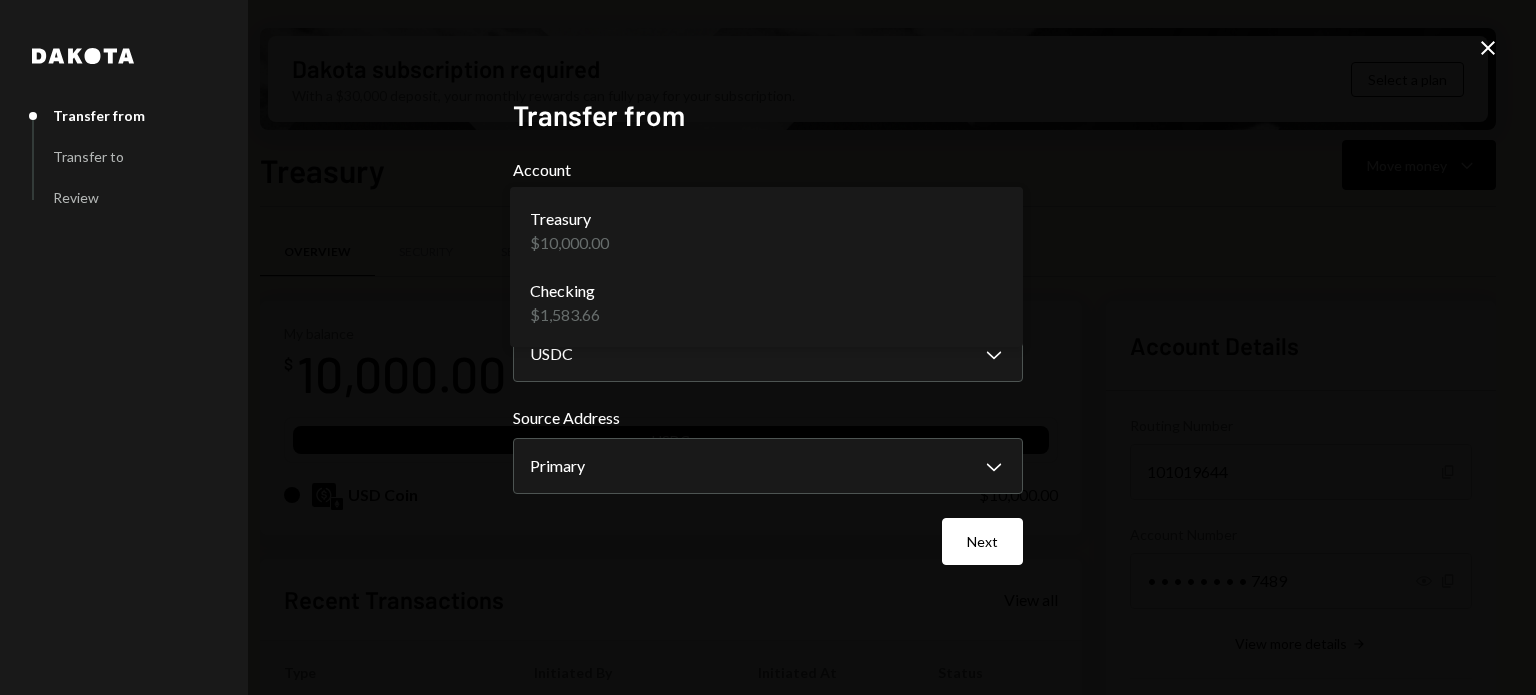 click on "M MAWARI NETWORK L... Caret Down Home Home Inbox Inbox Activities Transactions Accounts Accounts Caret Down Treasury $10,000.00 Checking $1,583.66 Savings $0.00 Cards $0.00 Dollar Rewards User Recipients Team Team Dakota subscription required With a $30,000 deposit, your monthly rewards can fully pay for your subscription. Select a plan Treasury Move money Caret Down Overview Security Settings My balance $ 10,000.00 USDC USD Coin $10,000.00 Recent Transactions View all Type Initiated By Initiated At Status Deposit 10,000  USDC 0x03D5...926F92 Copy 07/15/25 5:10 PM Completed Account Details Routing Number 101019644 Copy Account Number • • • • • • • •  7489 Show Copy View more details Right Arrow Make international deposit Right Arrow Account Information Money in (last 30 days) Up Right Arrow $10,000.00 Money out (last 30 days) Down Right Arrow $0.00 View address details Right Arrow Treasury - Dakota Dakota Transfer from Transfer to Review Transfer from Account Treasury $10,000.00 Chevron Down" at bounding box center (768, 347) 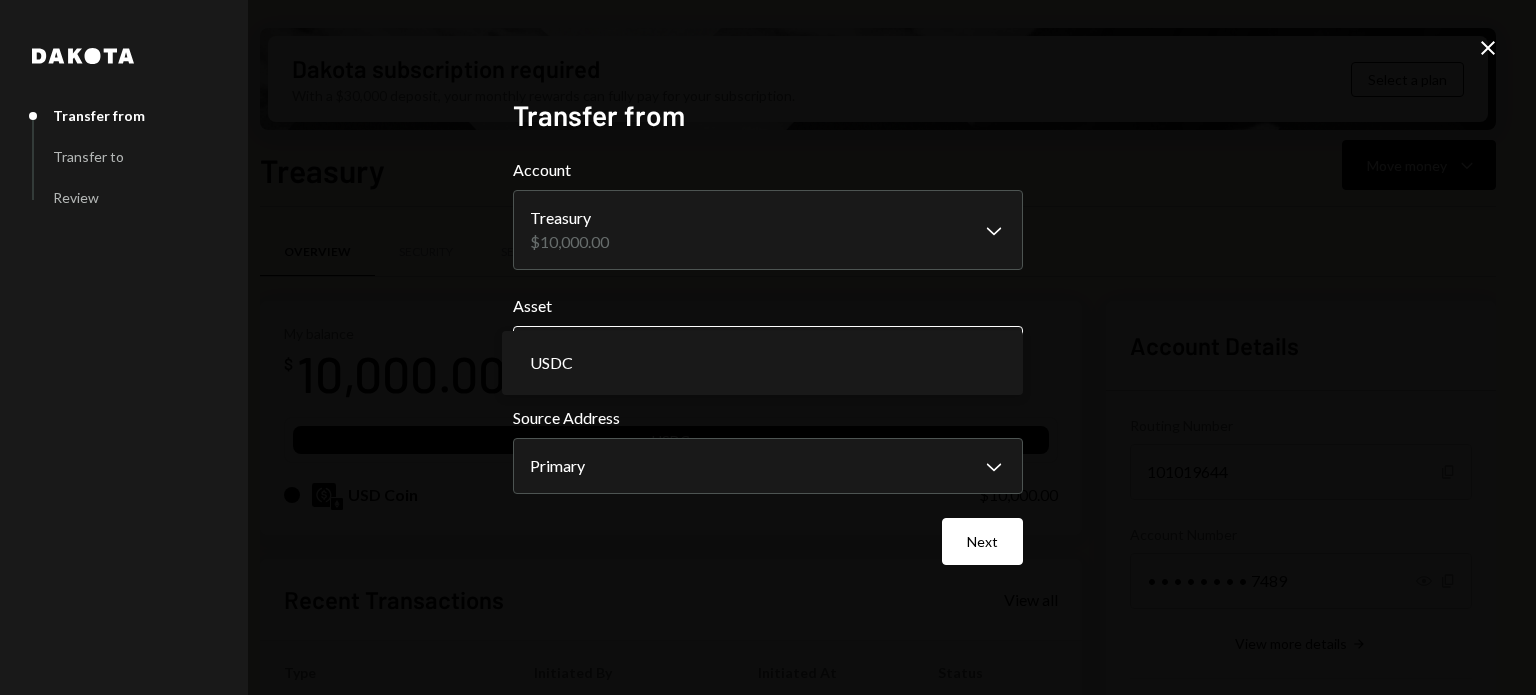 click on "M MAWARI NETWORK L... Caret Down Home Home Inbox Inbox Activities Transactions Accounts Accounts Caret Down Treasury $10,000.00 Checking $1,583.66 Savings $0.00 Cards $0.00 Dollar Rewards User Recipients Team Team Dakota subscription required With a $30,000 deposit, your monthly rewards can fully pay for your subscription. Select a plan Treasury Move money Caret Down Overview Security Settings My balance $ 10,000.00 USDC USD Coin $10,000.00 Recent Transactions View all Type Initiated By Initiated At Status Deposit 10,000  USDC 0x03D5...926F92 Copy 07/15/25 5:10 PM Completed Account Details Routing Number 101019644 Copy Account Number • • • • • • • •  7489 Show Copy View more details Right Arrow Make international deposit Right Arrow Account Information Money in (last 30 days) Up Right Arrow $10,000.00 Money out (last 30 days) Down Right Arrow $0.00 View address details Right Arrow Treasury - Dakota Dakota Transfer from Transfer to Review Transfer from Account Treasury $10,000.00 Chevron Down" at bounding box center [768, 347] 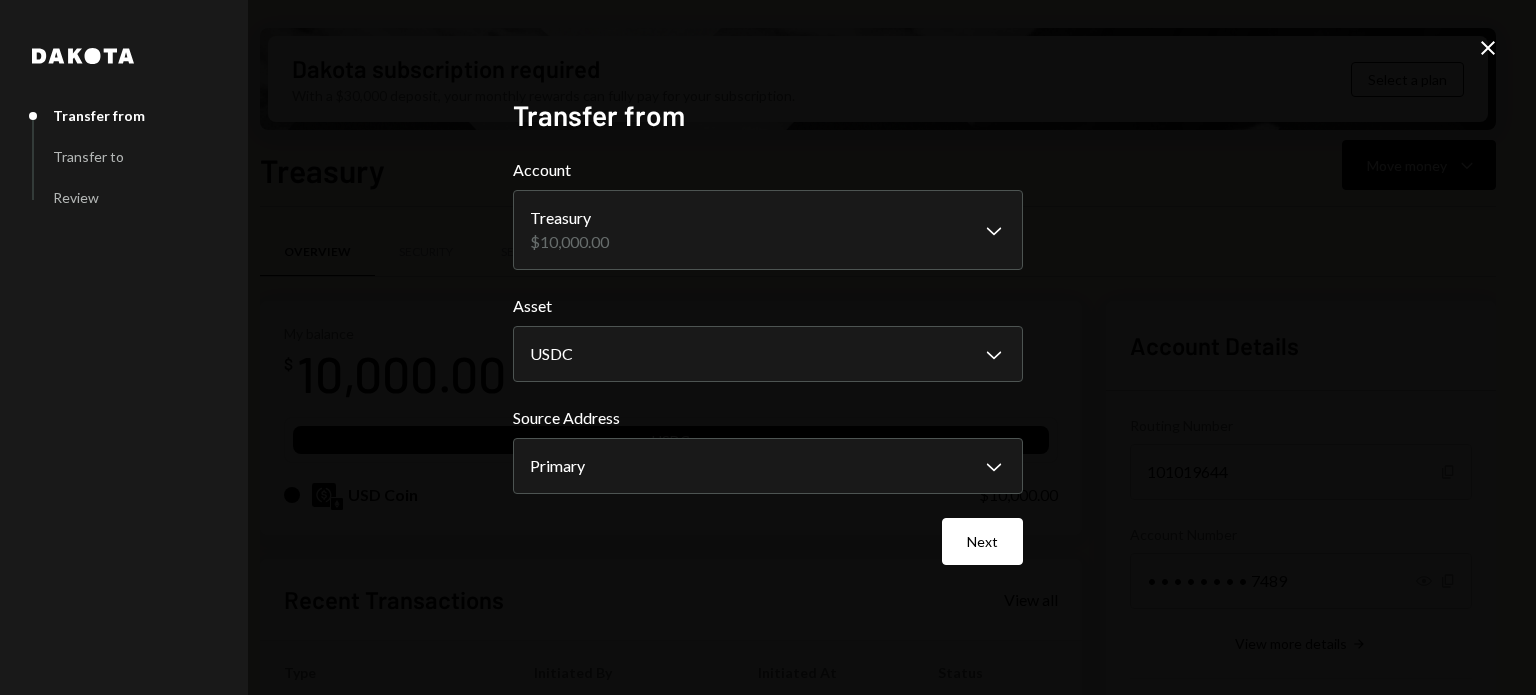 click on "M MAWARI NETWORK L... Caret Down Home Home Inbox Inbox Activities Transactions Accounts Accounts Caret Down Treasury $10,000.00 Checking $1,583.66 Savings $0.00 Cards $0.00 Dollar Rewards User Recipients Team Team Dakota subscription required With a $30,000 deposit, your monthly rewards can fully pay for your subscription. Select a plan Treasury Move money Caret Down Overview Security Settings My balance $ 10,000.00 USDC USD Coin $10,000.00 Recent Transactions View all Type Initiated By Initiated At Status Deposit 10,000  USDC 0x03D5...926F92 Copy 07/15/25 5:10 PM Completed Account Details Routing Number 101019644 Copy Account Number • • • • • • • •  7489 Show Copy View more details Right Arrow Make international deposit Right Arrow Account Information Money in (last 30 days) Up Right Arrow $10,000.00 Money out (last 30 days) Down Right Arrow $0.00 View address details Right Arrow Treasury - Dakota Dakota Transfer from Transfer to Review Transfer from Account Treasury $10,000.00 Chevron Down" at bounding box center (768, 347) 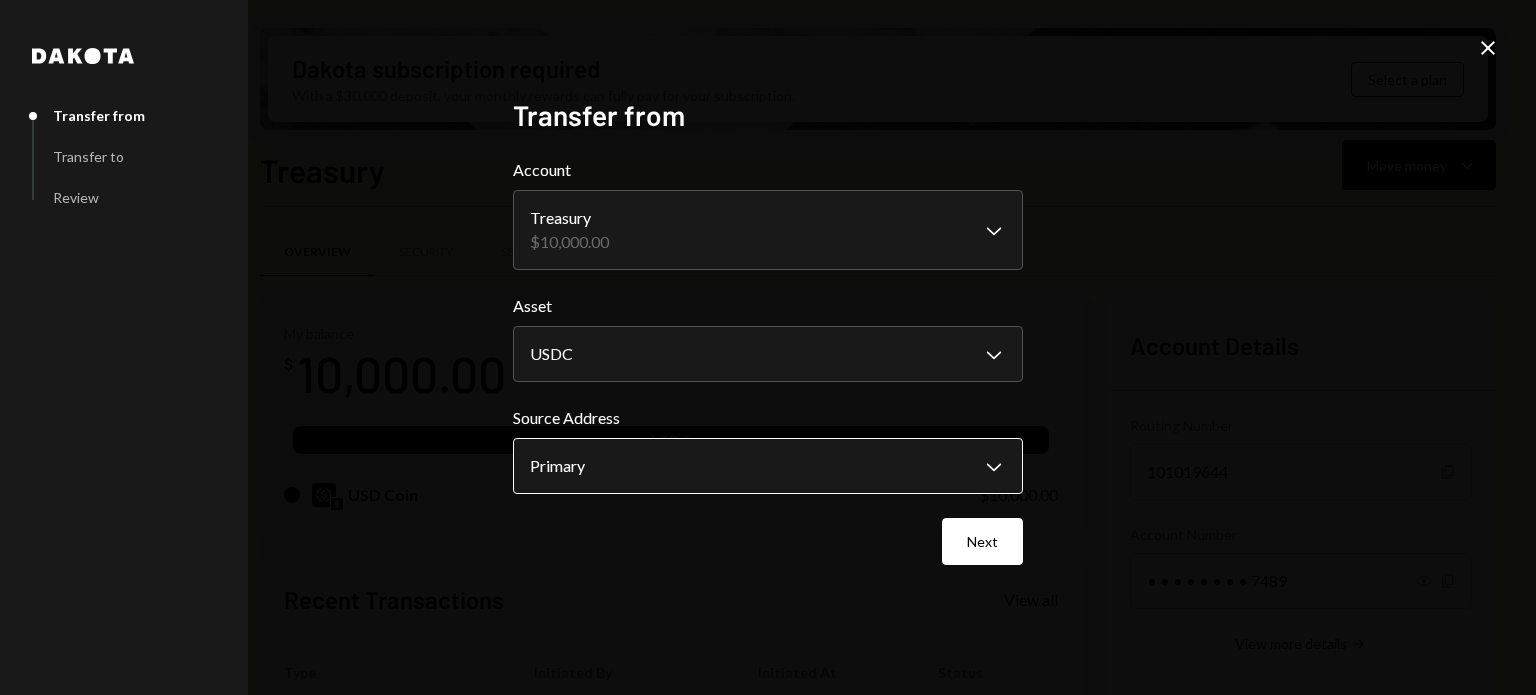 click on "M MAWARI NETWORK L... Caret Down Home Home Inbox Inbox Activities Transactions Accounts Accounts Caret Down Treasury $10,000.00 Checking $1,583.66 Savings $0.00 Cards $0.00 Dollar Rewards User Recipients Team Team Dakota subscription required With a $30,000 deposit, your monthly rewards can fully pay for your subscription. Select a plan Treasury Move money Caret Down Overview Security Settings My balance $ 10,000.00 USDC USD Coin $10,000.00 Recent Transactions View all Type Initiated By Initiated At Status Deposit 10,000  USDC 0x03D5...926F92 Copy 07/15/25 5:10 PM Completed Account Details Routing Number 101019644 Copy Account Number • • • • • • • •  7489 Show Copy View more details Right Arrow Make international deposit Right Arrow Account Information Money in (last 30 days) Up Right Arrow $10,000.00 Money out (last 30 days) Down Right Arrow $0.00 View address details Right Arrow Treasury - Dakota Dakota Transfer from Transfer to Review Transfer from Account Treasury $10,000.00 Chevron Down" at bounding box center [768, 347] 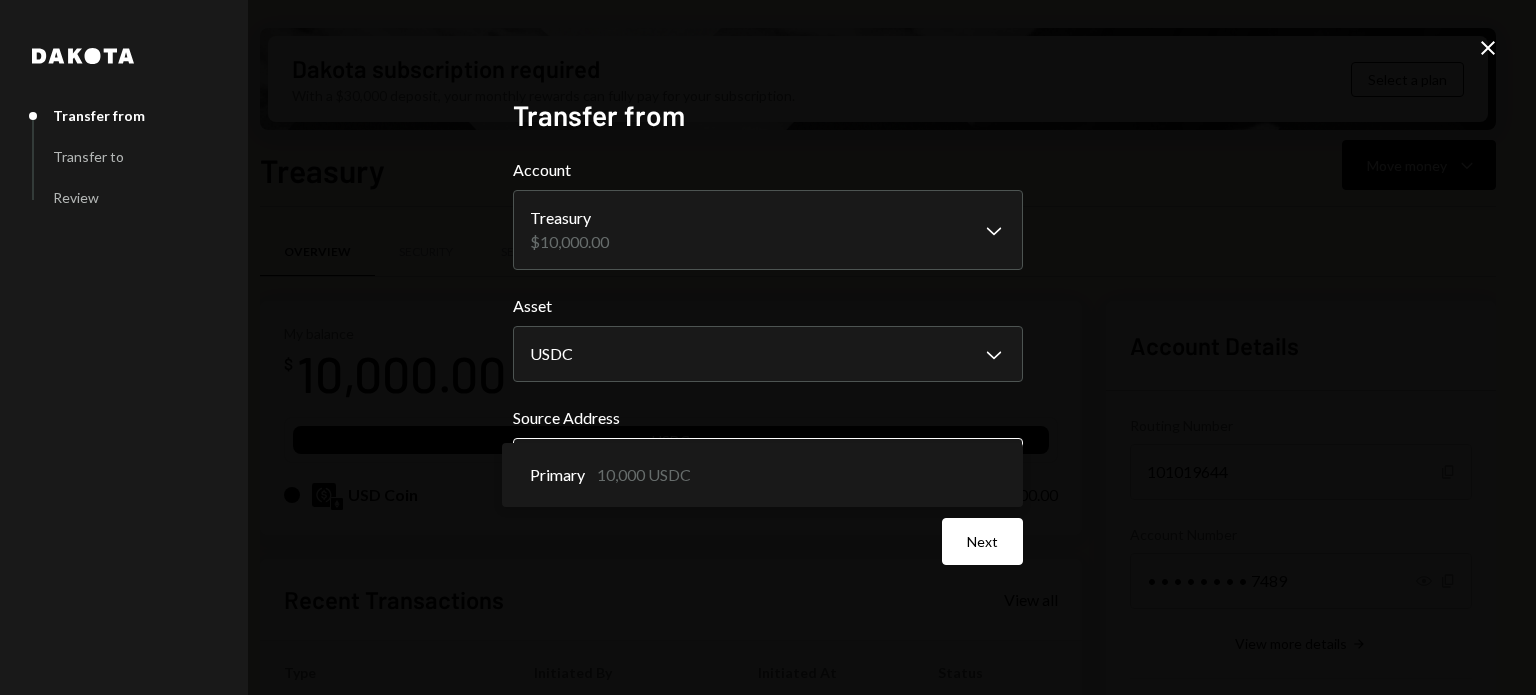 drag, startPoint x: 957, startPoint y: 475, endPoint x: 969, endPoint y: 474, distance: 12.0415945 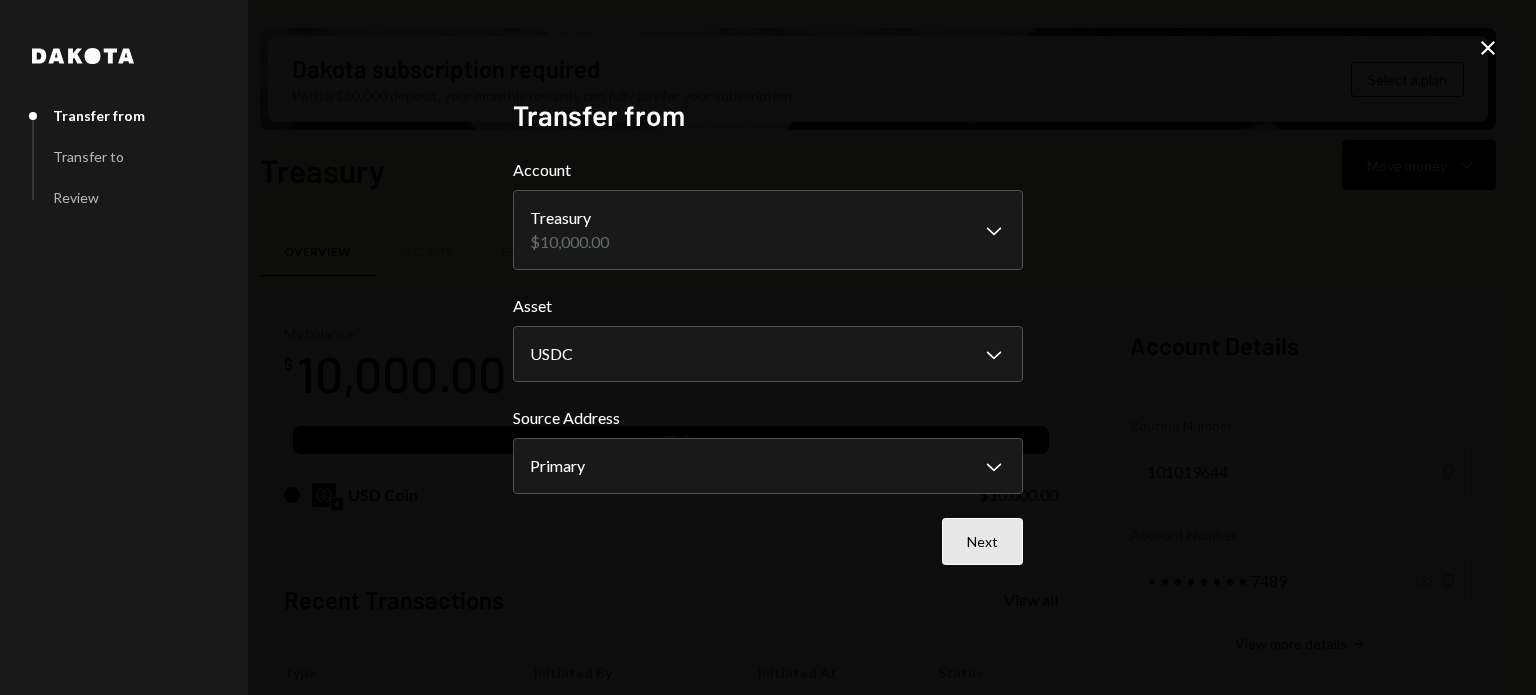click on "Next" at bounding box center (982, 541) 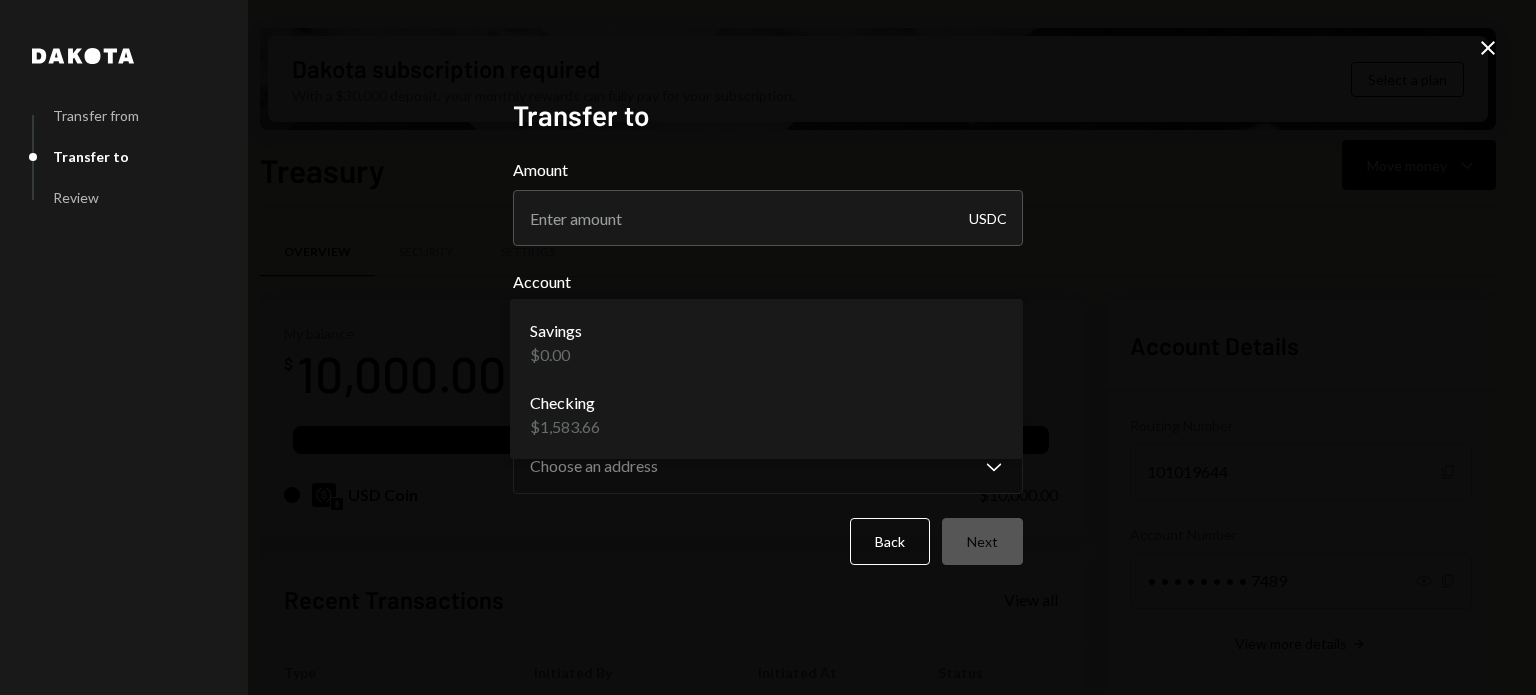 click on "M MAWARI NETWORK L... Caret Down Home Home Inbox Inbox Activities Transactions Accounts Accounts Caret Down Treasury $10,000.00 Checking $1,583.66 Savings $0.00 Cards $0.00 Dollar Rewards User Recipients Team Team Dakota subscription required With a $30,000 deposit, your monthly rewards can fully pay for your subscription. Select a plan Treasury Move money Caret Down Overview Security Settings My balance $ 10,000.00 USDC USD Coin $10,000.00 Recent Transactions View all Type Initiated By Initiated At Status Deposit 10,000  USDC 0x03D5...926F92 Copy 07/15/25 5:10 PM Completed Account Details Routing Number 101019644 Copy Account Number • • • • • • • •  7489 Show Copy View more details Right Arrow Make international deposit Right Arrow Account Information Money in (last 30 days) Up Right Arrow $10,000.00 Money out (last 30 days) Down Right Arrow $0.00 View address details Right Arrow Treasury - Dakota Dakota Transfer from Transfer to Review Transfer to Amount USDC Account Choose an account Back" at bounding box center [768, 347] 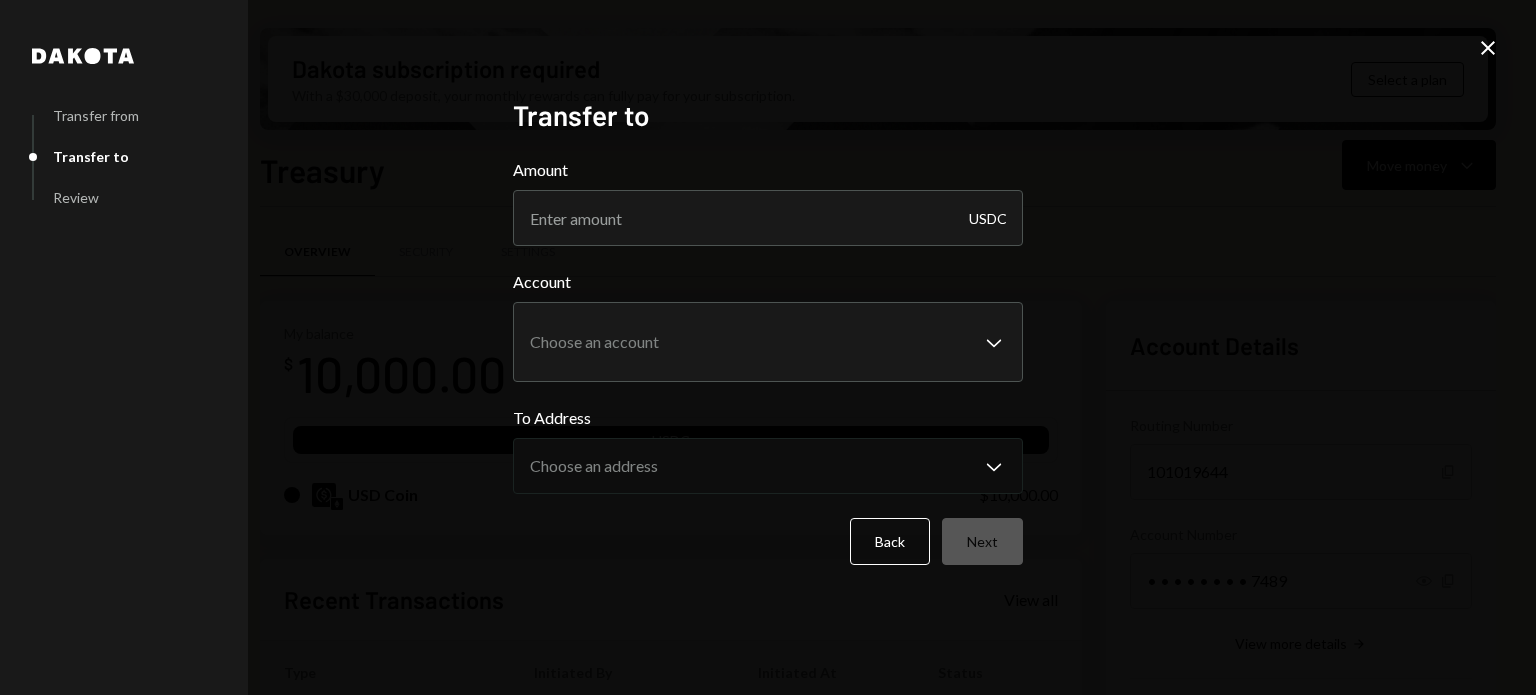 click on "M MAWARI NETWORK L... Caret Down Home Home Inbox Inbox Activities Transactions Accounts Accounts Caret Down Treasury $10,000.00 Checking $1,583.66 Savings $0.00 Cards $0.00 Dollar Rewards User Recipients Team Team Dakota subscription required With a $30,000 deposit, your monthly rewards can fully pay for your subscription. Select a plan Treasury Move money Caret Down Overview Security Settings My balance $ 10,000.00 USDC USD Coin $10,000.00 Recent Transactions View all Type Initiated By Initiated At Status Deposit 10,000  USDC 0x03D5...926F92 Copy 07/15/25 5:10 PM Completed Account Details Routing Number 101019644 Copy Account Number • • • • • • • •  7489 Show Copy View more details Right Arrow Make international deposit Right Arrow Account Information Money in (last 30 days) Up Right Arrow $10,000.00 Money out (last 30 days) Down Right Arrow $0.00 View address details Right Arrow Treasury - Dakota Dakota Transfer from Transfer to Review Transfer to Amount USDC Account Choose an account Back" at bounding box center [768, 347] 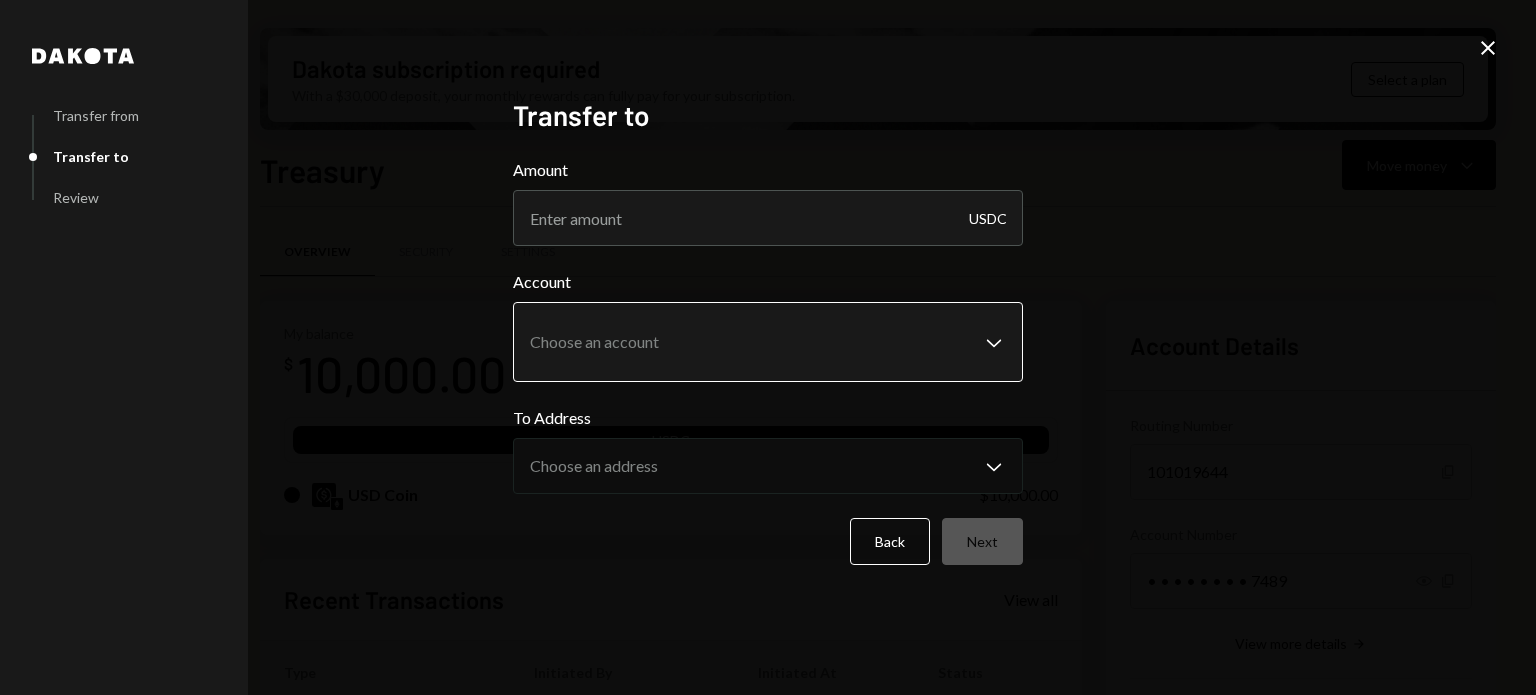 click on "M MAWARI NETWORK L... Caret Down Home Home Inbox Inbox Activities Transactions Accounts Accounts Caret Down Treasury $10,000.00 Checking $1,583.66 Savings $0.00 Cards $0.00 Dollar Rewards User Recipients Team Team Dakota subscription required With a $30,000 deposit, your monthly rewards can fully pay for your subscription. Select a plan Treasury Move money Caret Down Overview Security Settings My balance $ 10,000.00 USDC USD Coin $10,000.00 Recent Transactions View all Type Initiated By Initiated At Status Deposit 10,000  USDC 0x03D5...926F92 Copy 07/15/25 5:10 PM Completed Account Details Routing Number 101019644 Copy Account Number • • • • • • • •  7489 Show Copy View more details Right Arrow Make international deposit Right Arrow Account Information Money in (last 30 days) Up Right Arrow $10,000.00 Money out (last 30 days) Down Right Arrow $0.00 View address details Right Arrow Treasury - Dakota Dakota Transfer from Transfer to Review Transfer to Amount USDC Account Choose an account Back" at bounding box center (768, 347) 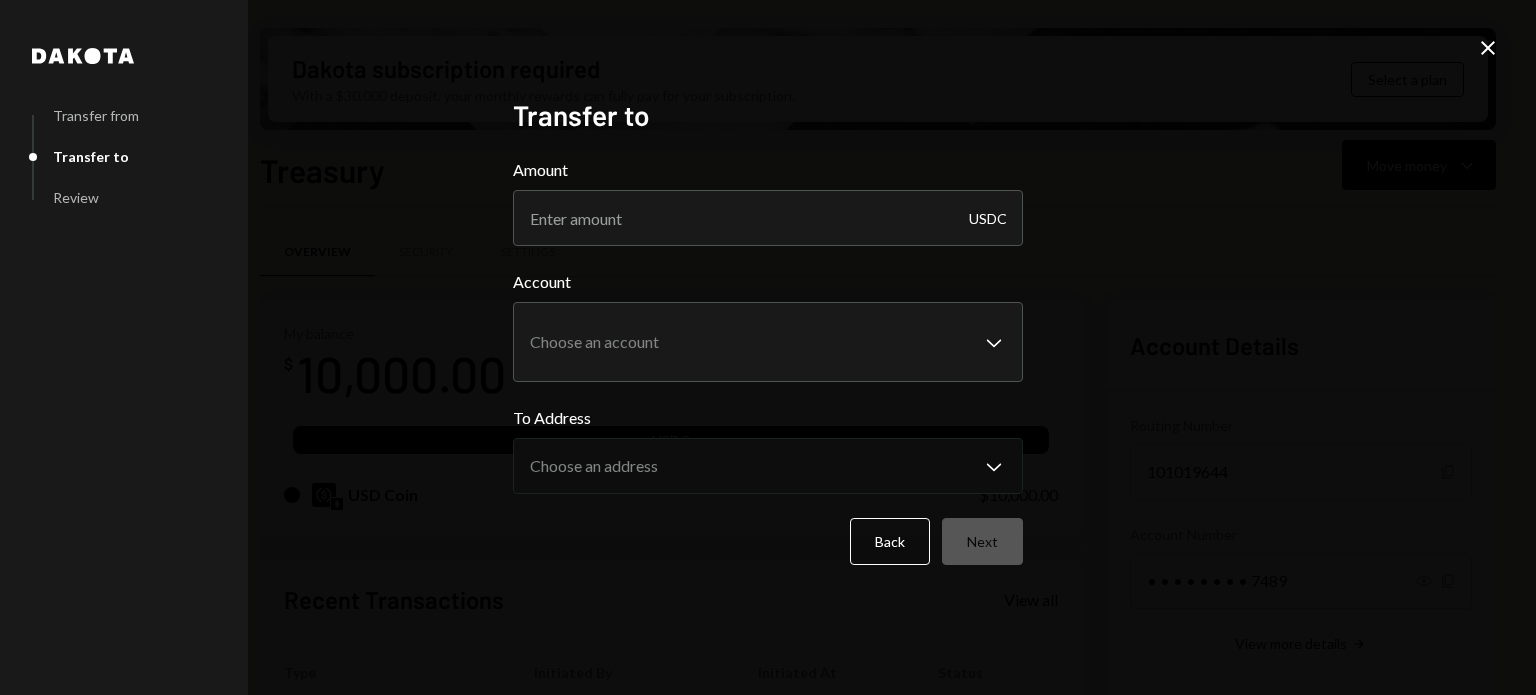 click on "M MAWARI NETWORK L... Caret Down Home Home Inbox Inbox Activities Transactions Accounts Accounts Caret Down Treasury $10,000.00 Checking $1,583.66 Savings $0.00 Cards $0.00 Dollar Rewards User Recipients Team Team Dakota subscription required With a $30,000 deposit, your monthly rewards can fully pay for your subscription. Select a plan Treasury Move money Caret Down Overview Security Settings My balance $ 10,000.00 USDC USD Coin $10,000.00 Recent Transactions View all Type Initiated By Initiated At Status Deposit 10,000  USDC 0x03D5...926F92 Copy 07/15/25 5:10 PM Completed Account Details Routing Number 101019644 Copy Account Number • • • • • • • •  7489 Show Copy View more details Right Arrow Make international deposit Right Arrow Account Information Money in (last 30 days) Up Right Arrow $10,000.00 Money out (last 30 days) Down Right Arrow $0.00 View address details Right Arrow Treasury - Dakota Dakota Transfer from Transfer to Review Transfer to Amount USDC Account Choose an account Back" at bounding box center (768, 347) 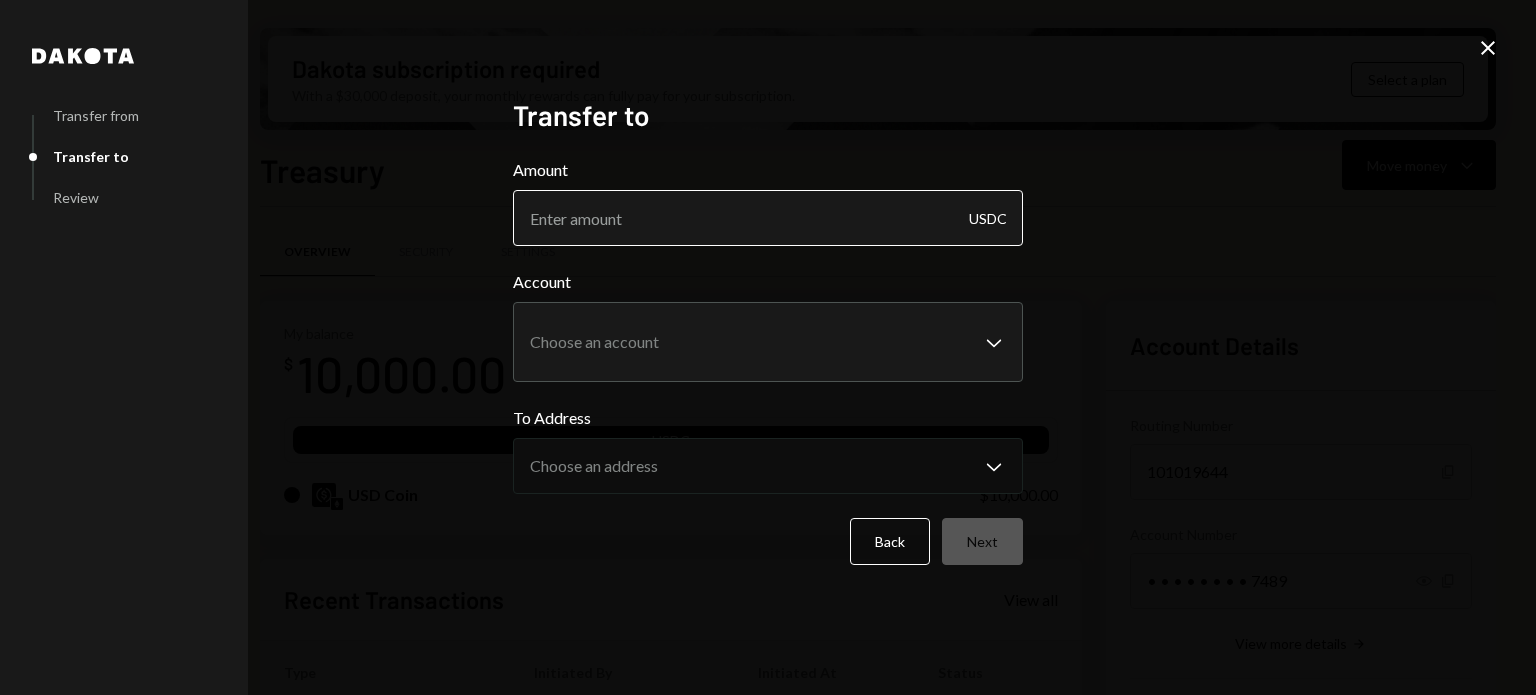 type 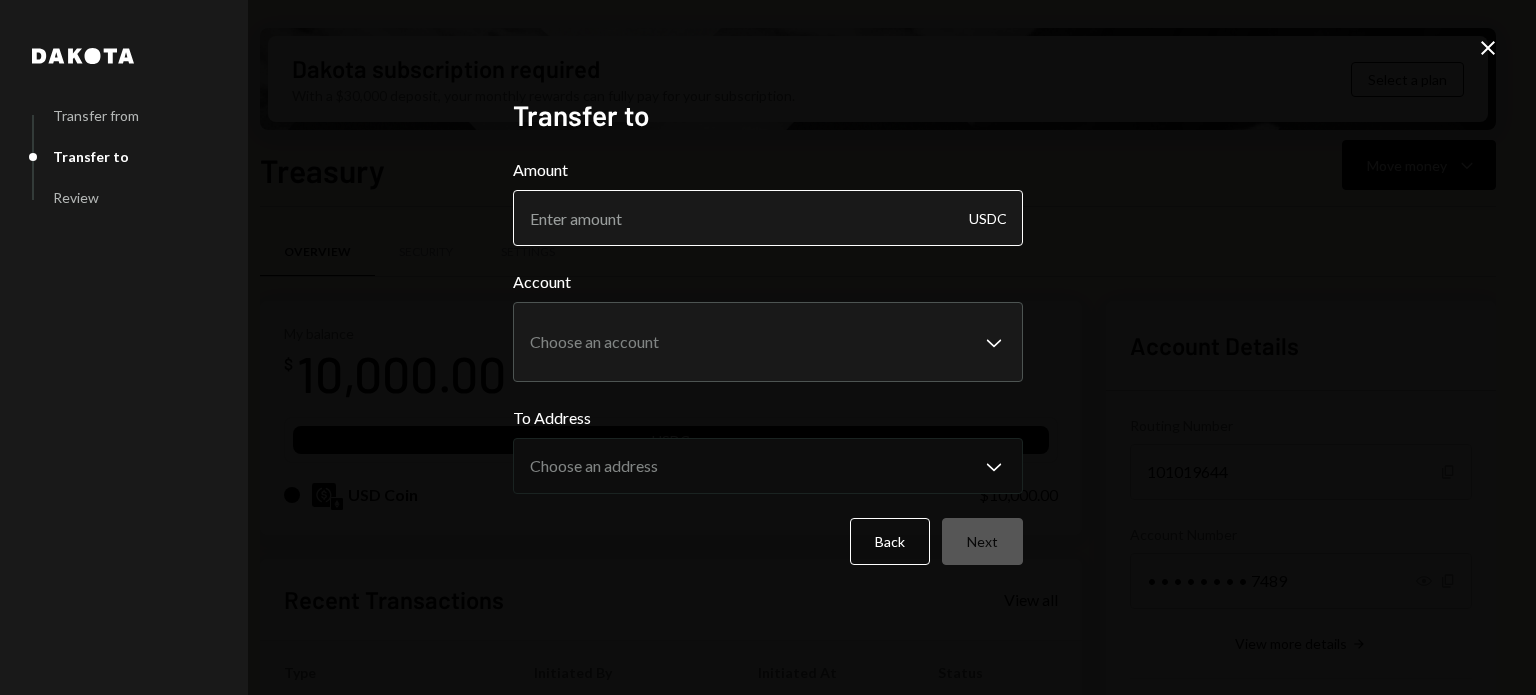 click on "Amount" at bounding box center (768, 218) 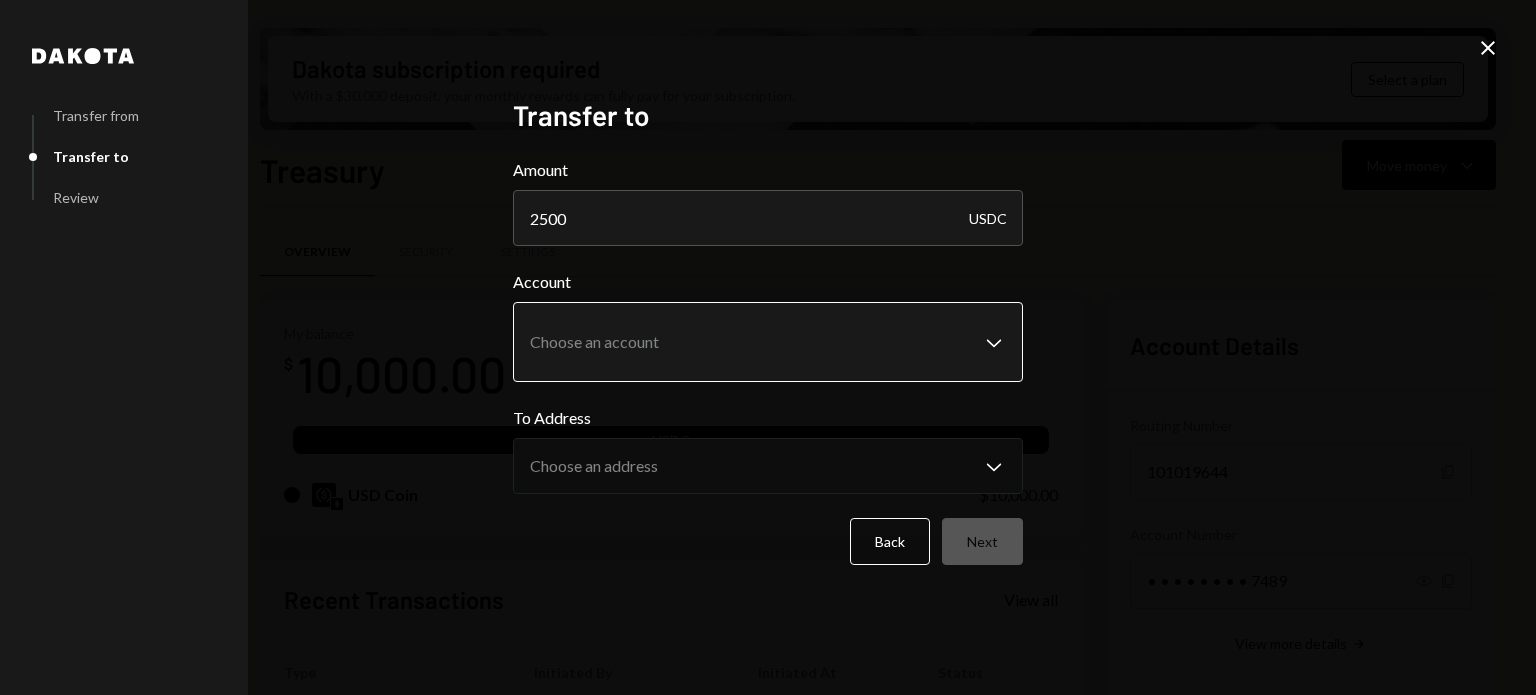 type on "2500" 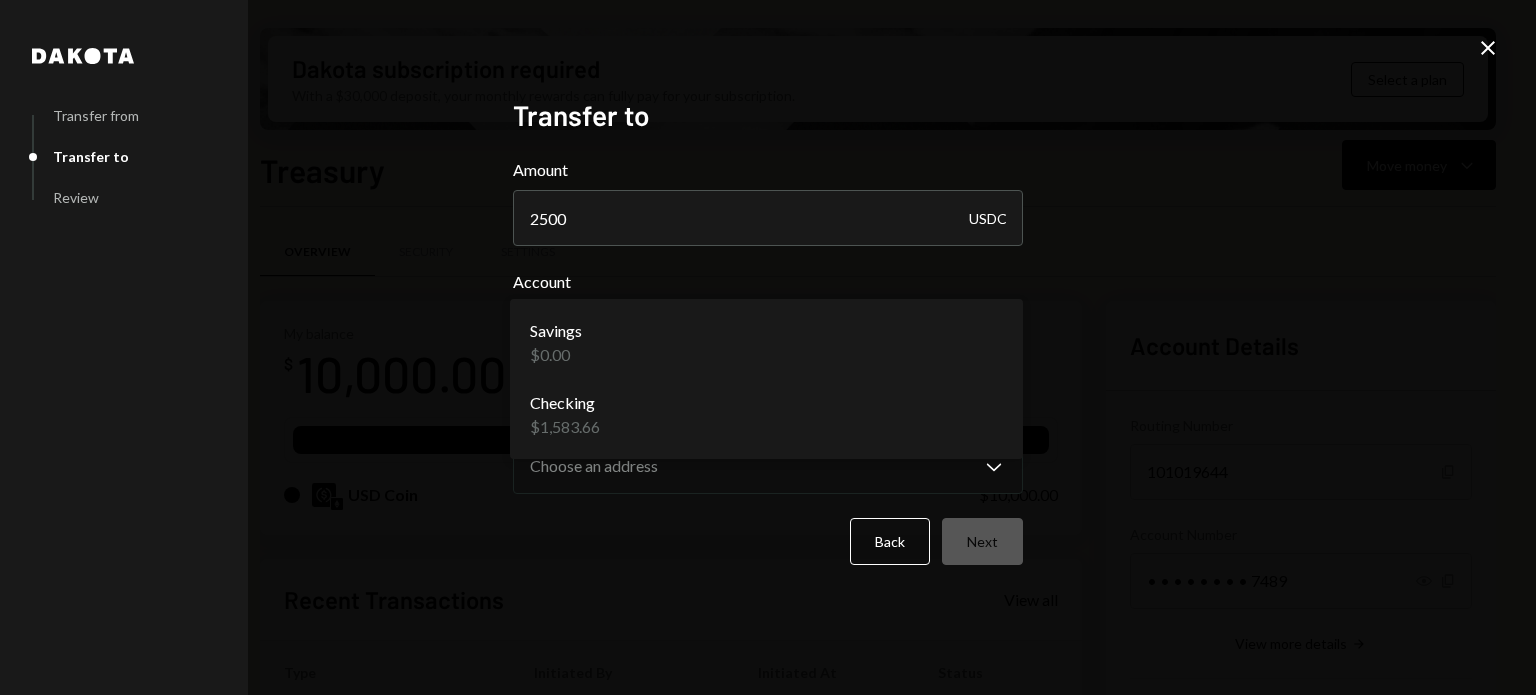 click on "M MAWARI NETWORK L... Caret Down Home Home Inbox Inbox Activities Transactions Accounts Accounts Caret Down Treasury $10,000.00 Checking $1,583.66 Savings $0.00 Cards $0.00 Dollar Rewards User Recipients Team Team Dakota subscription required With a $30,000 deposit, your monthly rewards can fully pay for your subscription. Select a plan Treasury Move money Caret Down Overview Security Settings My balance $ 10,000.00 USDC USD Coin $10,000.00 Recent Transactions View all Type Initiated By Initiated At Status Deposit 10,000  USDC 0x03D5...926F92 Copy 07/15/25 5:10 PM Completed Account Details Routing Number 101019644 Copy Account Number • • • • • • • •  7489 Show Copy View more details Right Arrow Make international deposit Right Arrow Account Information Money in (last 30 days) Up Right Arrow $10,000.00 Money out (last 30 days) Down Right Arrow $0.00 View address details Right Arrow Treasury - Dakota Dakota Transfer from Transfer to Review Transfer to Amount 2500 USDC Account Choose an account" at bounding box center (768, 347) 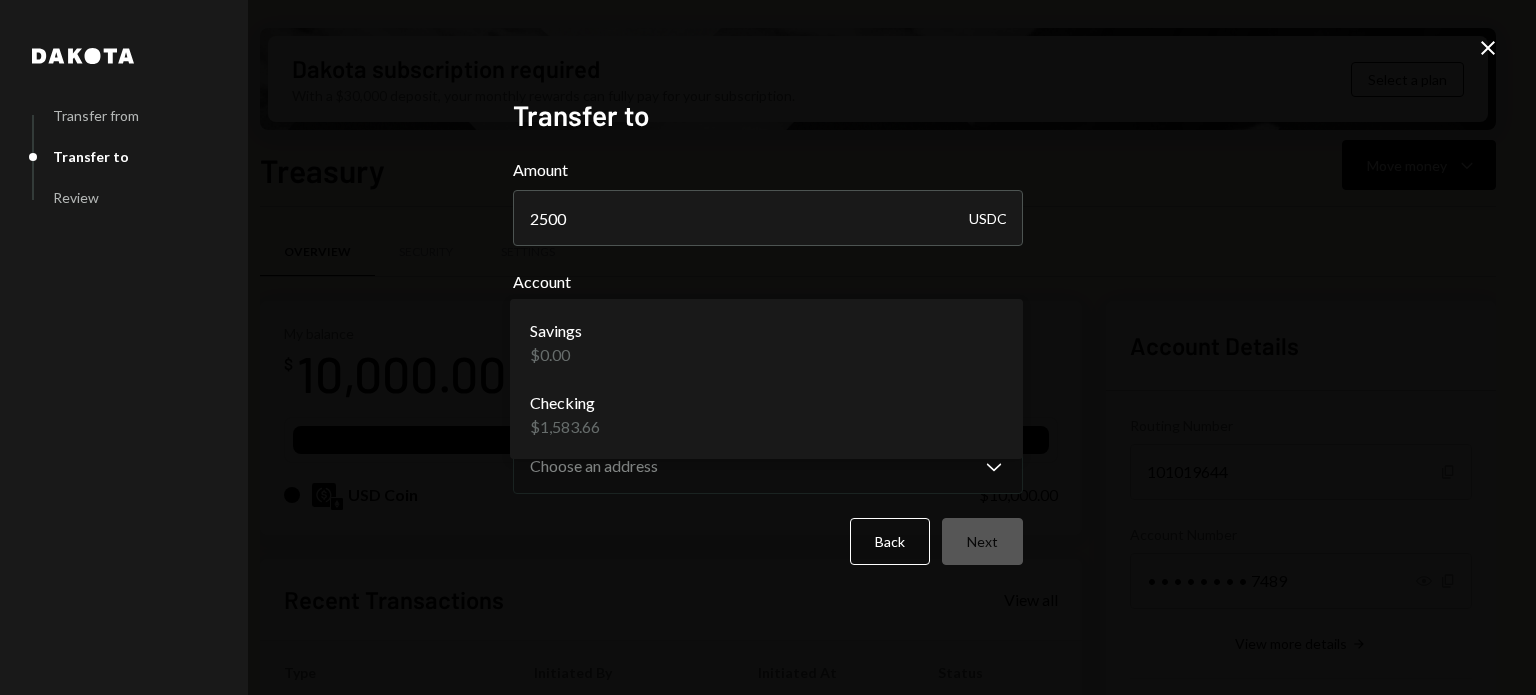 select on "**********" 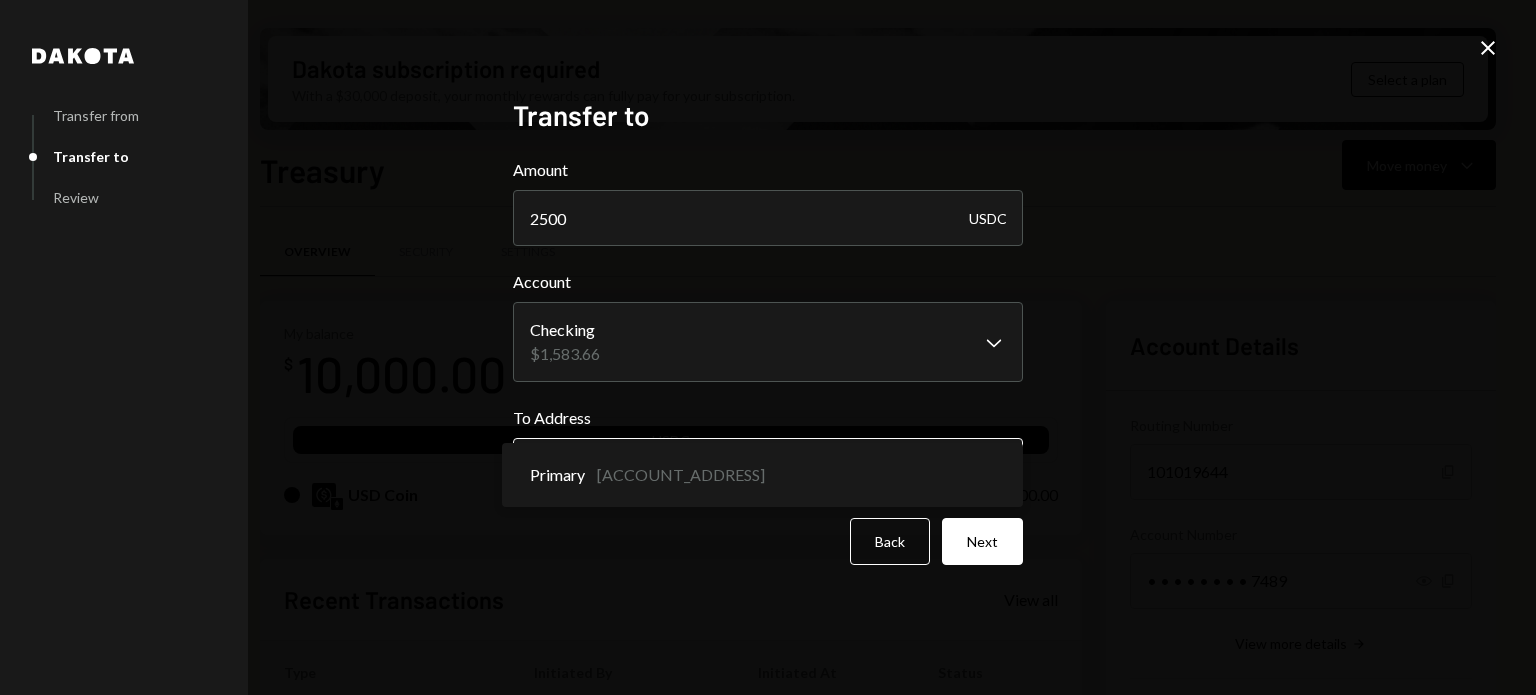 click on "M MAWARI NETWORK L... Caret Down Home Home Inbox Inbox Activities Transactions Accounts Accounts Caret Down Treasury $10,000.00 Checking $1,583.66 Savings $0.00 Cards $0.00 Dollar Rewards User Recipients Team Team Dakota subscription required With a $30,000 deposit, your monthly rewards can fully pay for your subscription. Select a plan Treasury Move money Caret Down Overview Security Settings My balance $ 10,000.00 USDC USD Coin $10,000.00 Recent Transactions View all Type Initiated By Initiated At Status Deposit 10,000  USDC 0x03D5...926F92 Copy 07/15/25 5:10 PM Completed Account Details Routing Number 101019644 Copy Account Number • • • • • • • •  7489 Show Copy View more details Right Arrow Make international deposit Right Arrow Account Information Money in (last 30 days) Up Right Arrow $10,000.00 Money out (last 30 days) Down Right Arrow $0.00 View address details Right Arrow Treasury - Dakota Dakota Transfer from Transfer to Review Transfer to Amount 2500 USDC Account Checking $1,583.66" at bounding box center (768, 347) 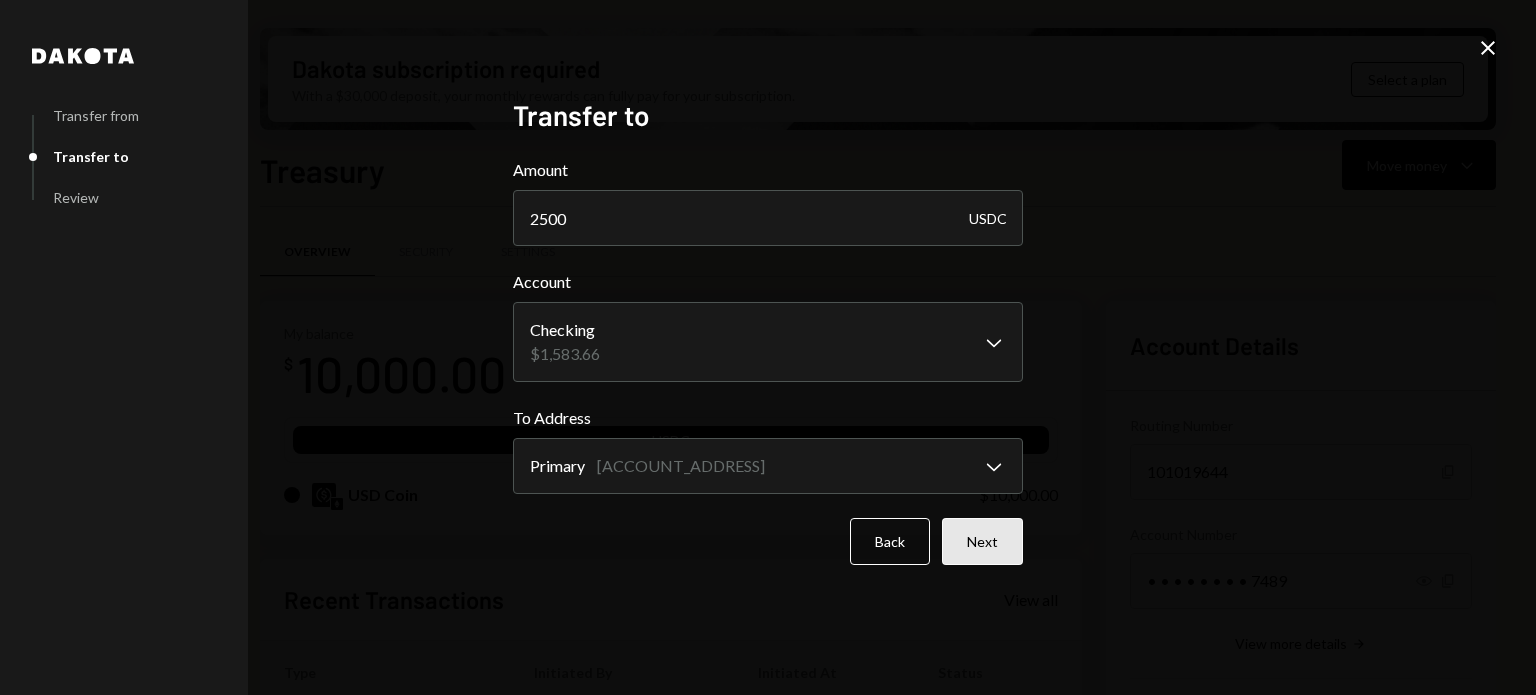 click on "Next" at bounding box center (982, 541) 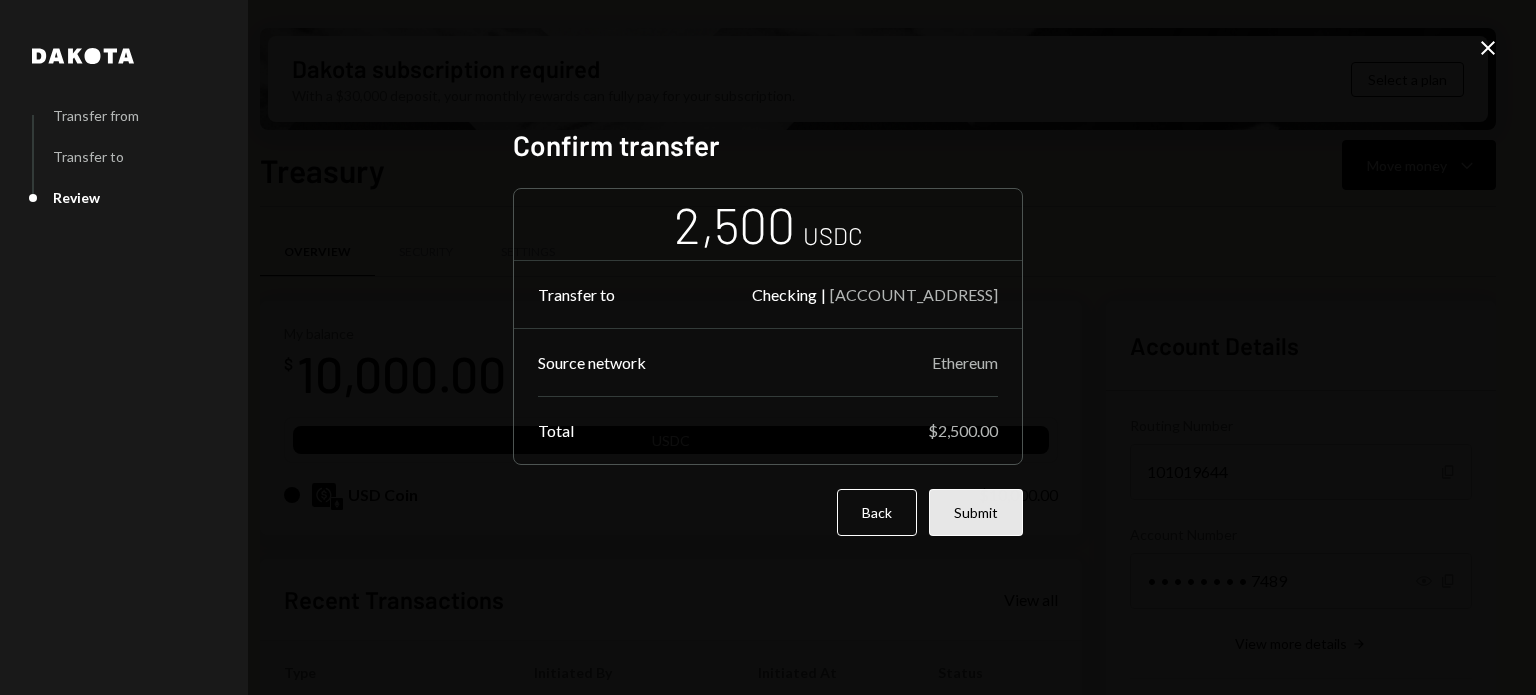click on "Submit" at bounding box center [976, 512] 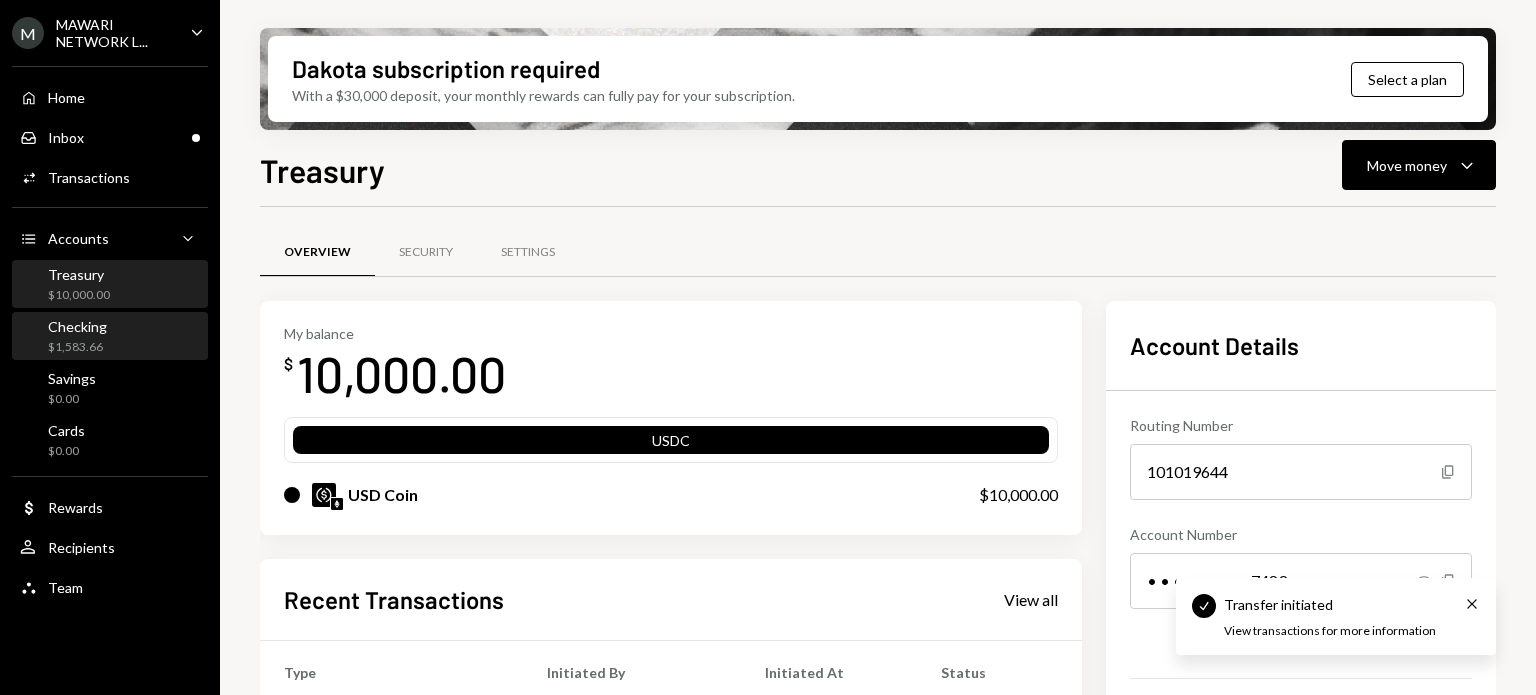 click on "Checking" at bounding box center [77, 326] 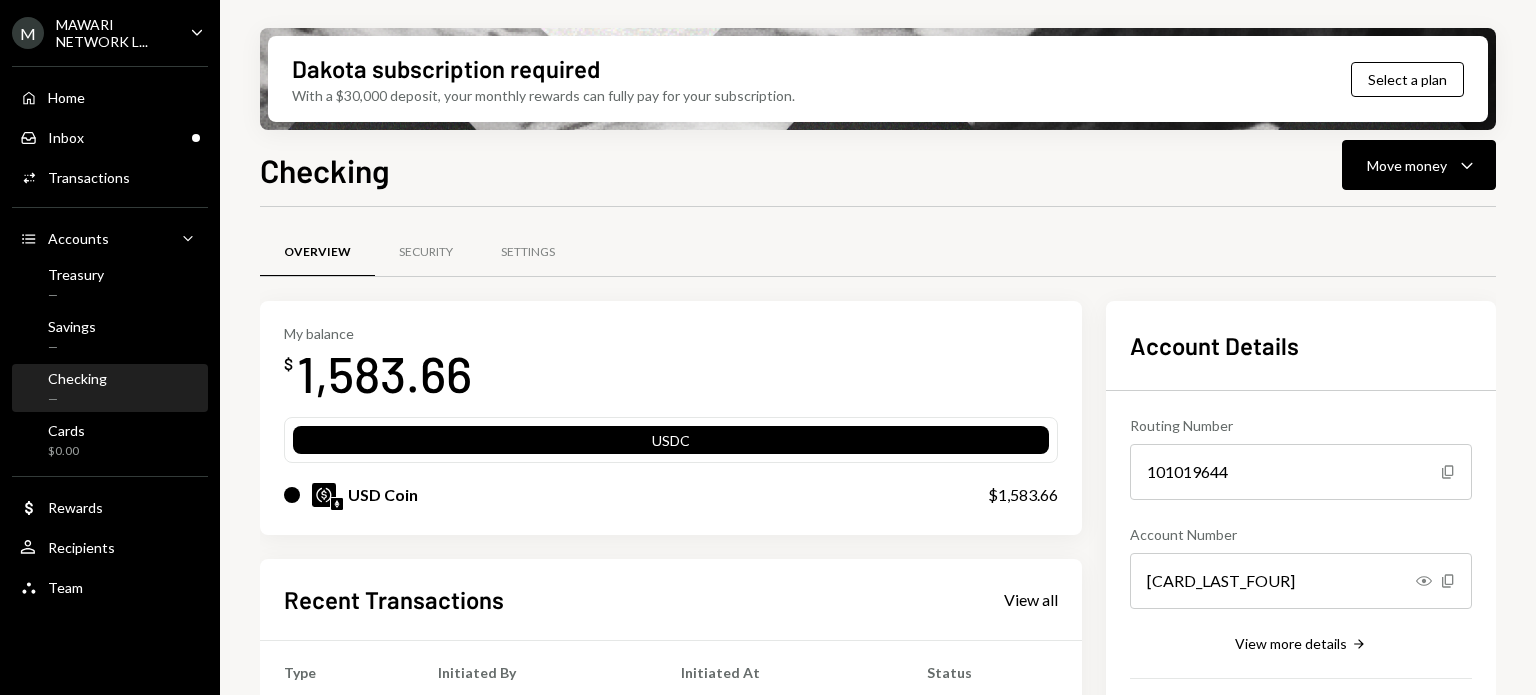 scroll, scrollTop: 0, scrollLeft: 0, axis: both 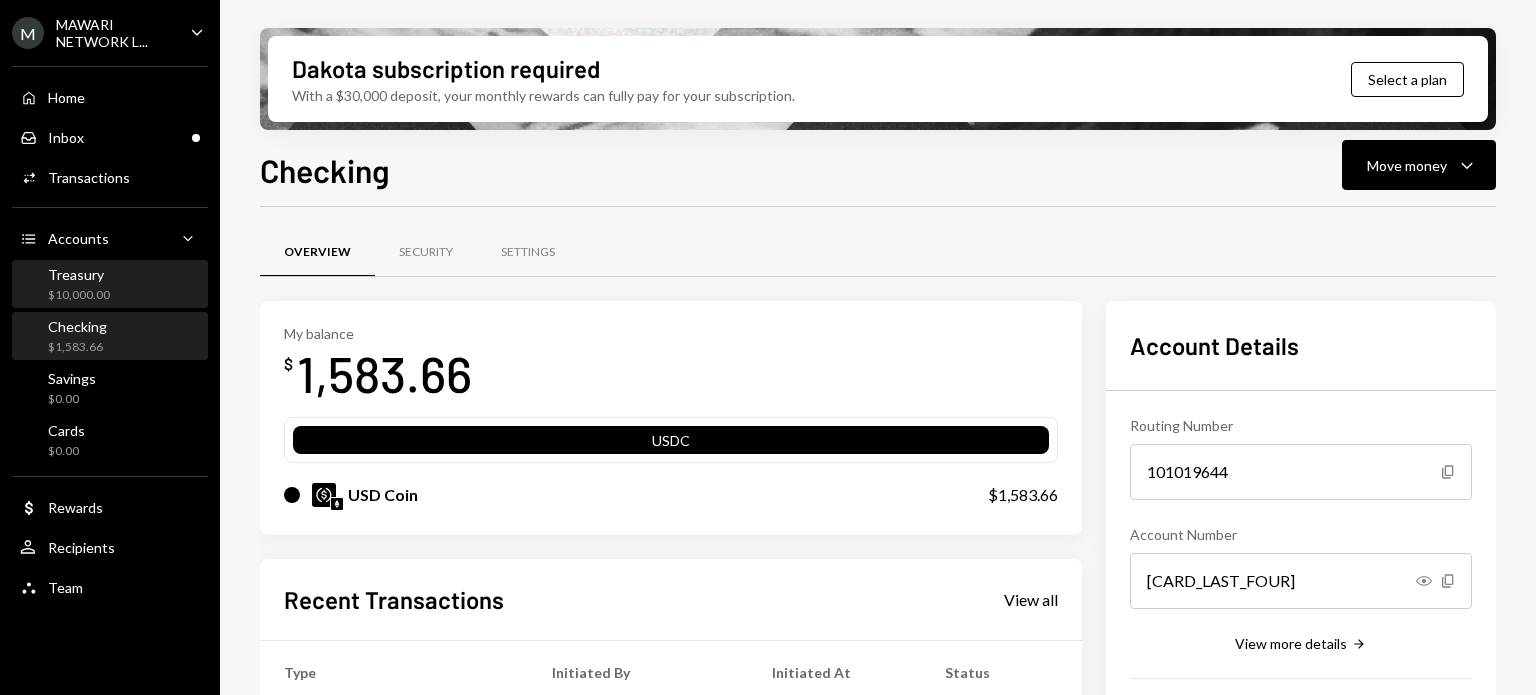click on "Treasury" at bounding box center [79, 274] 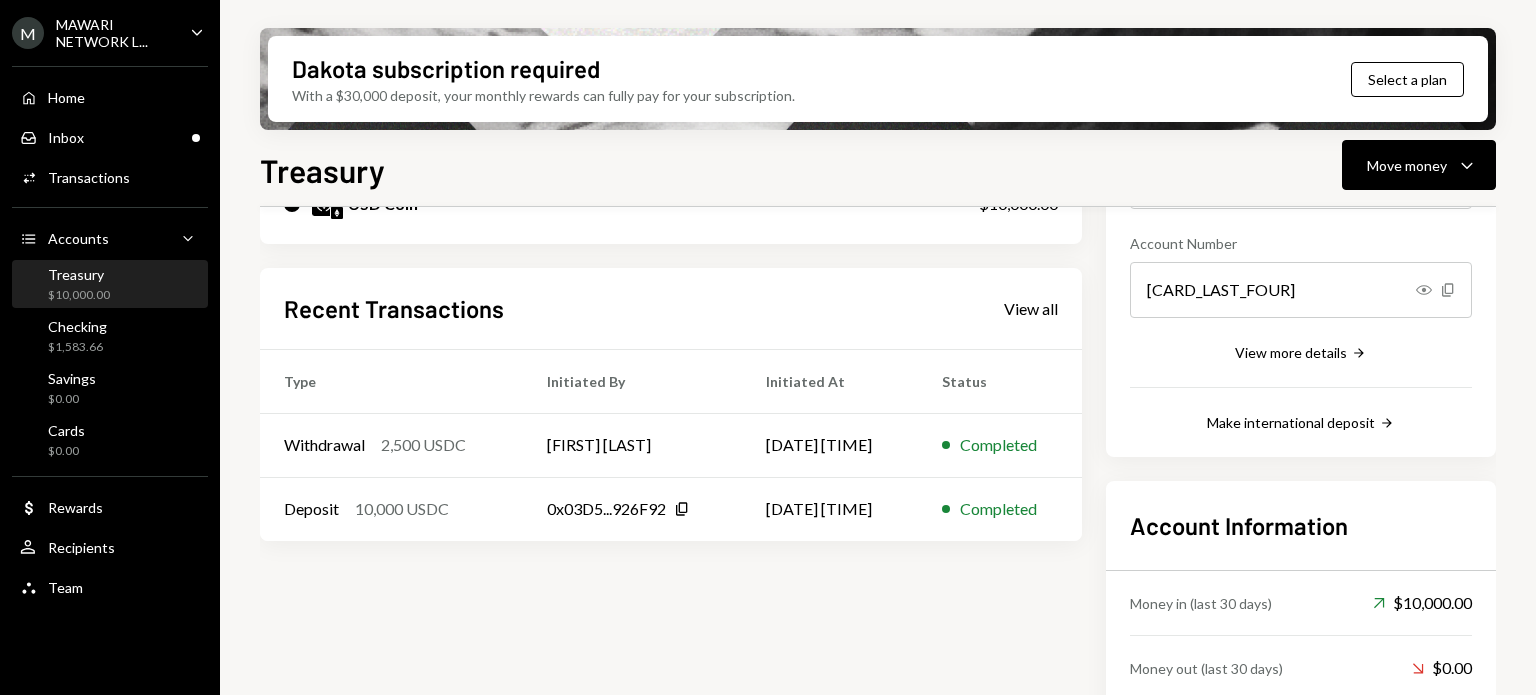 scroll, scrollTop: 300, scrollLeft: 0, axis: vertical 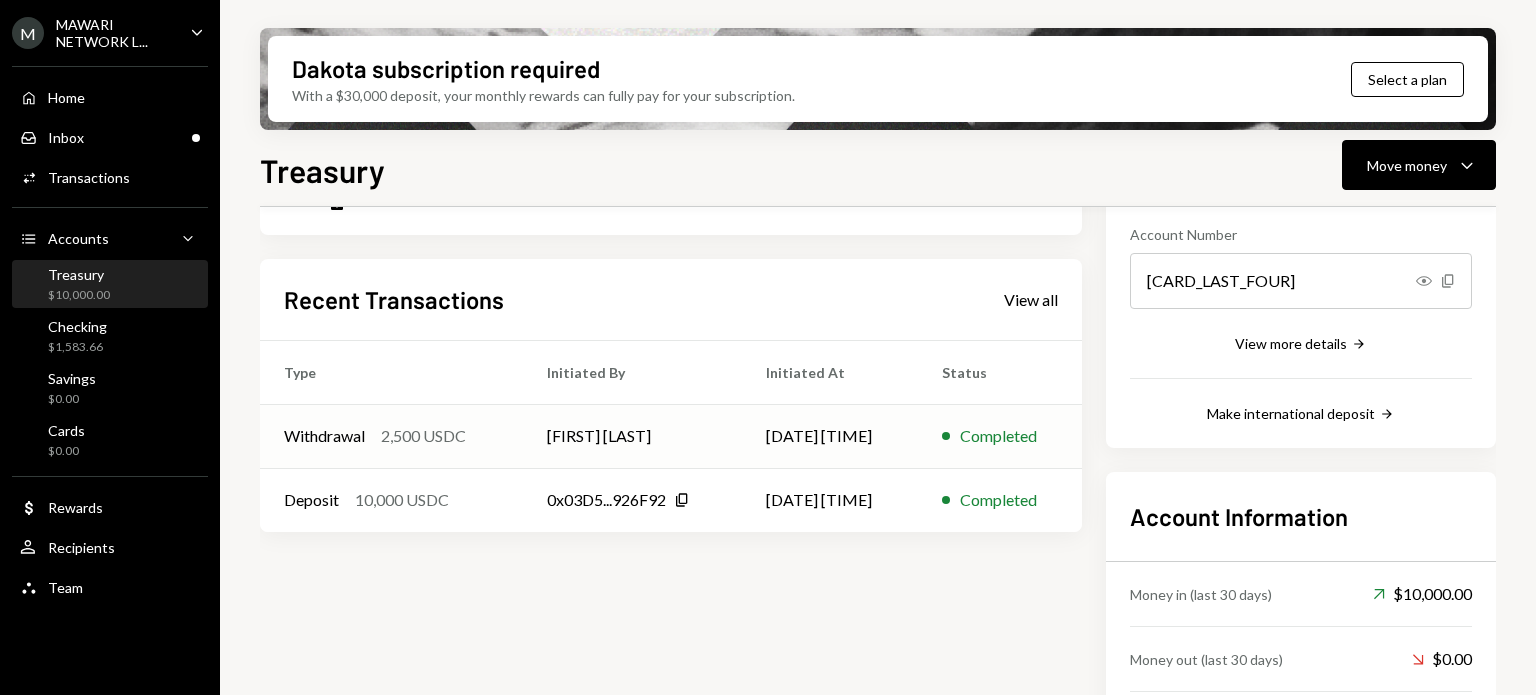 click on "[FIRST] [LAST]" at bounding box center (632, 436) 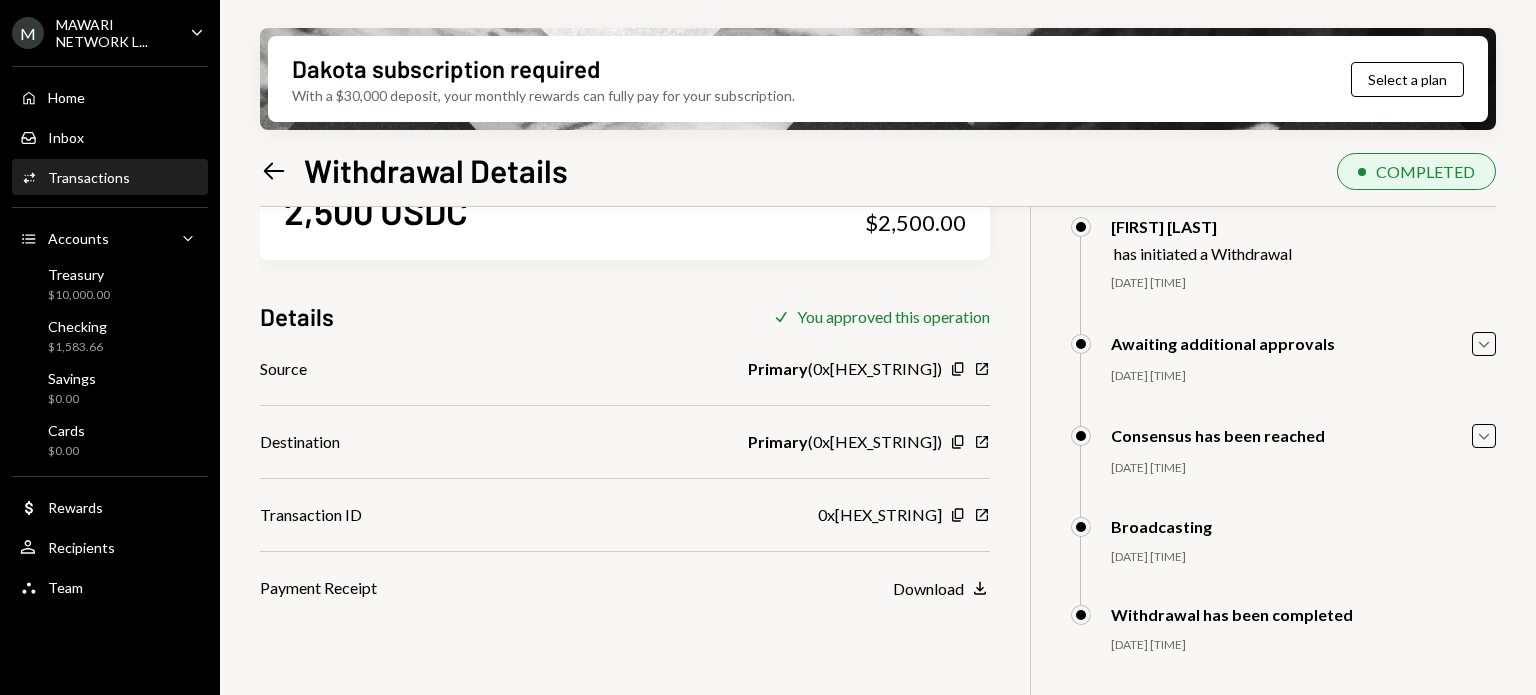 scroll, scrollTop: 160, scrollLeft: 0, axis: vertical 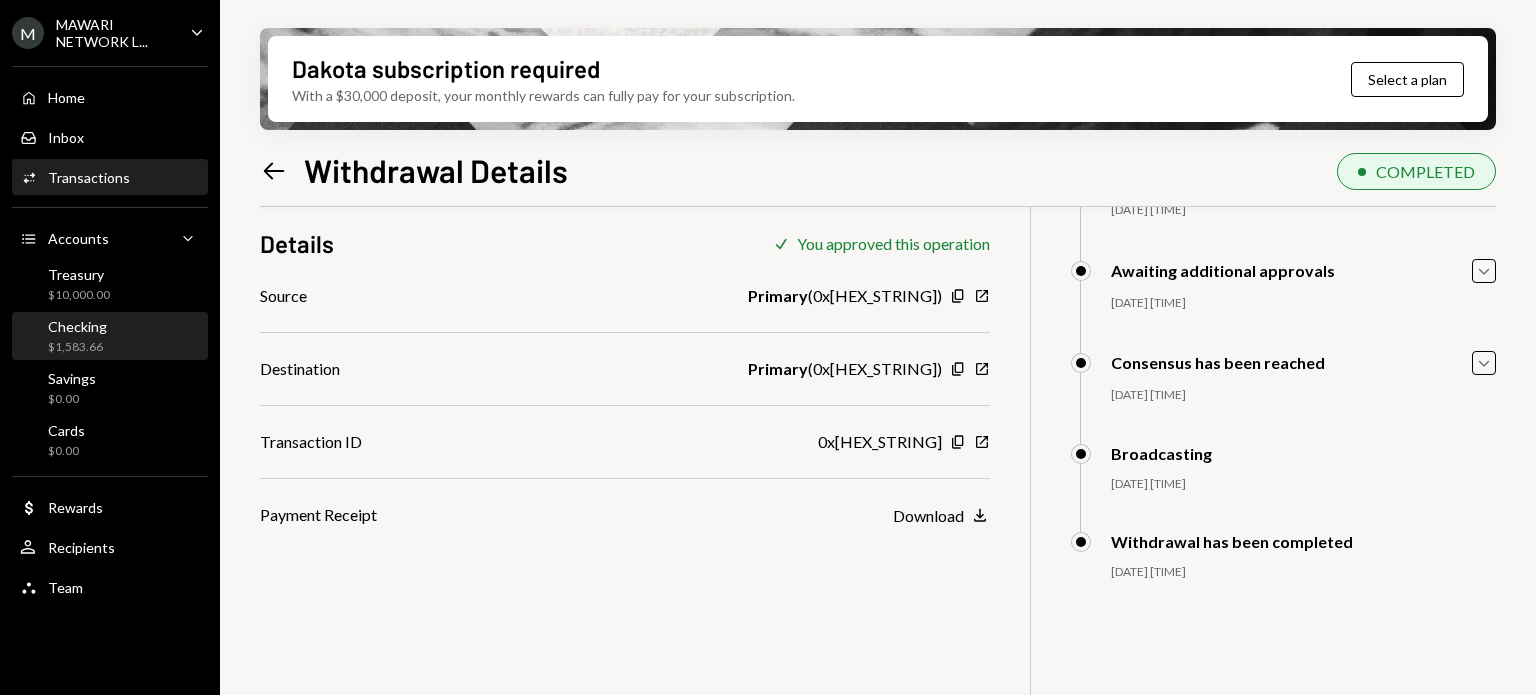 click on "$1,583.66" at bounding box center (77, 347) 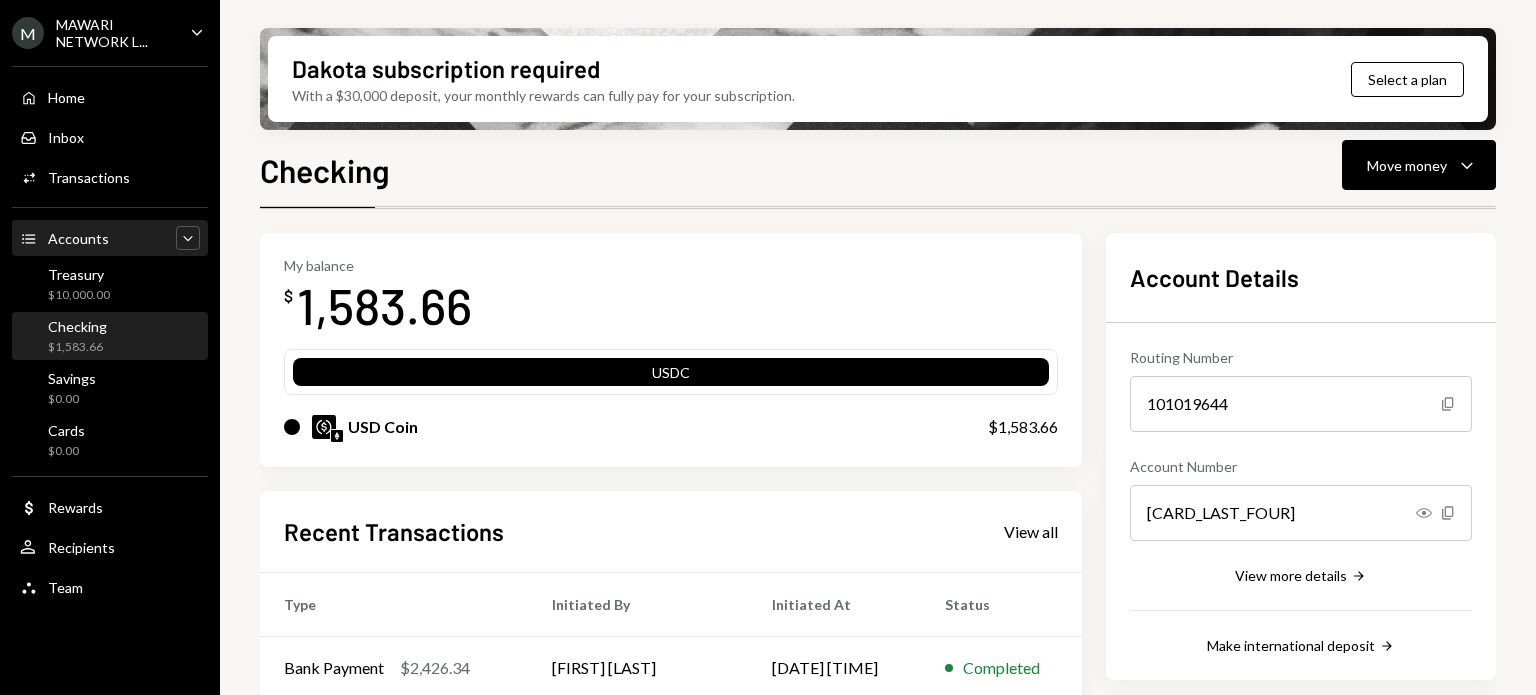 scroll, scrollTop: 0, scrollLeft: 0, axis: both 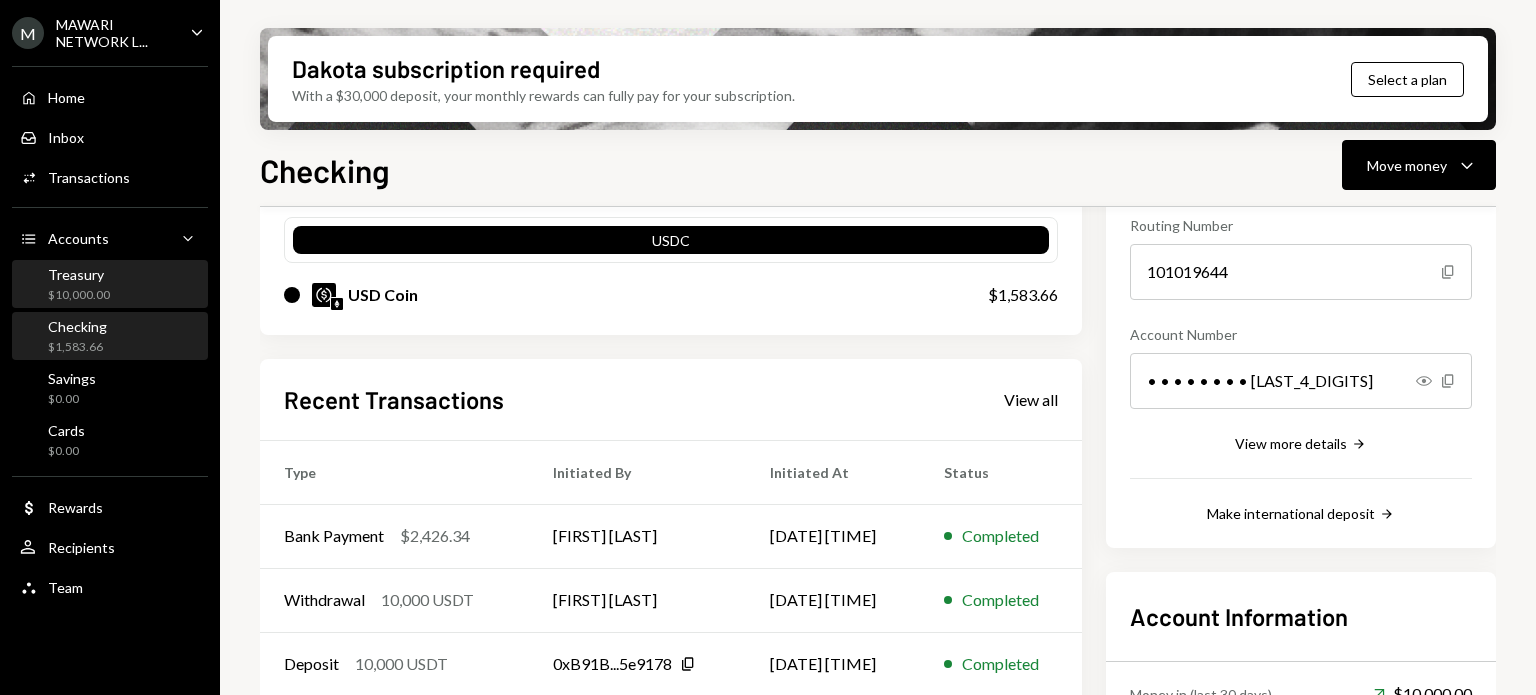 click on "Treasury $10,000.00" at bounding box center (110, 285) 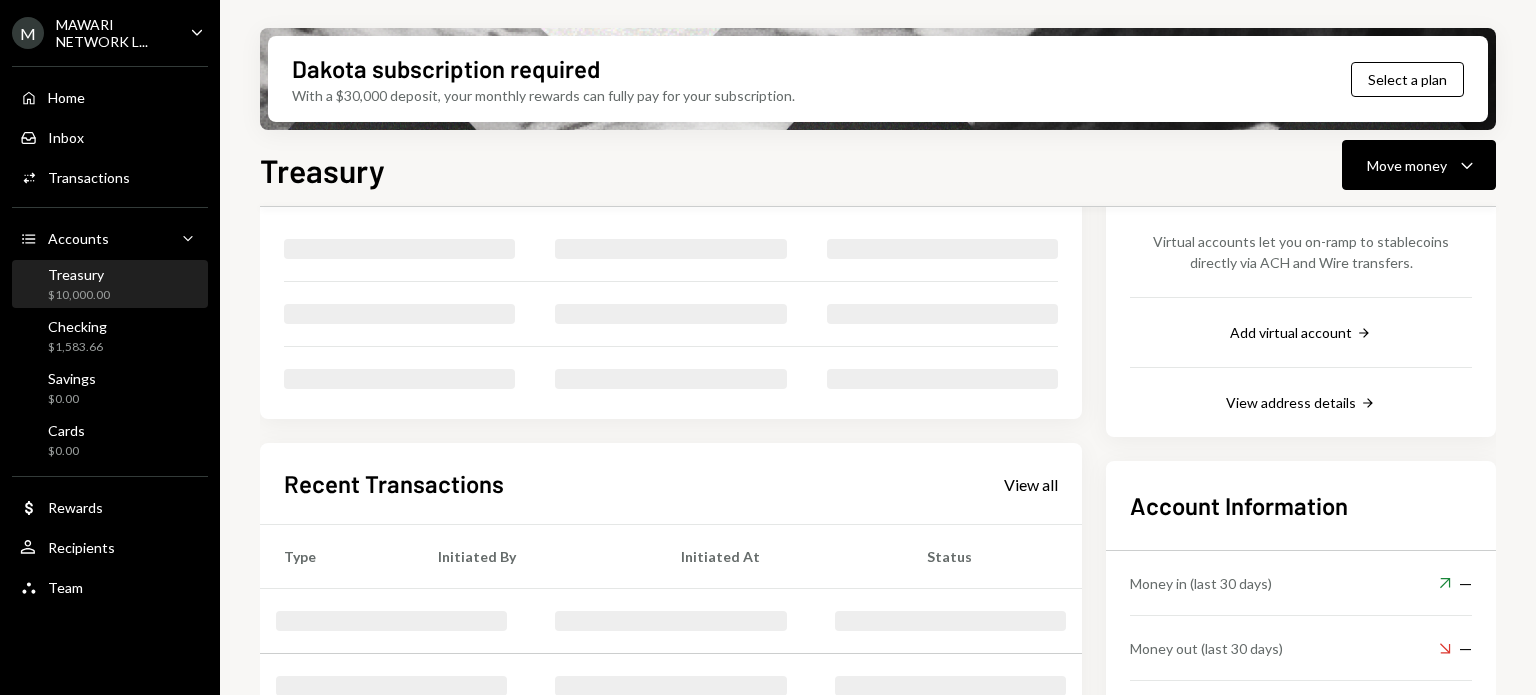 scroll, scrollTop: 200, scrollLeft: 0, axis: vertical 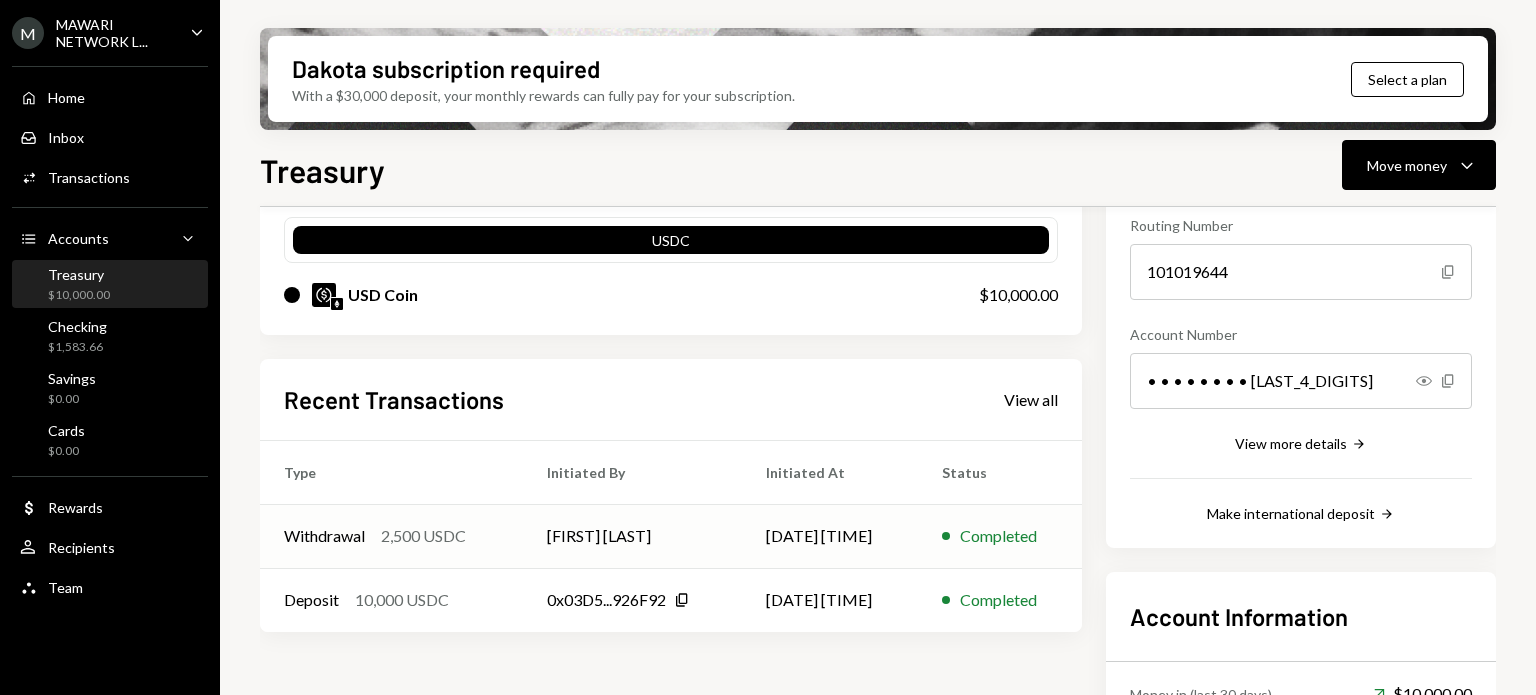 click on "Withdrawal 2,500  USDC" at bounding box center (391, 536) 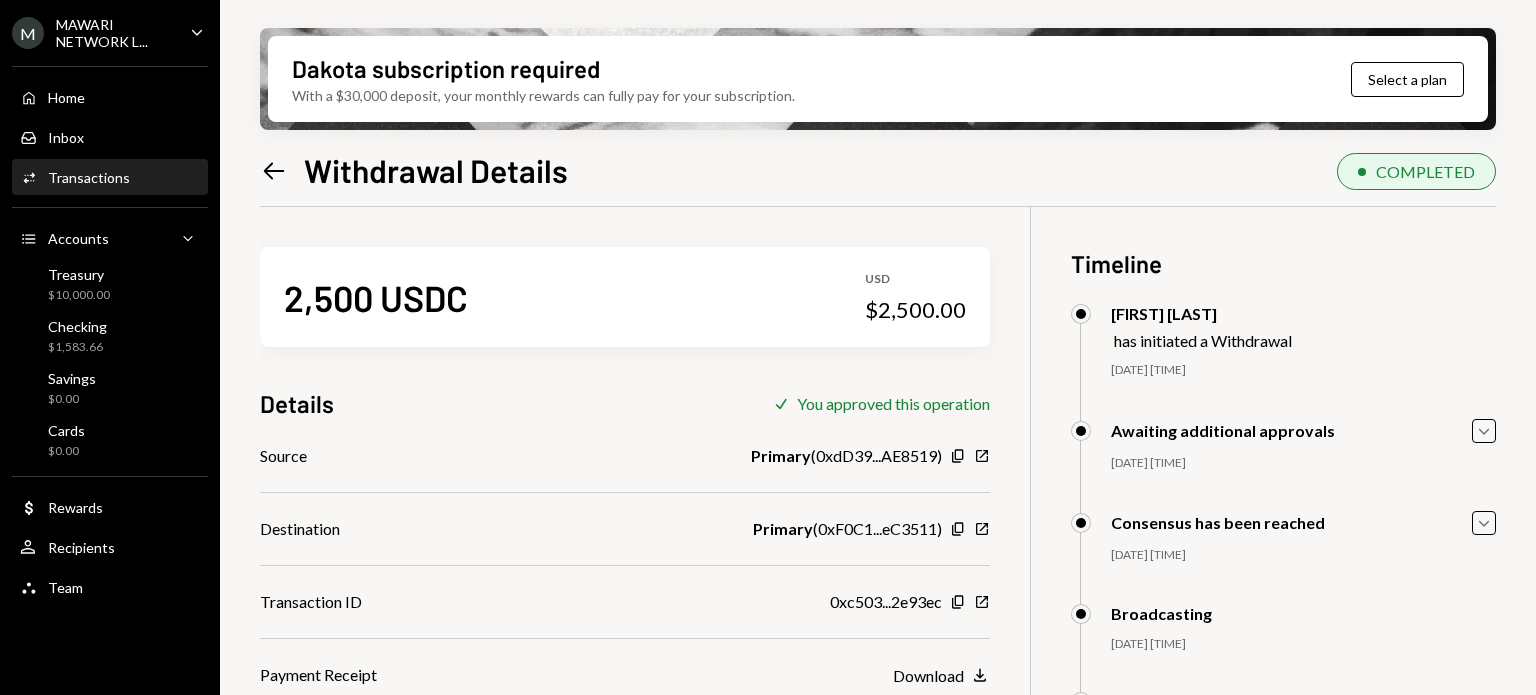 click on "Primary  ( 0xF0C1...eC3511 )" at bounding box center [847, 529] 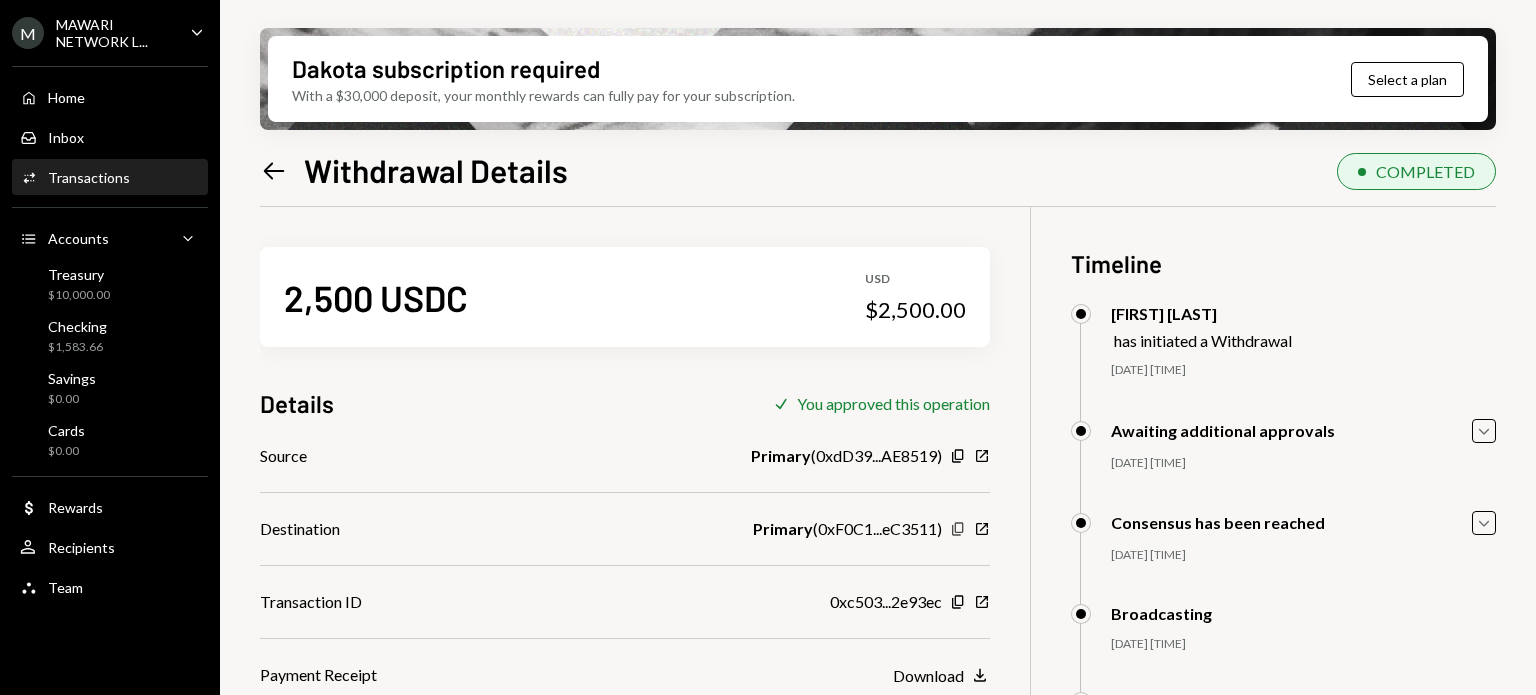 click on "Copy" 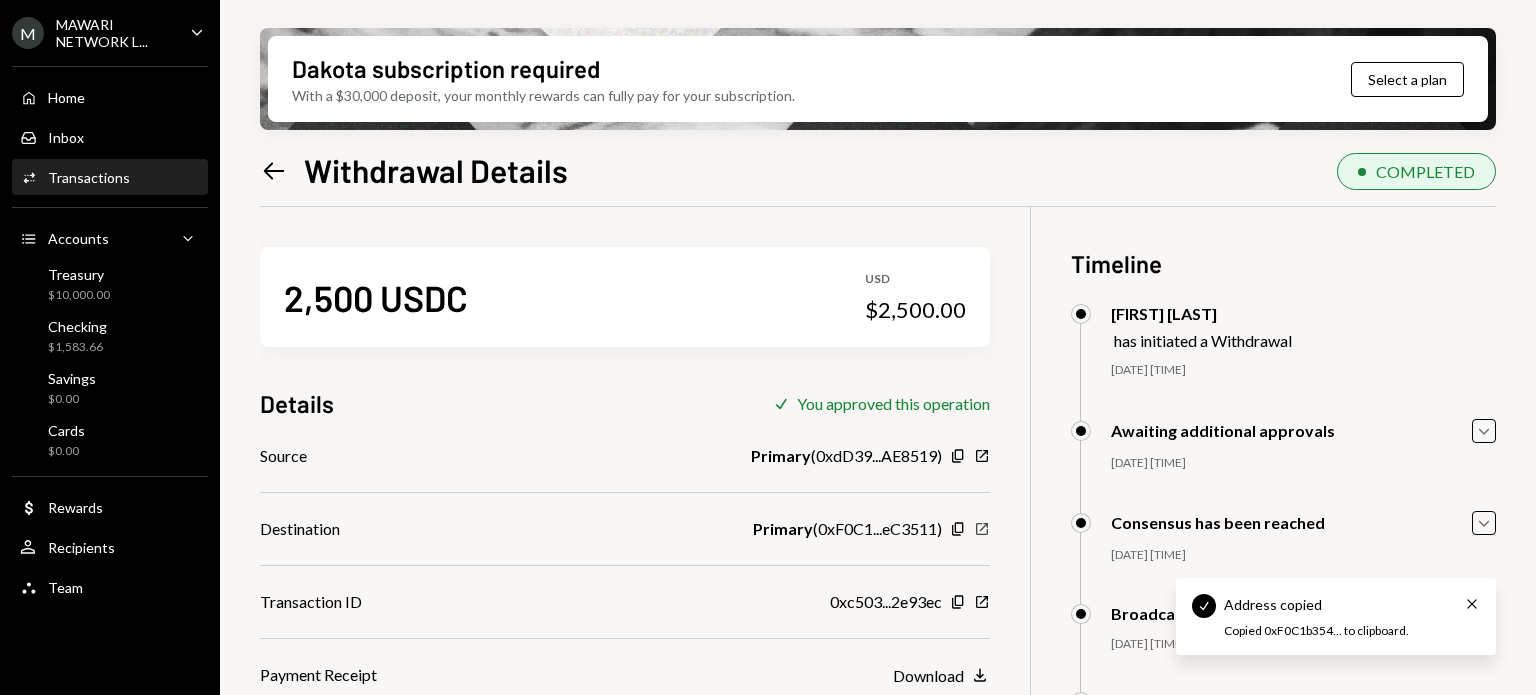 click 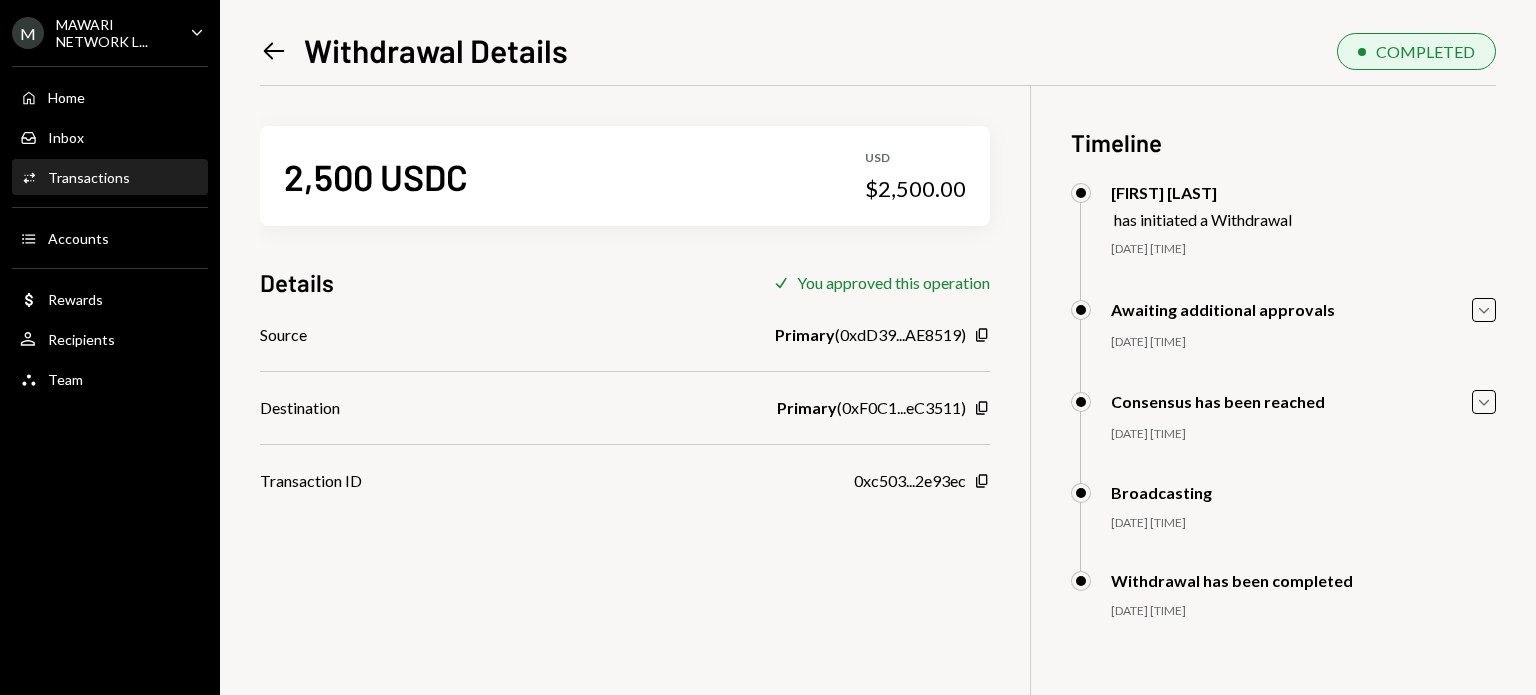 scroll, scrollTop: 0, scrollLeft: 0, axis: both 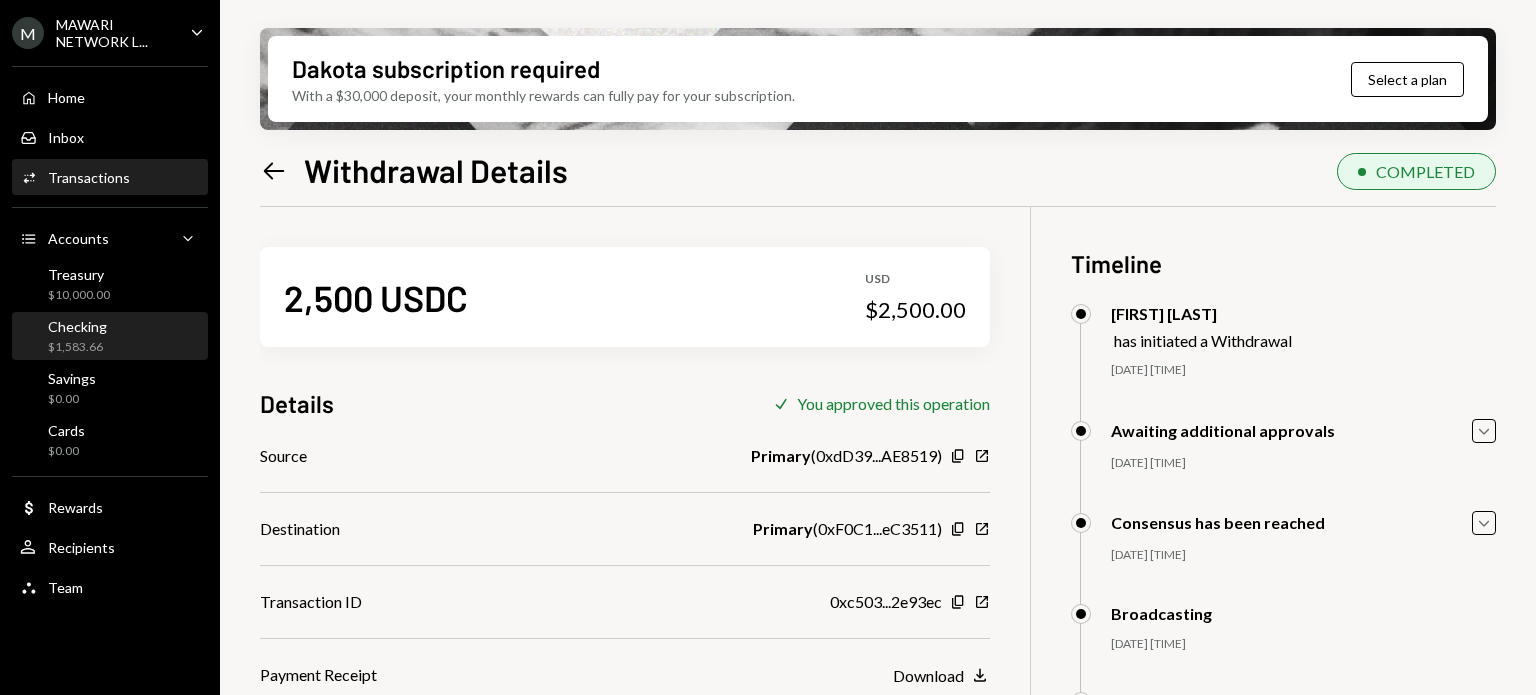 click on "Checking" at bounding box center (77, 326) 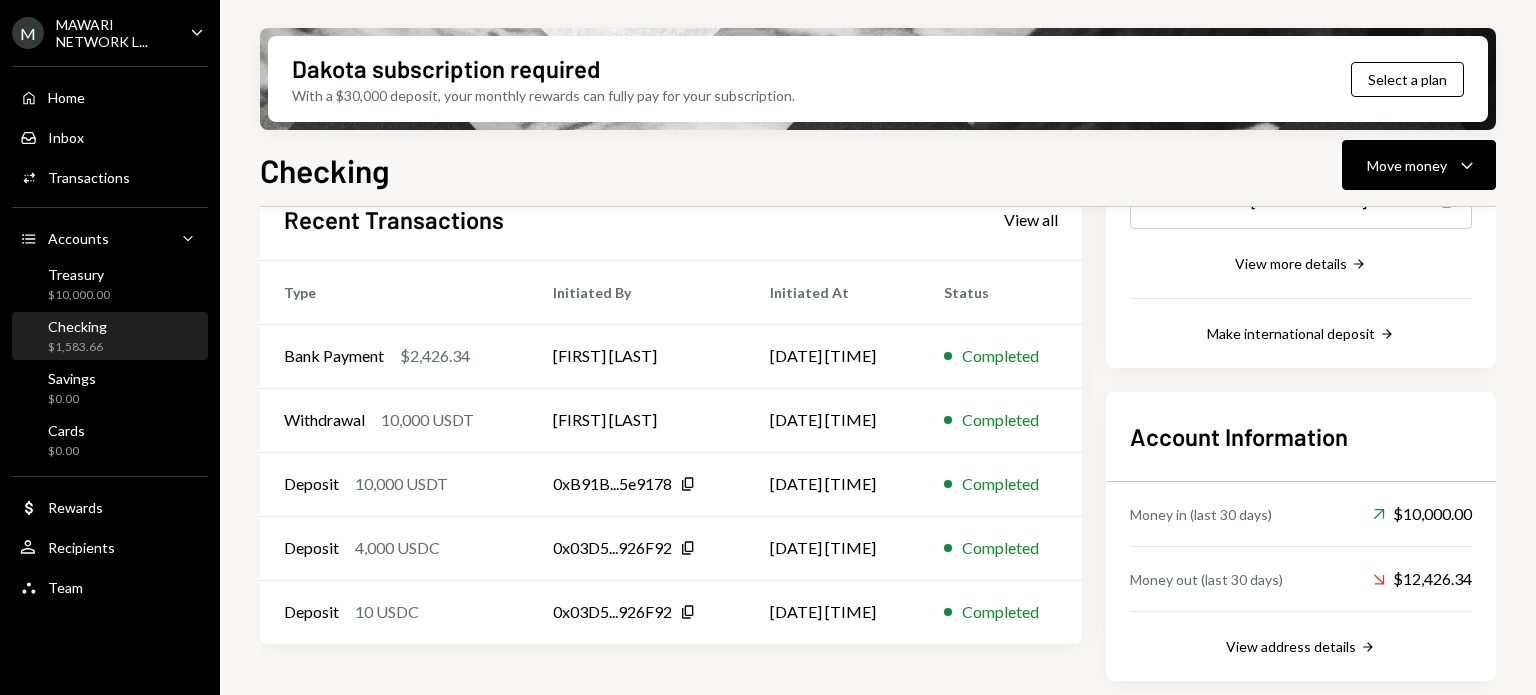 scroll, scrollTop: 381, scrollLeft: 0, axis: vertical 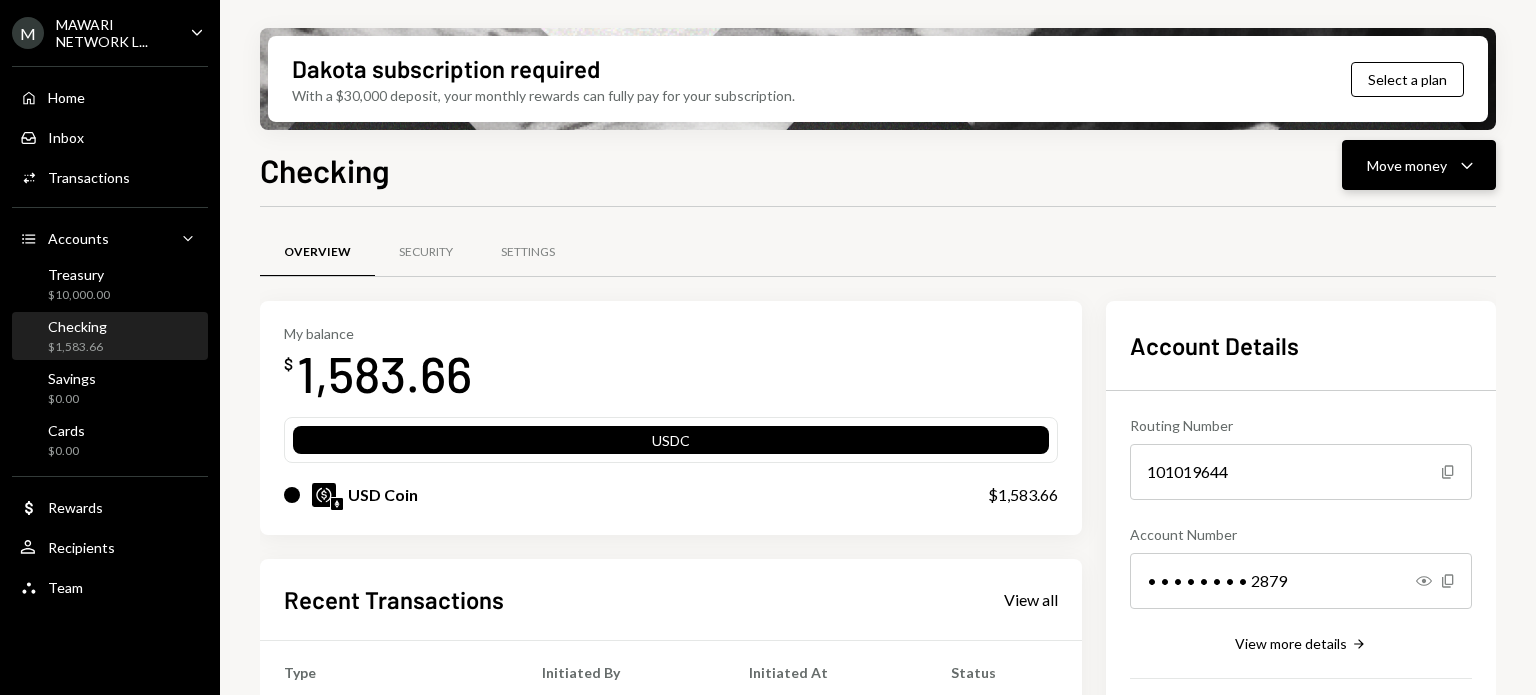 click on "Move money" at bounding box center [1407, 165] 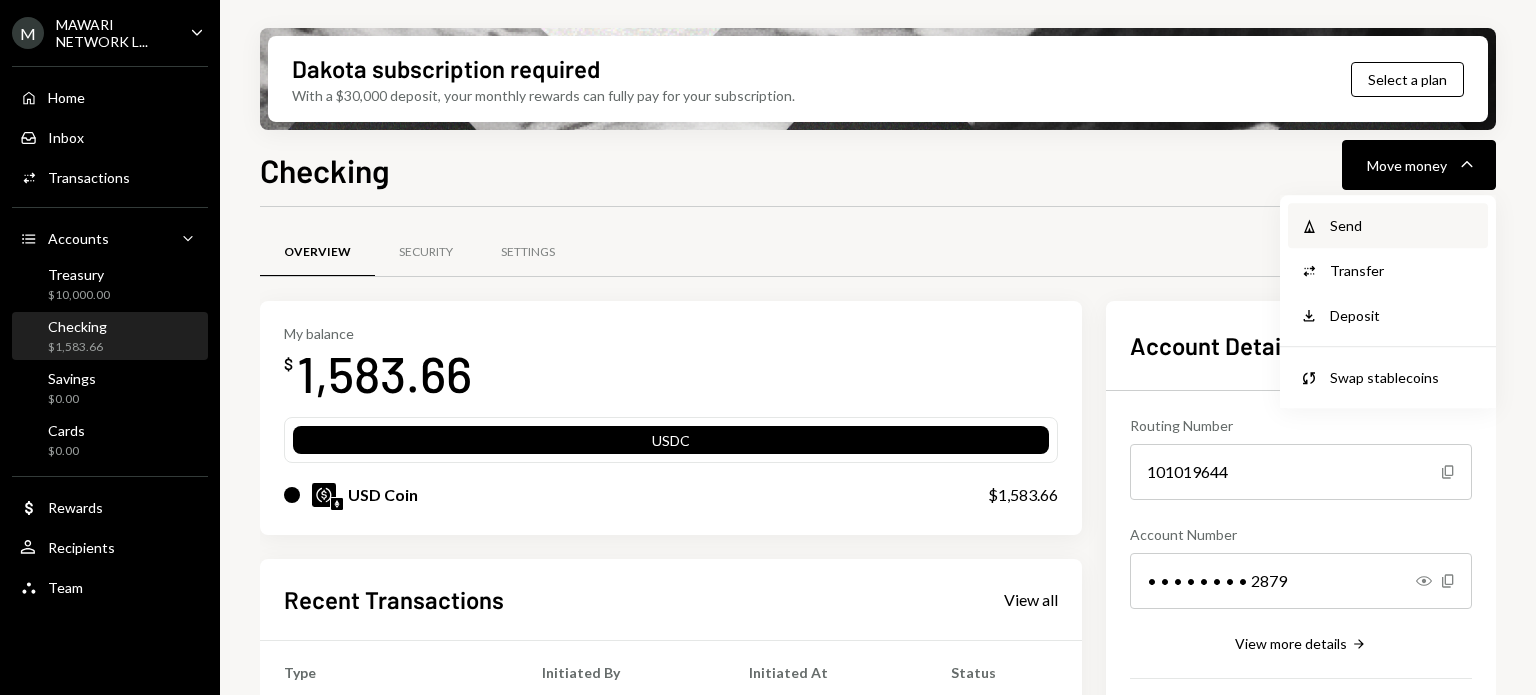 click on "Send" at bounding box center [1403, 225] 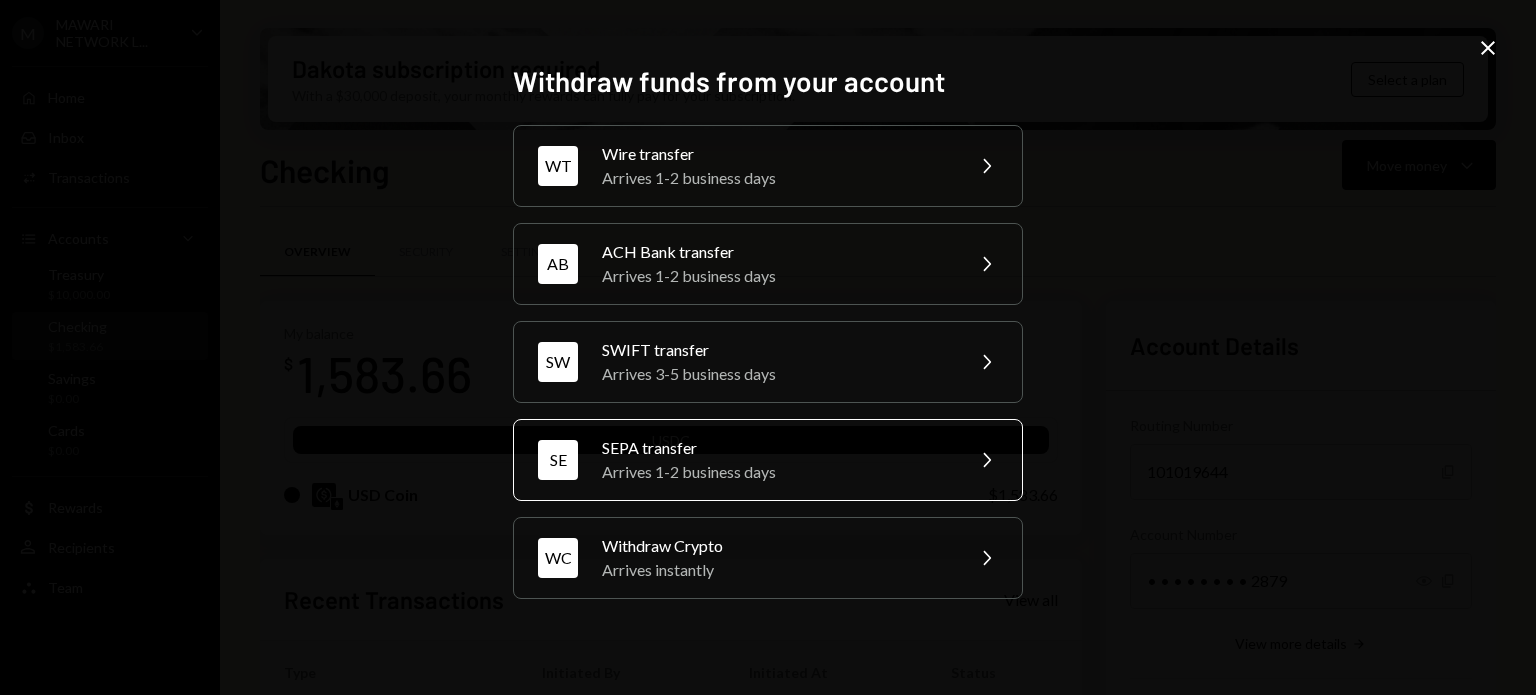 click on "Arrives 1-2 business days" at bounding box center (776, 472) 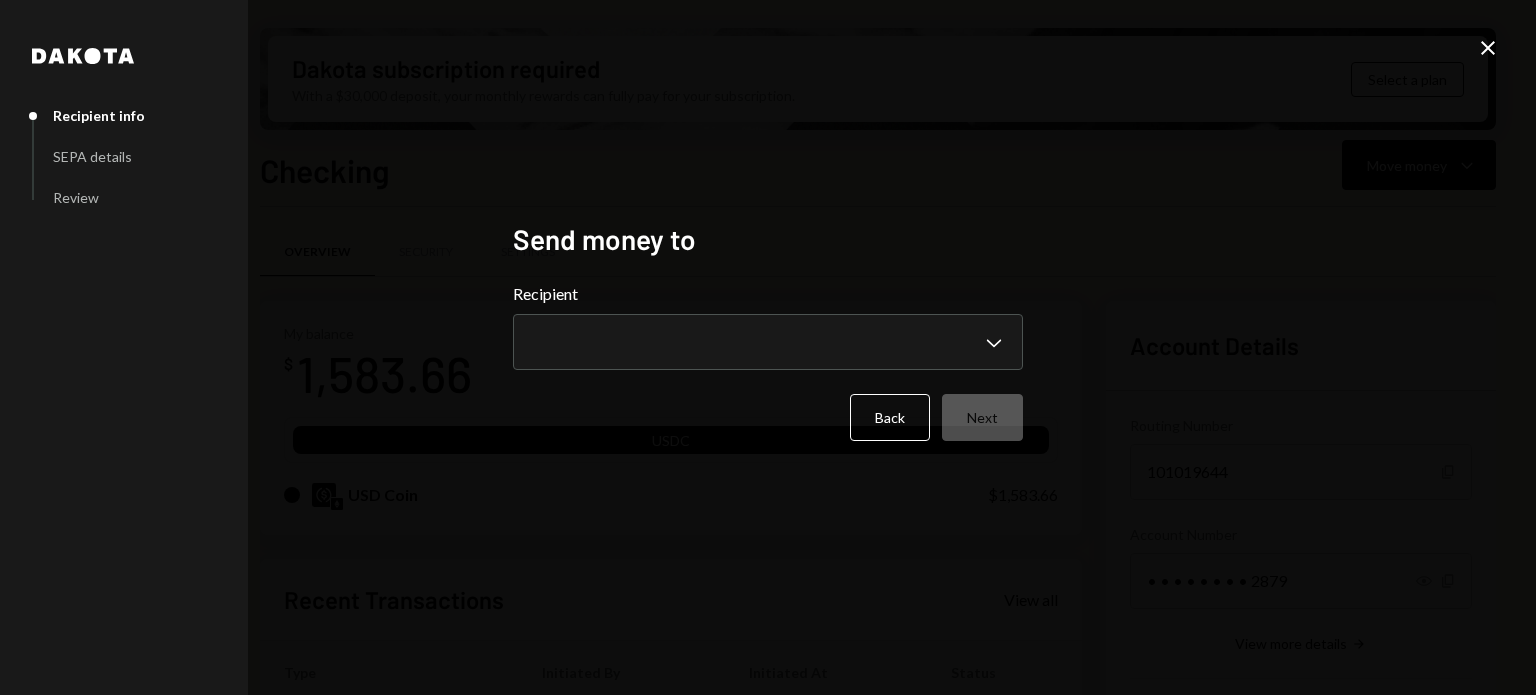 click on "Recipient" at bounding box center [768, 294] 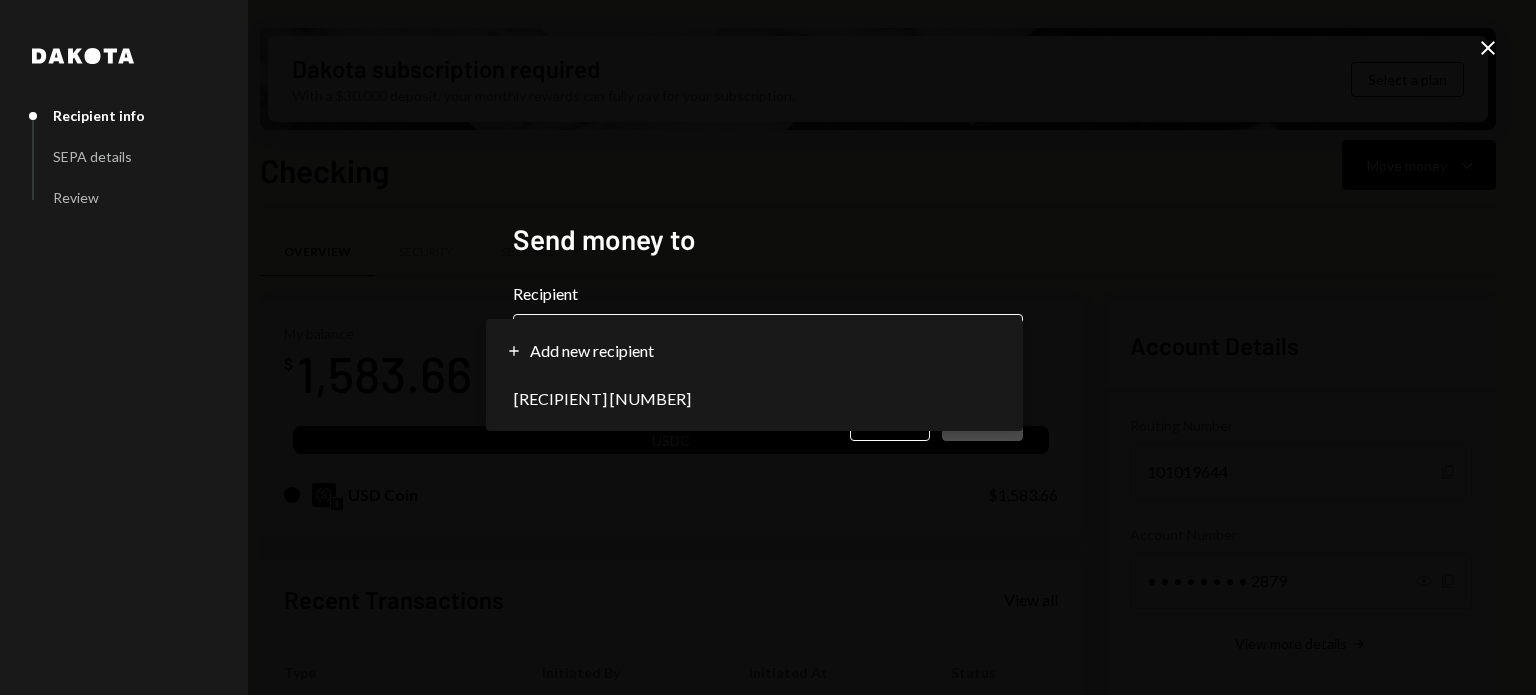 click on "M MAWARI NETWORK L... Caret Down Home Home Inbox Inbox Activities Transactions Accounts Accounts Caret Down Treasury $[AMOUNT] Checking $[AMOUNT] Savings $0.00 Cards $0.00 Dollar Rewards User Recipients Team Team Dakota subscription required With a $30,000 deposit, your monthly rewards can fully pay for your subscription. Select a plan Checking Move money Caret Down Overview Security Settings My balance $ [AMOUNT] USDC USD Coin $[AMOUNT] Recent Transactions View all Type Initiated By Initiated At Status Bank Payment $[AMOUNT] [FIRST]  [LAST] [DATE] [TIME] Completed Withdrawal 10,000  USDT [FIRST]  [LAST] [DATE] [TIME] Completed Deposit 10,000  USDT [ADDRESS] Copy [DATE] [TIME] Completed Deposit 4,000  USDC [ADDRESS] Copy [DATE] [TIME] Completed Deposit 10  USDC [ADDRESS] Copy [DATE] [TIME] Completed Account Details Routing Number 101019644 Copy Account Number • • • • • • • •  2879 Show Copy View more details Right Arrow Make international deposit $[AMOUNT]" at bounding box center (768, 347) 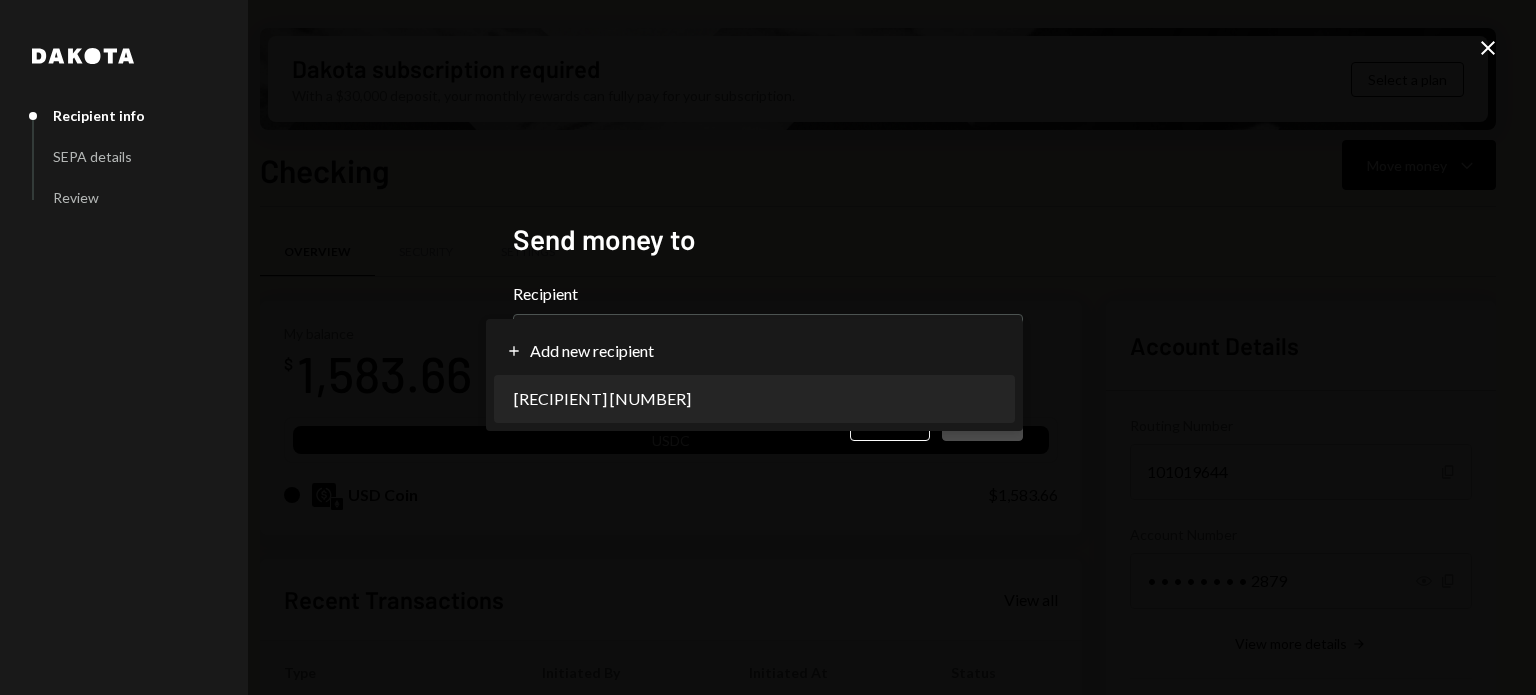 select on "**********" 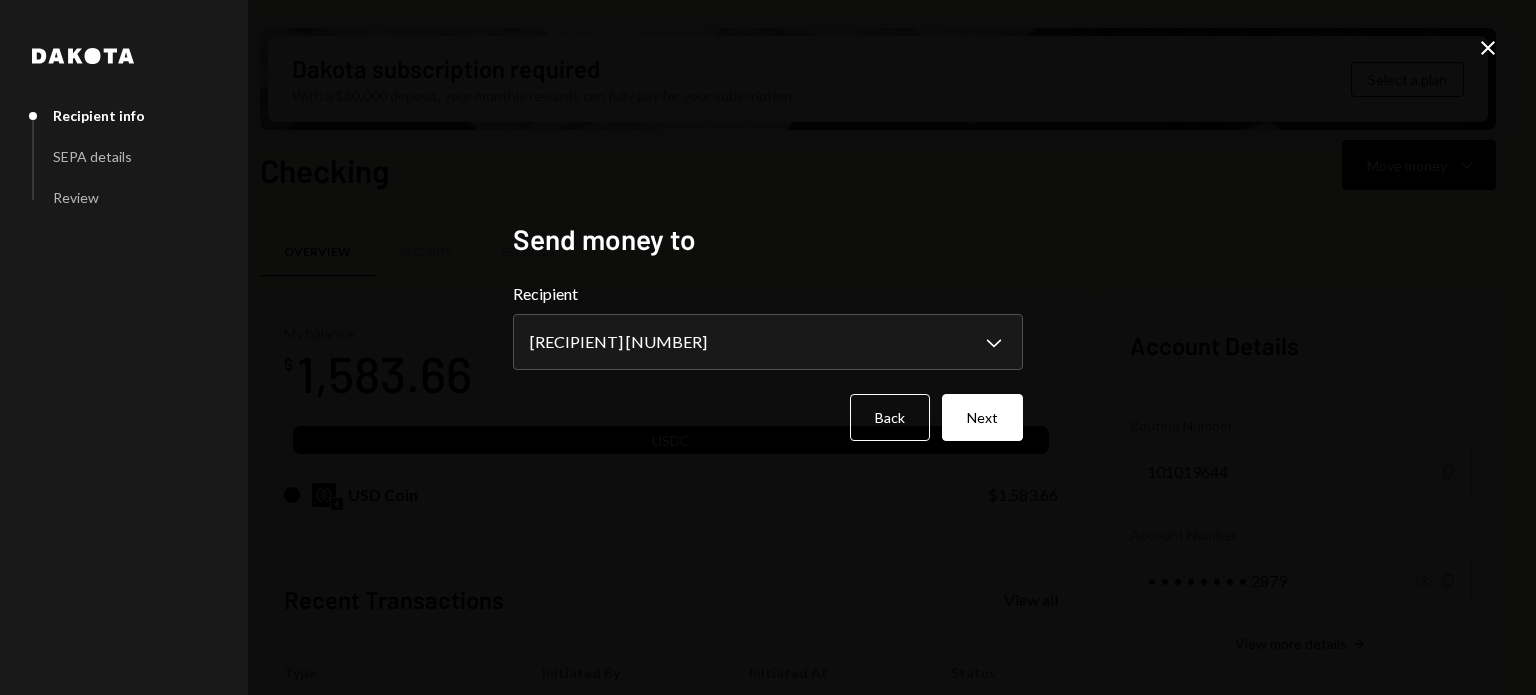 click on "**********" at bounding box center [768, 348] 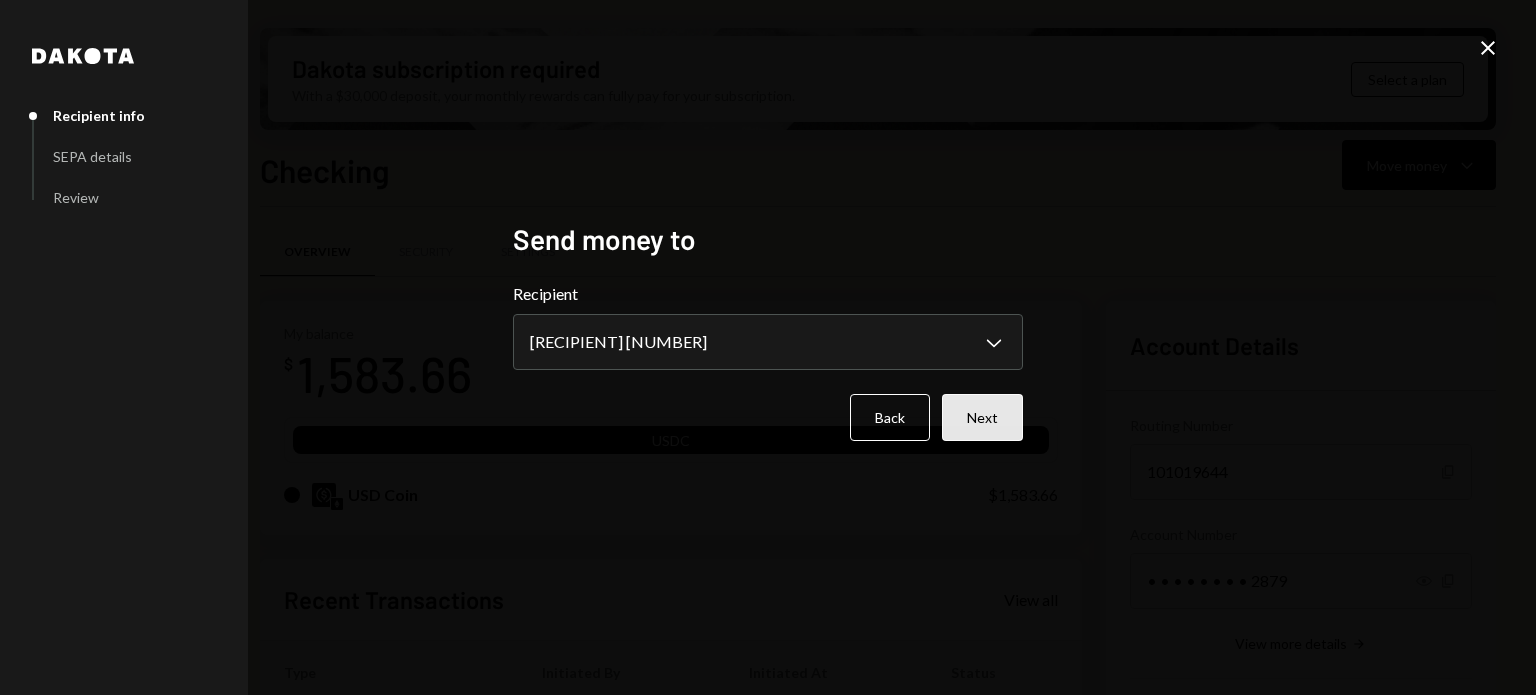 click on "Next" at bounding box center (982, 417) 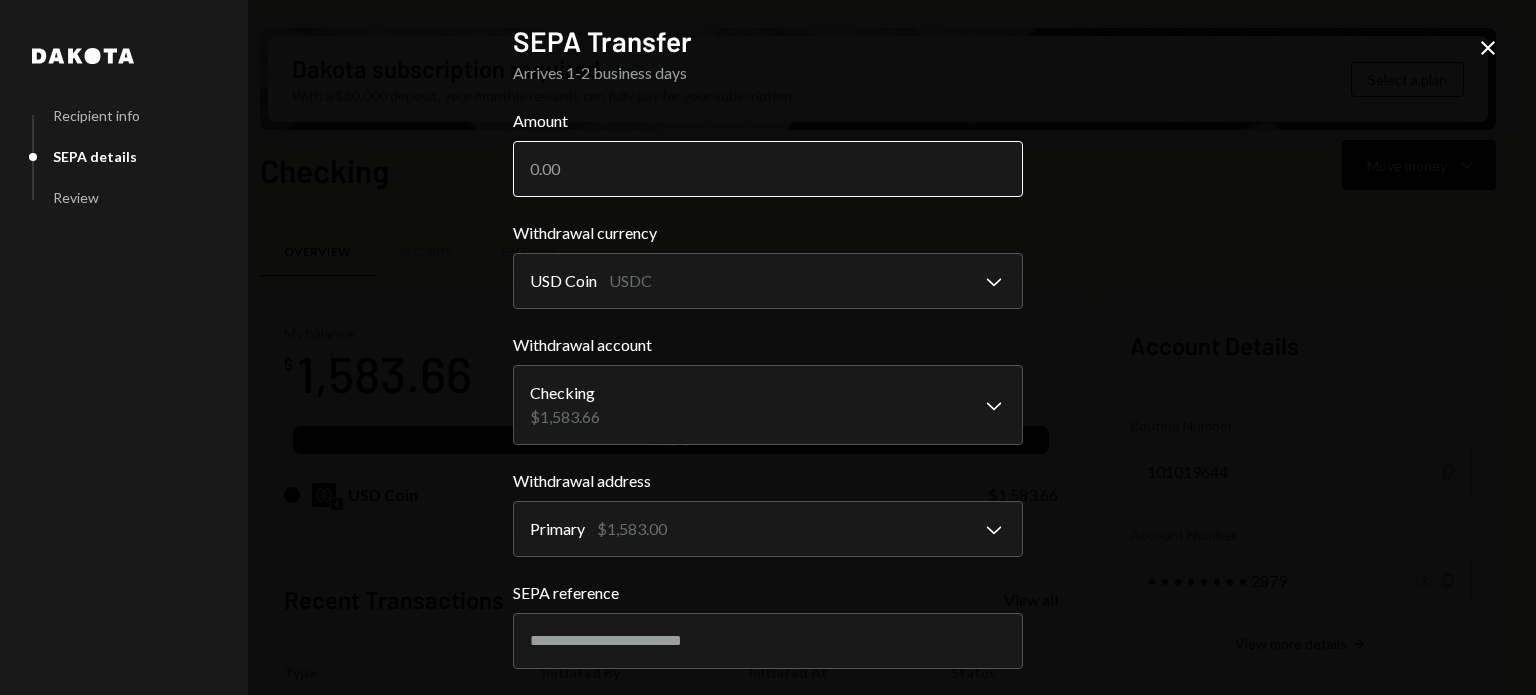 click on "Amount" at bounding box center [768, 169] 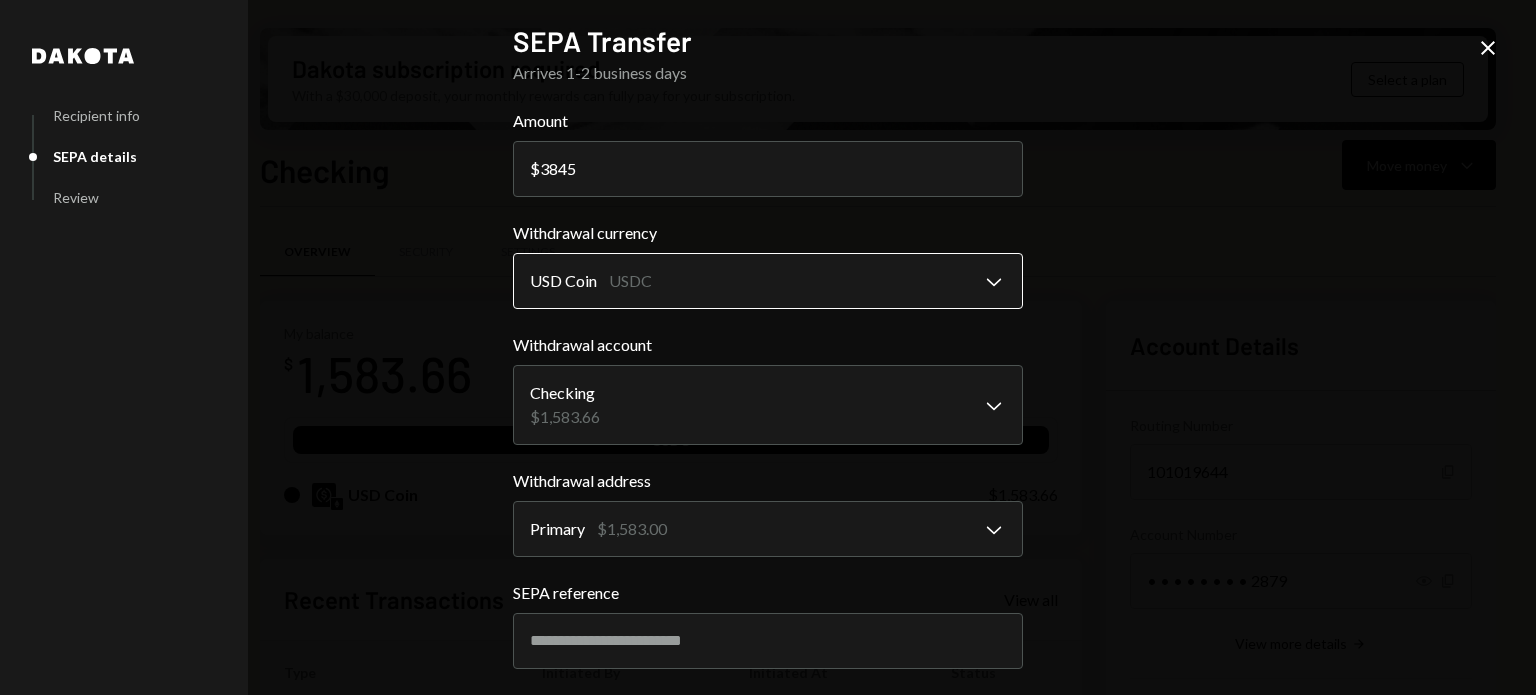 type on "3845" 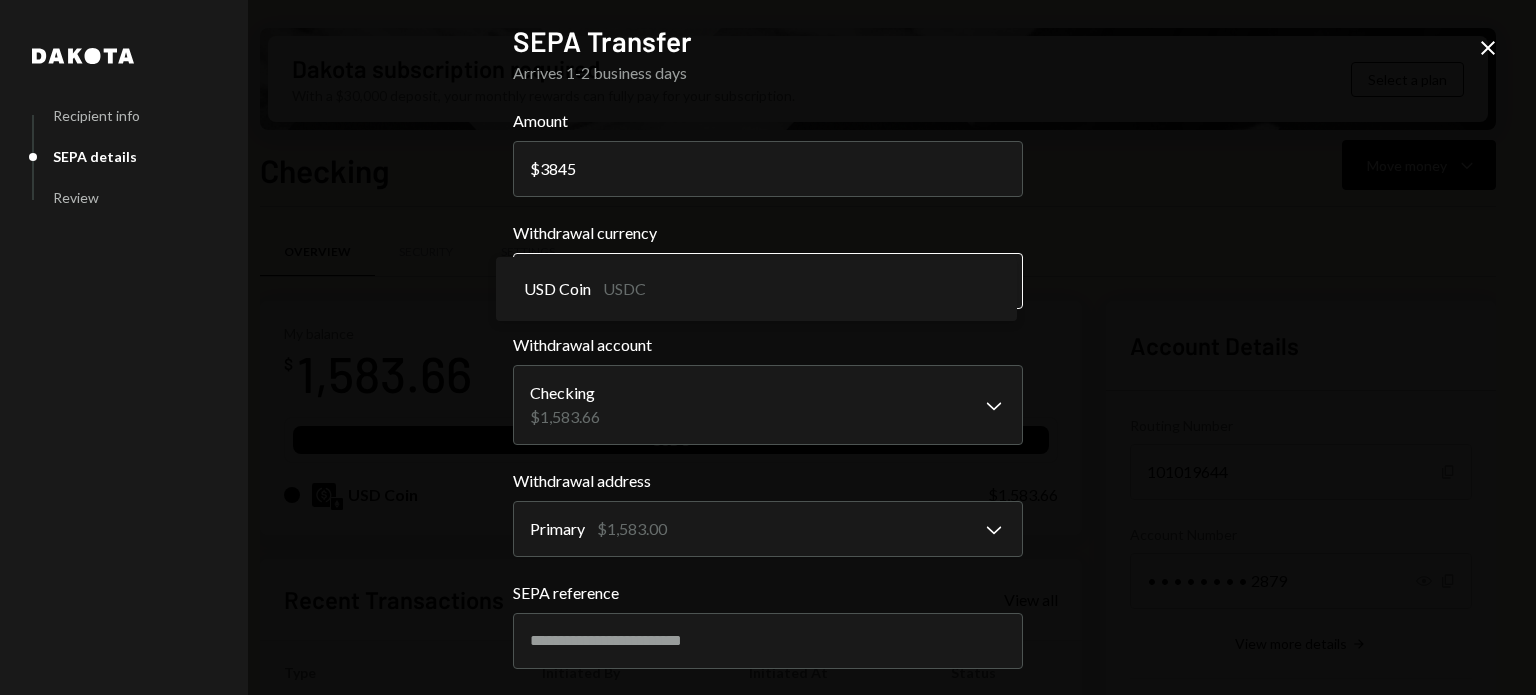 click on "M MAWARI NETWORK L... Caret Down Home Home Inbox Inbox Activities Transactions Accounts Accounts Caret Down Treasury $[AMOUNT] Checking $[AMOUNT] Savings $0.00 Cards $0.00 Dollar Rewards User Recipients Team Team Dakota subscription required With a $30,000 deposit, your monthly rewards can fully pay for your subscription. Select a plan Checking Move money Caret Down Overview Security Settings My balance $ [AMOUNT] USDC USD Coin $[AMOUNT] Recent Transactions View all Type Initiated By Initiated At Status Bank Payment $[AMOUNT] [FIRST]  [LAST] [DATE] [TIME] Completed Withdrawal 10,000  USDT [FIRST]  [LAST] [DATE] [TIME] Completed Deposit 10,000  USDT [ADDRESS] Copy [DATE] [TIME] Completed Deposit 4,000  USDC [ADDRESS] Copy [DATE] [TIME] Completed Deposit 10  USDC [ADDRESS] Copy [DATE] [TIME] Completed Account Details Routing Number 101019644 Copy Account Number • • • • • • • •  2879 Show Copy View more details Right Arrow Make international deposit $[AMOUNT]" at bounding box center (768, 347) 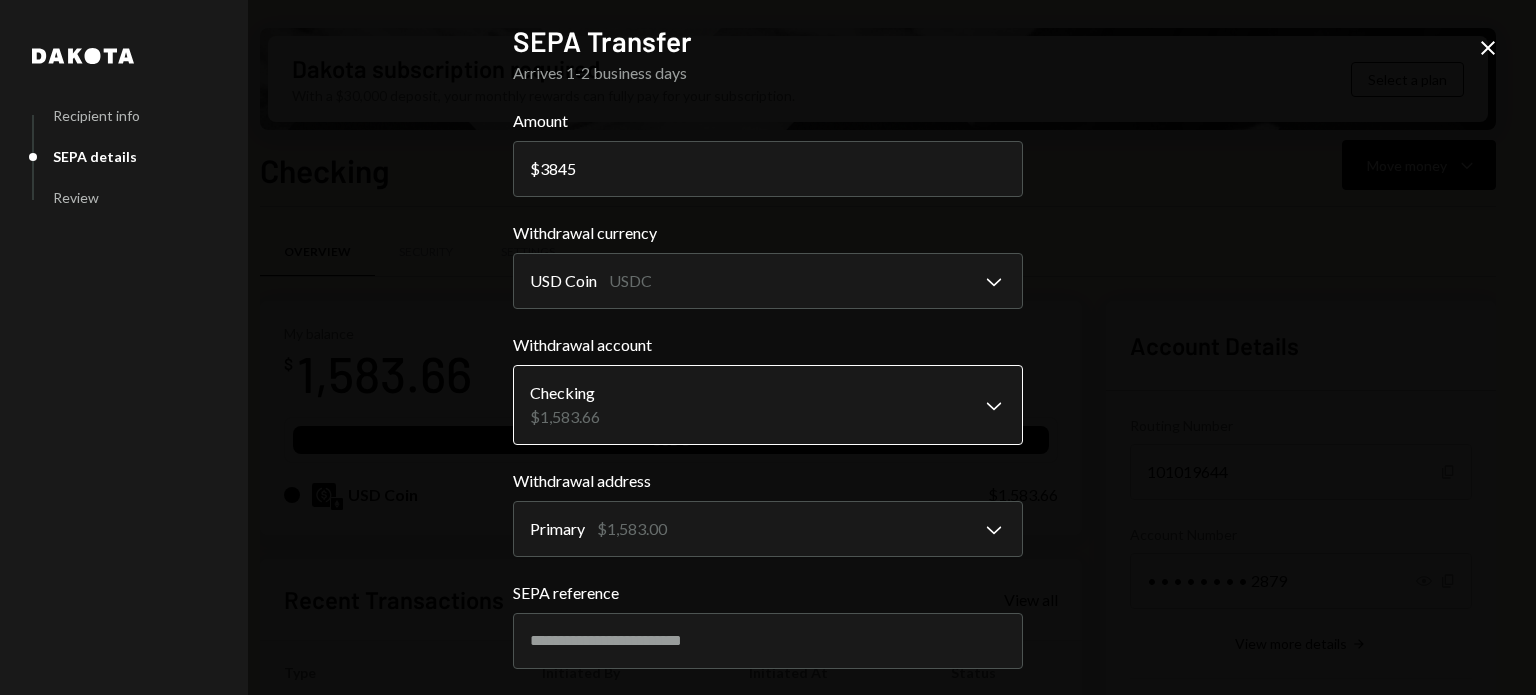 click on "M MAWARI NETWORK L... Caret Down Home Home Inbox Inbox Activities Transactions Accounts Accounts Caret Down Treasury $[AMOUNT] Checking $[AMOUNT] Savings $0.00 Cards $0.00 Dollar Rewards User Recipients Team Team Dakota subscription required With a $30,000 deposit, your monthly rewards can fully pay for your subscription. Select a plan Checking Move money Caret Down Overview Security Settings My balance $ [AMOUNT] USDC USD Coin $[AMOUNT] Recent Transactions View all Type Initiated By Initiated At Status Bank Payment $[AMOUNT] [FIRST]  [LAST] [DATE] [TIME] Completed Withdrawal 10,000  USDT [FIRST]  [LAST] [DATE] [TIME] Completed Deposit 10,000  USDT [ADDRESS] Copy [DATE] [TIME] Completed Deposit 4,000  USDC [ADDRESS] Copy [DATE] [TIME] Completed Deposit 10  USDC [ADDRESS] Copy [DATE] [TIME] Completed Account Details Routing Number 101019644 Copy Account Number • • • • • • • •  2879 Show Copy View more details Right Arrow Make international deposit $[AMOUNT]" at bounding box center [768, 347] 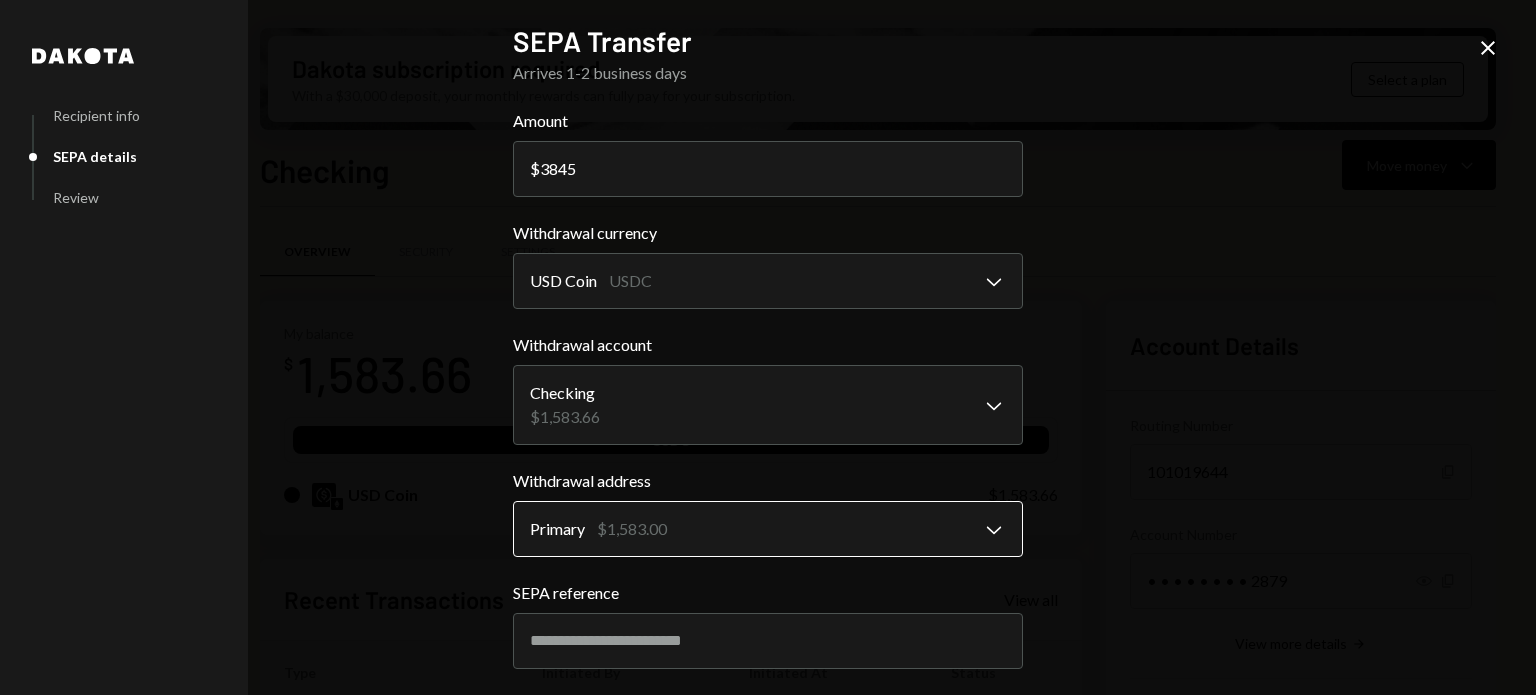 click on "M MAWARI NETWORK L... Caret Down Home Home Inbox Inbox Activities Transactions Accounts Accounts Caret Down Treasury $[AMOUNT] Checking $[AMOUNT] Savings $0.00 Cards $0.00 Dollar Rewards User Recipients Team Team Dakota subscription required With a $30,000 deposit, your monthly rewards can fully pay for your subscription. Select a plan Checking Move money Caret Down Overview Security Settings My balance $ [AMOUNT] USDC USD Coin $[AMOUNT] Recent Transactions View all Type Initiated By Initiated At Status Bank Payment $[AMOUNT] [FIRST]  [LAST] [DATE] [TIME] Completed Withdrawal 10,000  USDT [FIRST]  [LAST] [DATE] [TIME] Completed Deposit 10,000  USDT [ADDRESS] Copy [DATE] [TIME] Completed Deposit 4,000  USDC [ADDRESS] Copy [DATE] [TIME] Completed Deposit 10  USDC [ADDRESS] Copy [DATE] [TIME] Completed Account Details Routing Number 101019644 Copy Account Number • • • • • • • •  2879 Show Copy View more details Right Arrow Make international deposit $[AMOUNT]" at bounding box center (768, 347) 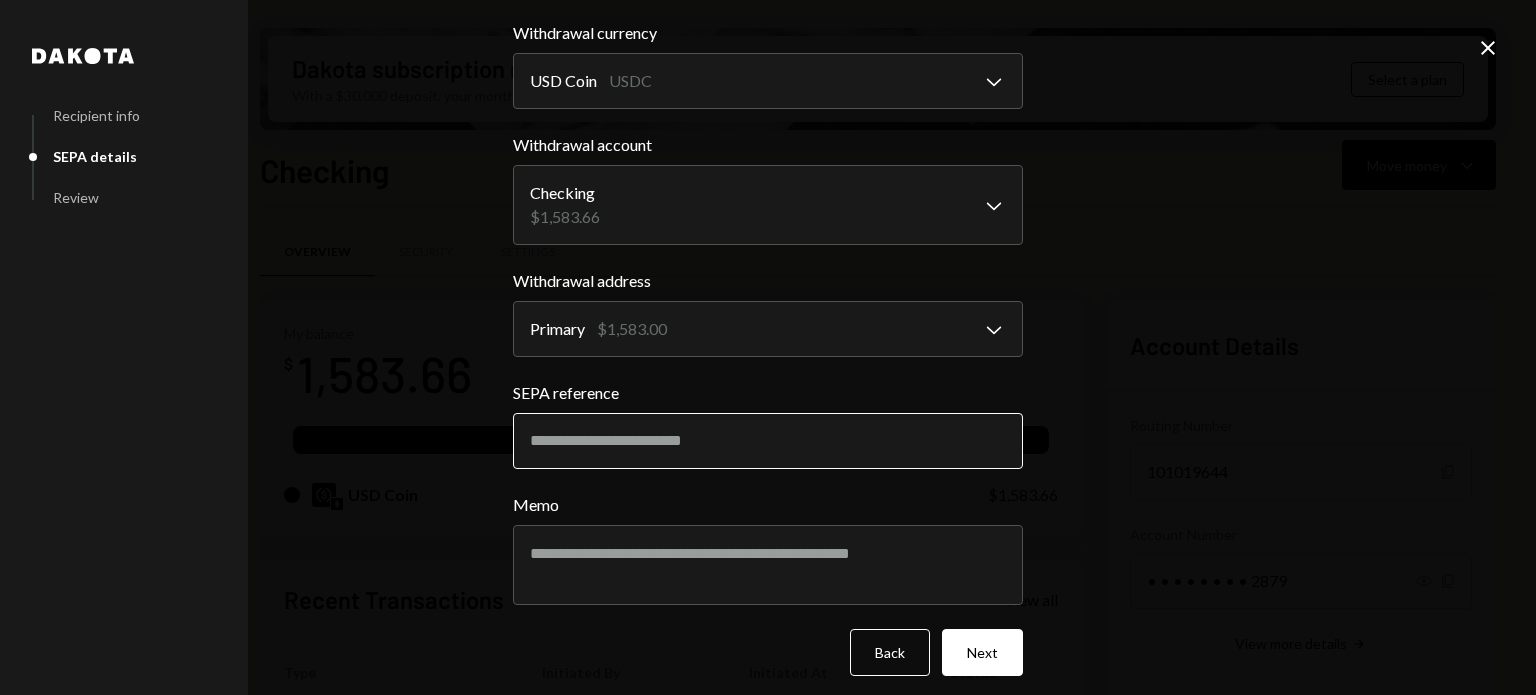 click on "SEPA reference" at bounding box center (768, 441) 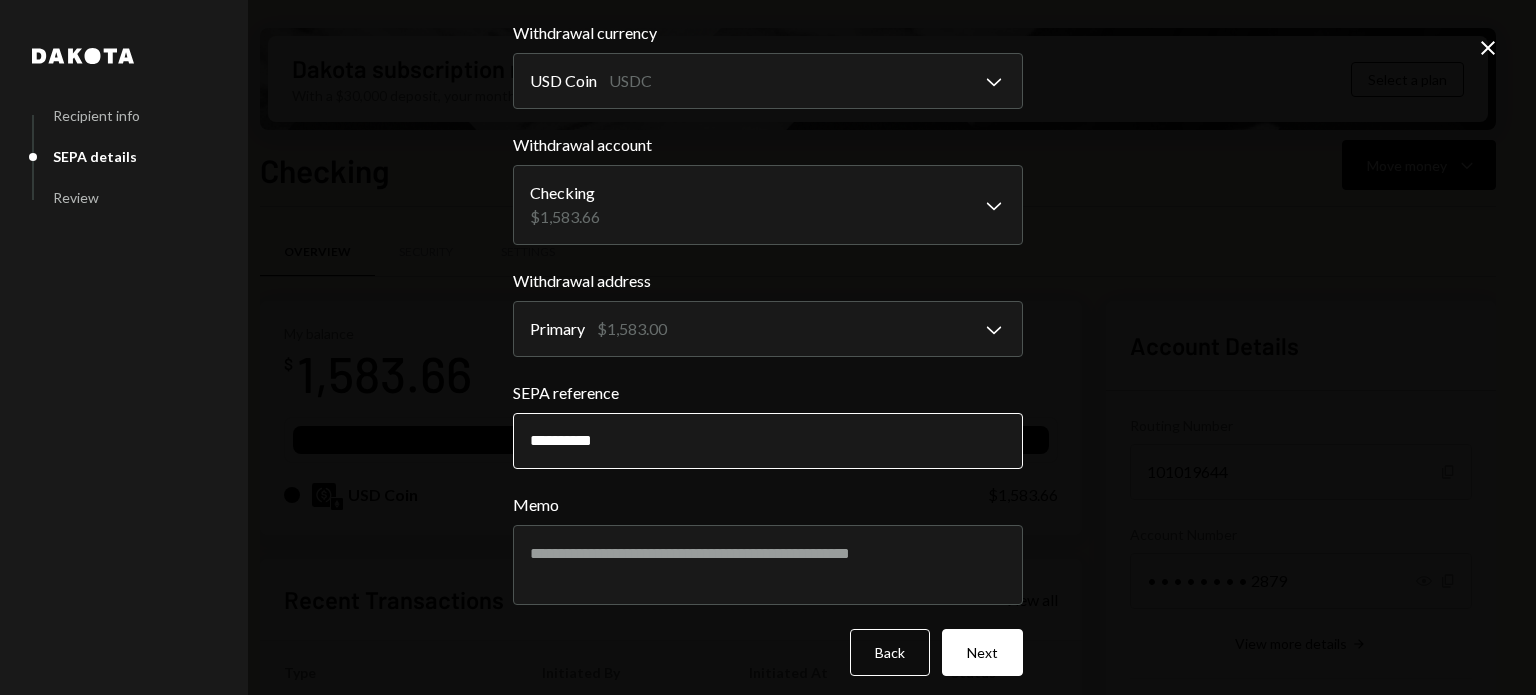 click on "**********" at bounding box center [768, 441] 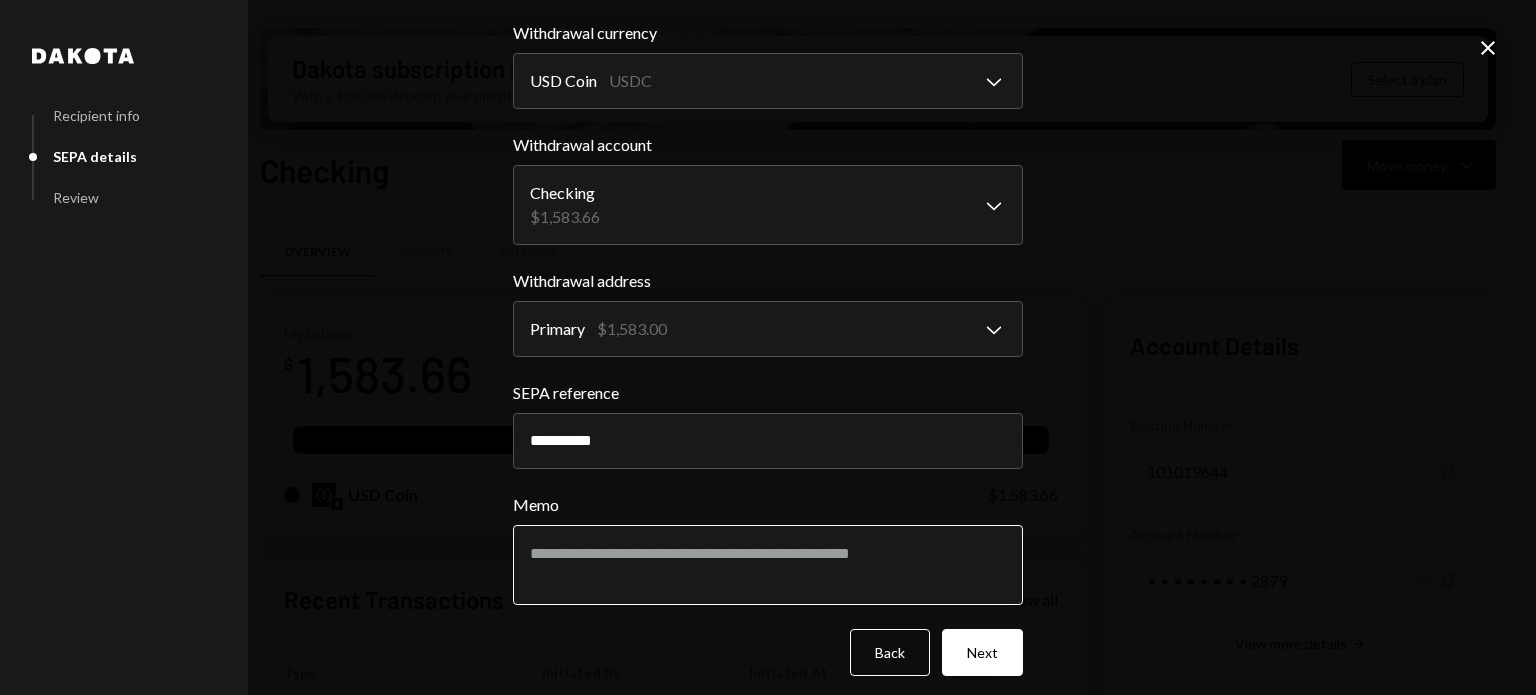 type on "**********" 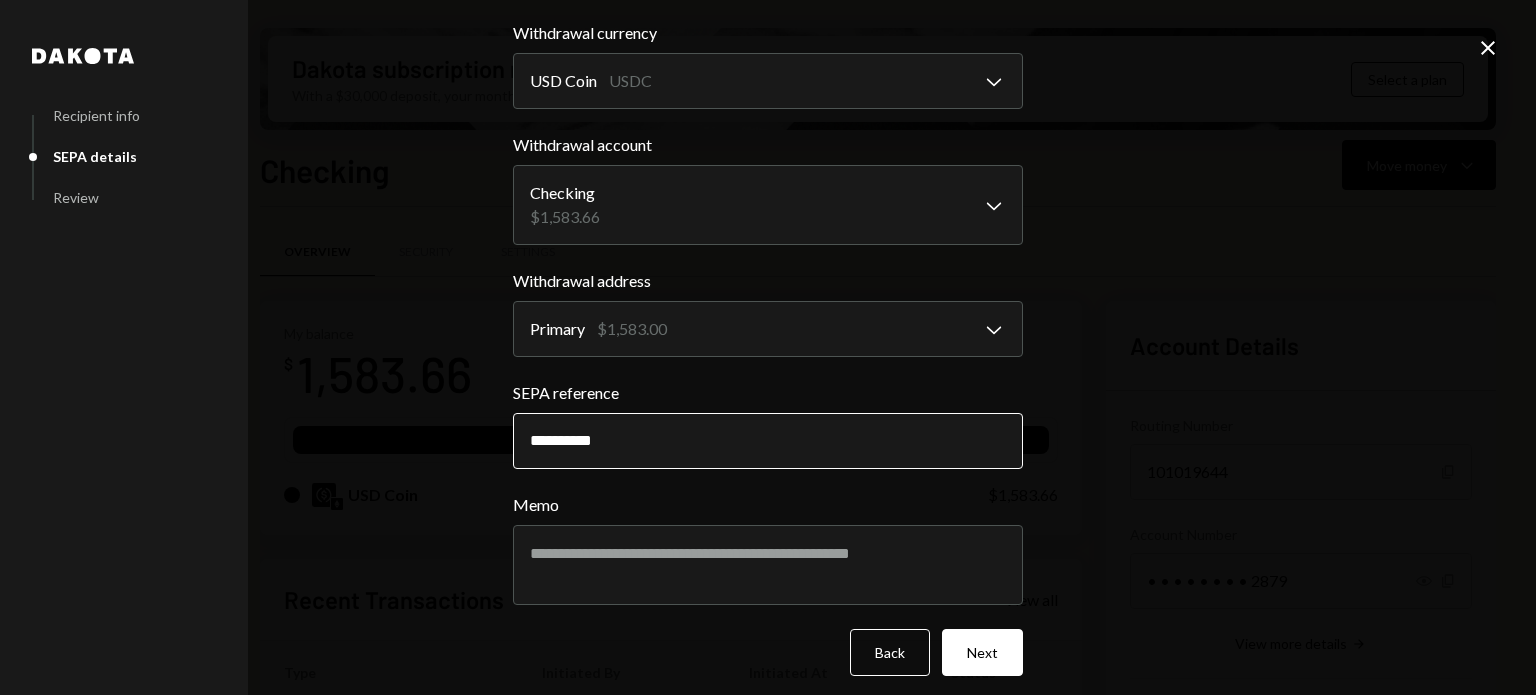 drag, startPoint x: 606, startPoint y: 456, endPoint x: 517, endPoint y: 450, distance: 89.20202 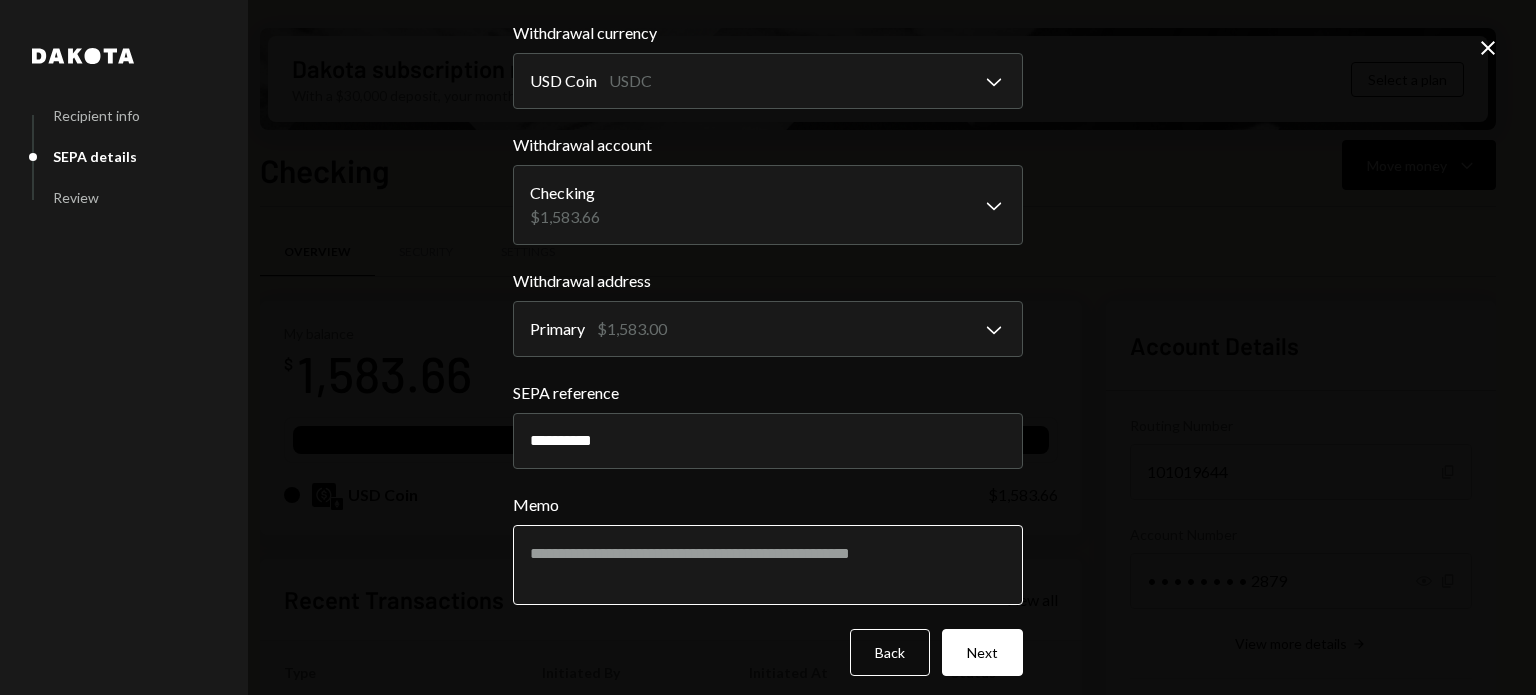 click on "Memo" at bounding box center [768, 565] 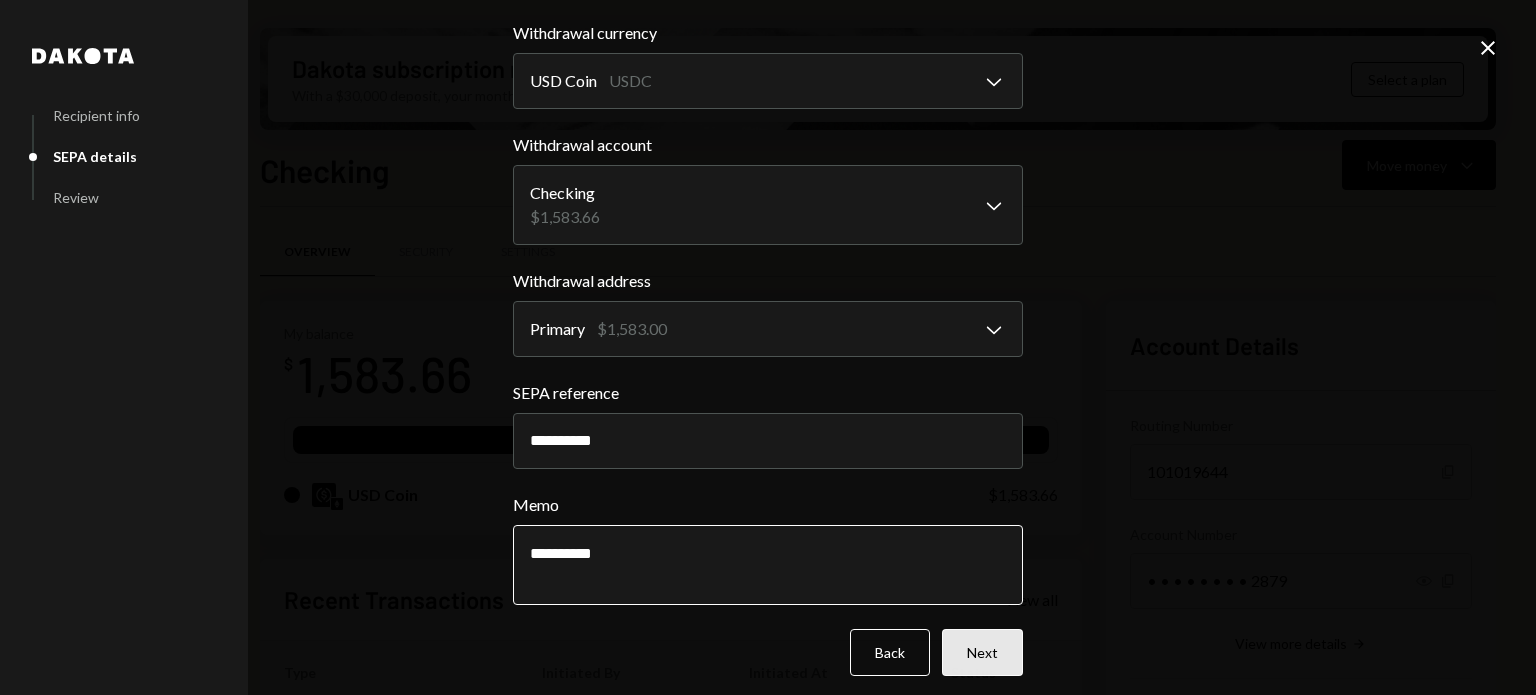 type on "**********" 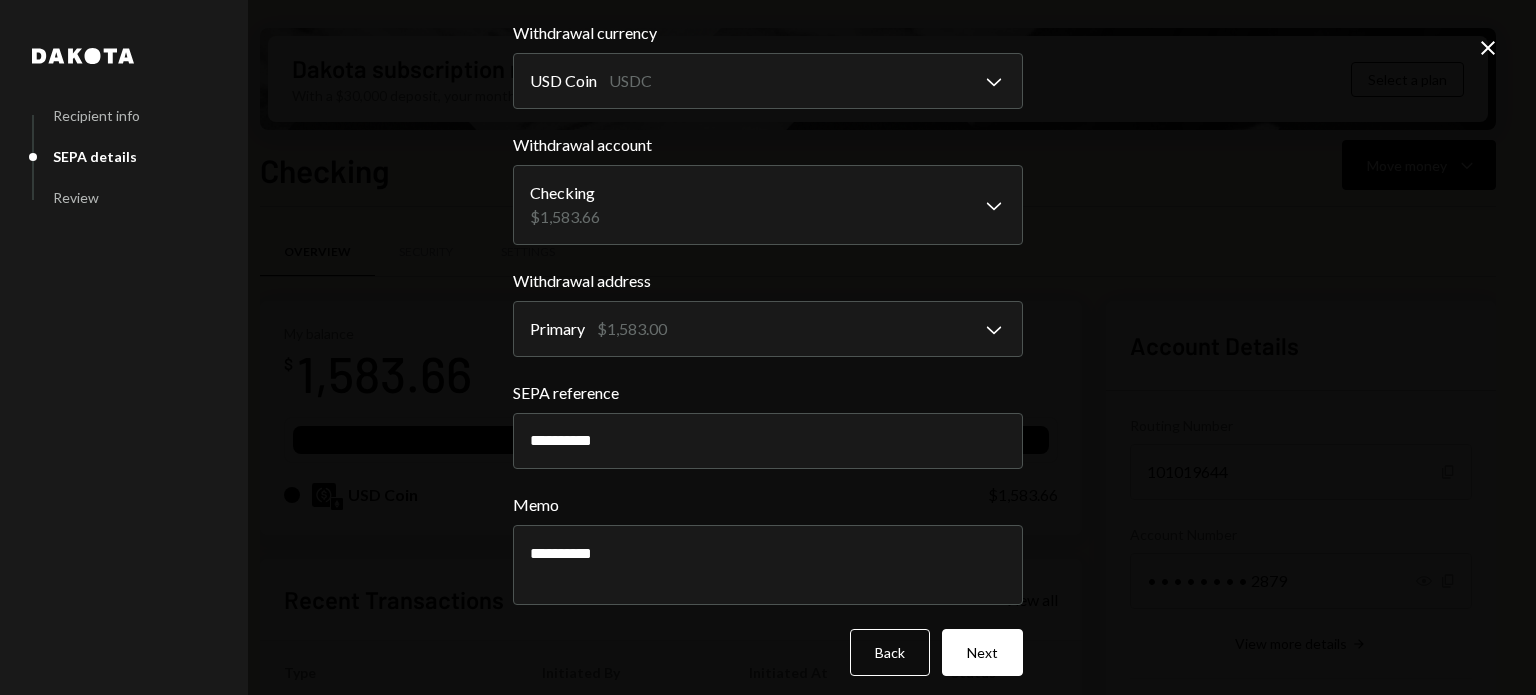 click on "Next" at bounding box center (982, 652) 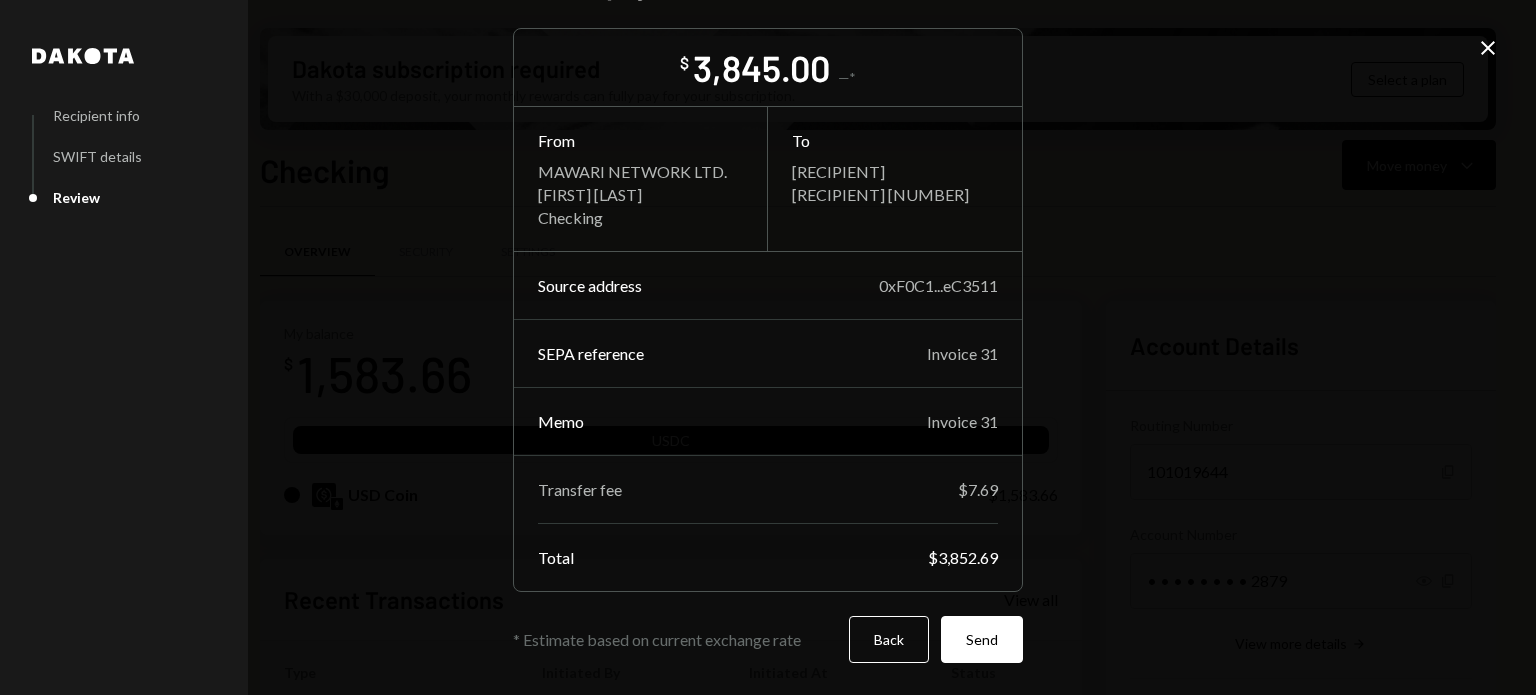 scroll, scrollTop: 56, scrollLeft: 0, axis: vertical 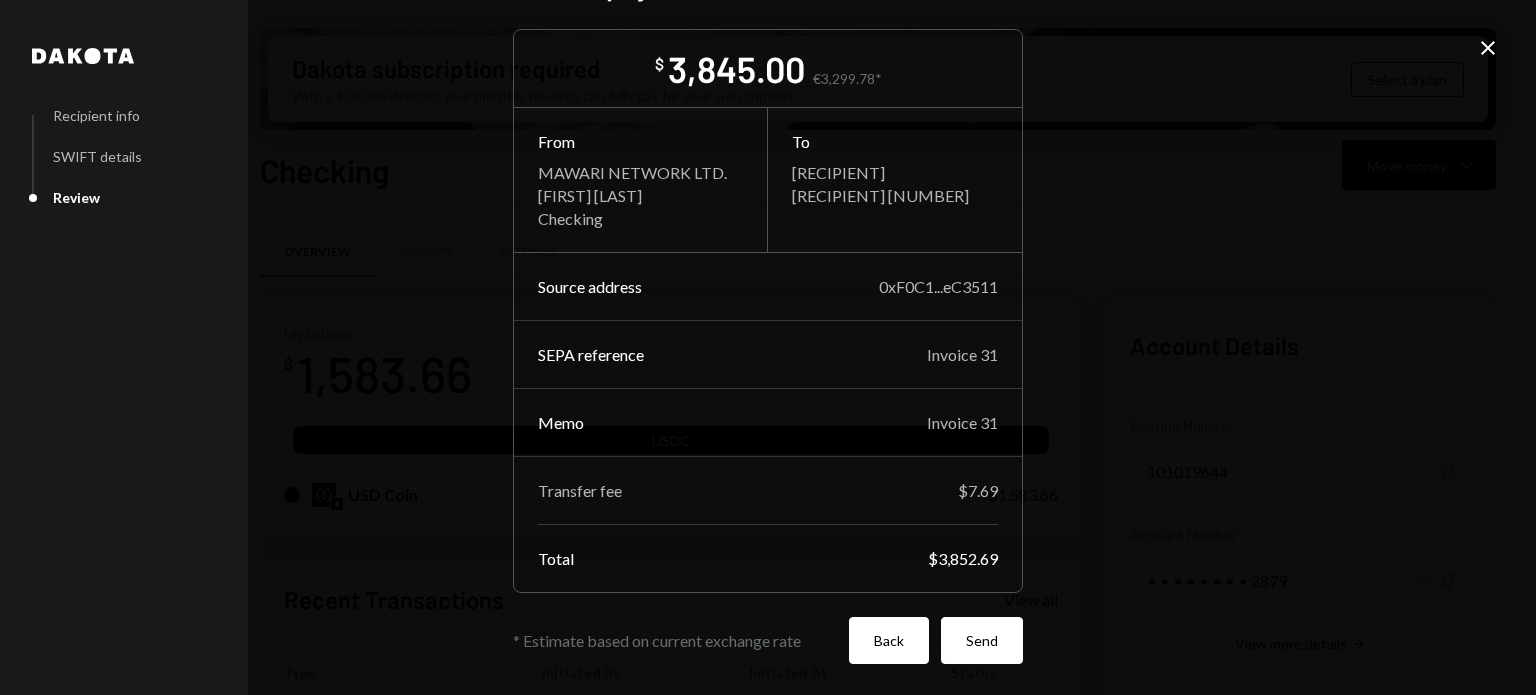 click on "Back" at bounding box center (889, 640) 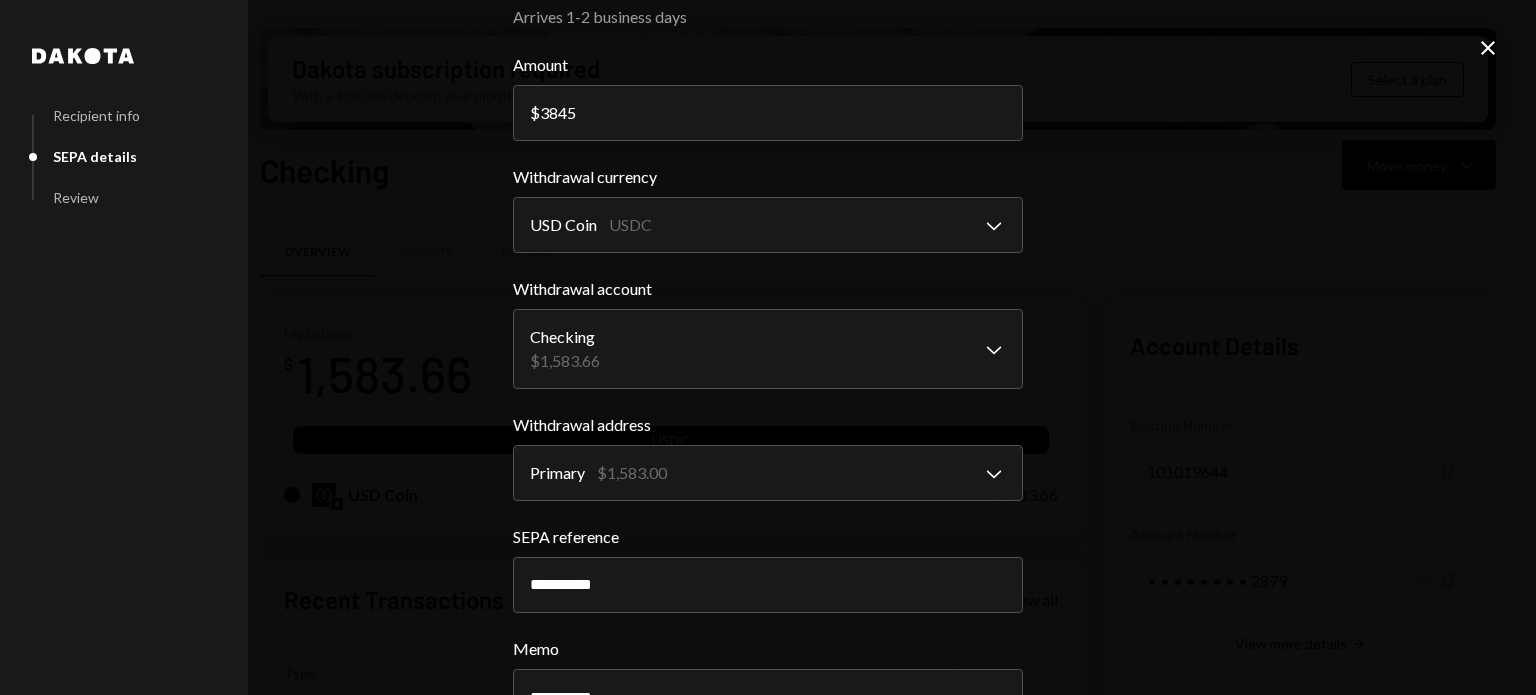 drag, startPoint x: 662, startPoint y: 115, endPoint x: 524, endPoint y: 115, distance: 138 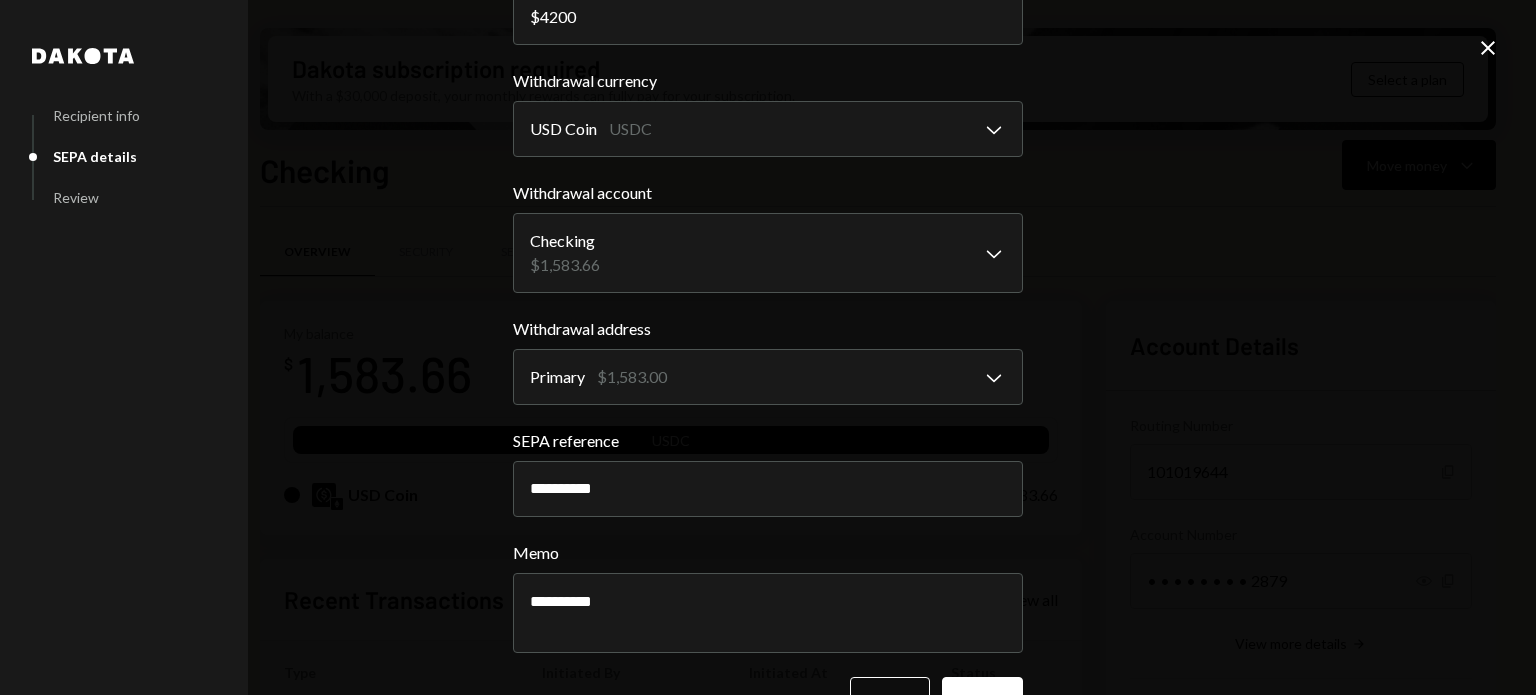scroll, scrollTop: 212, scrollLeft: 0, axis: vertical 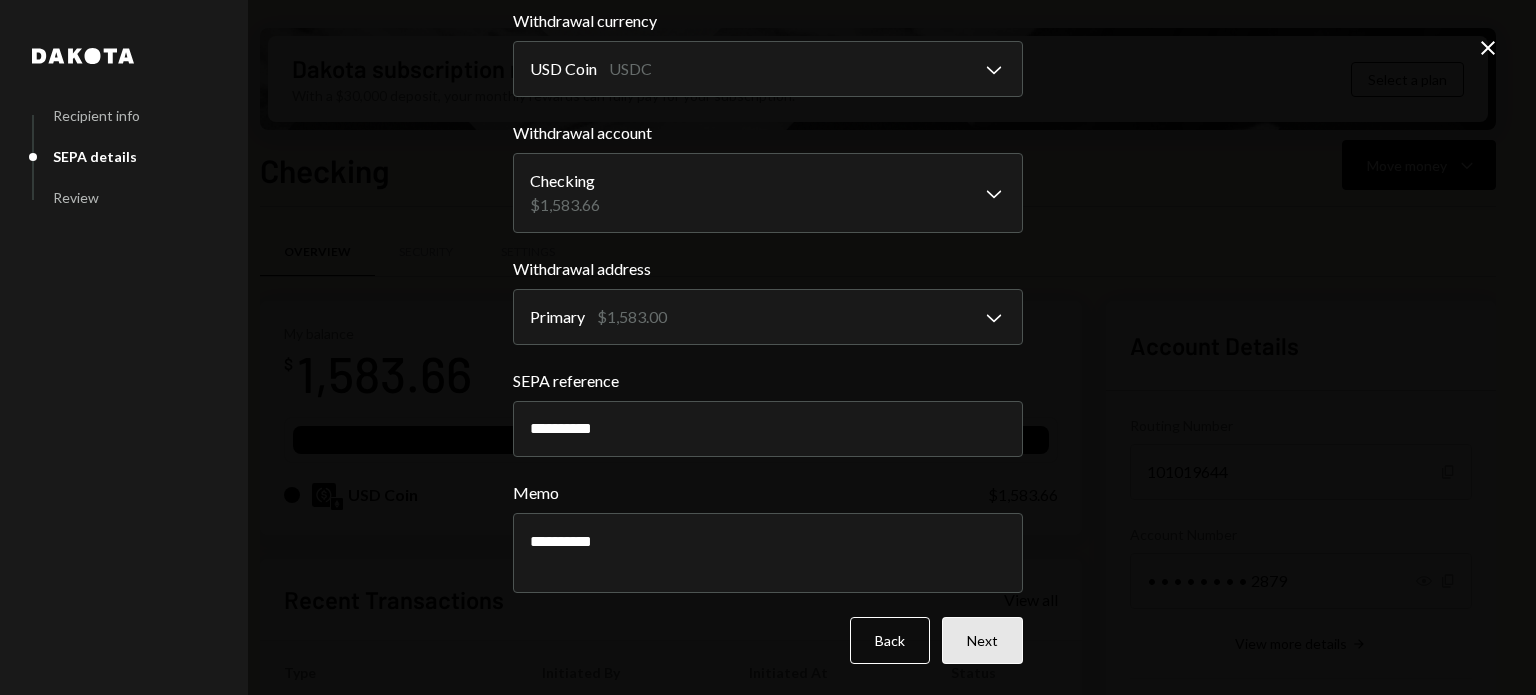 click on "Next" at bounding box center (982, 640) 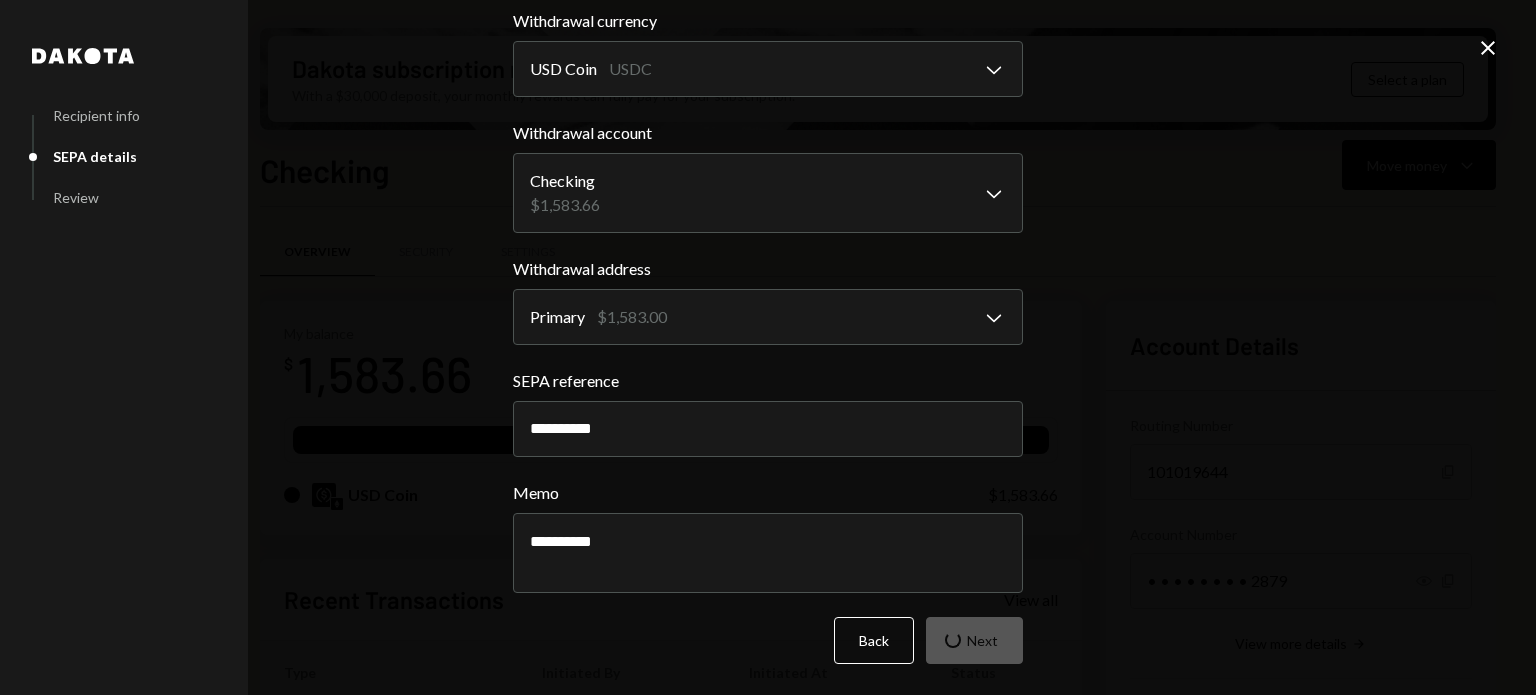 scroll, scrollTop: 346, scrollLeft: 0, axis: vertical 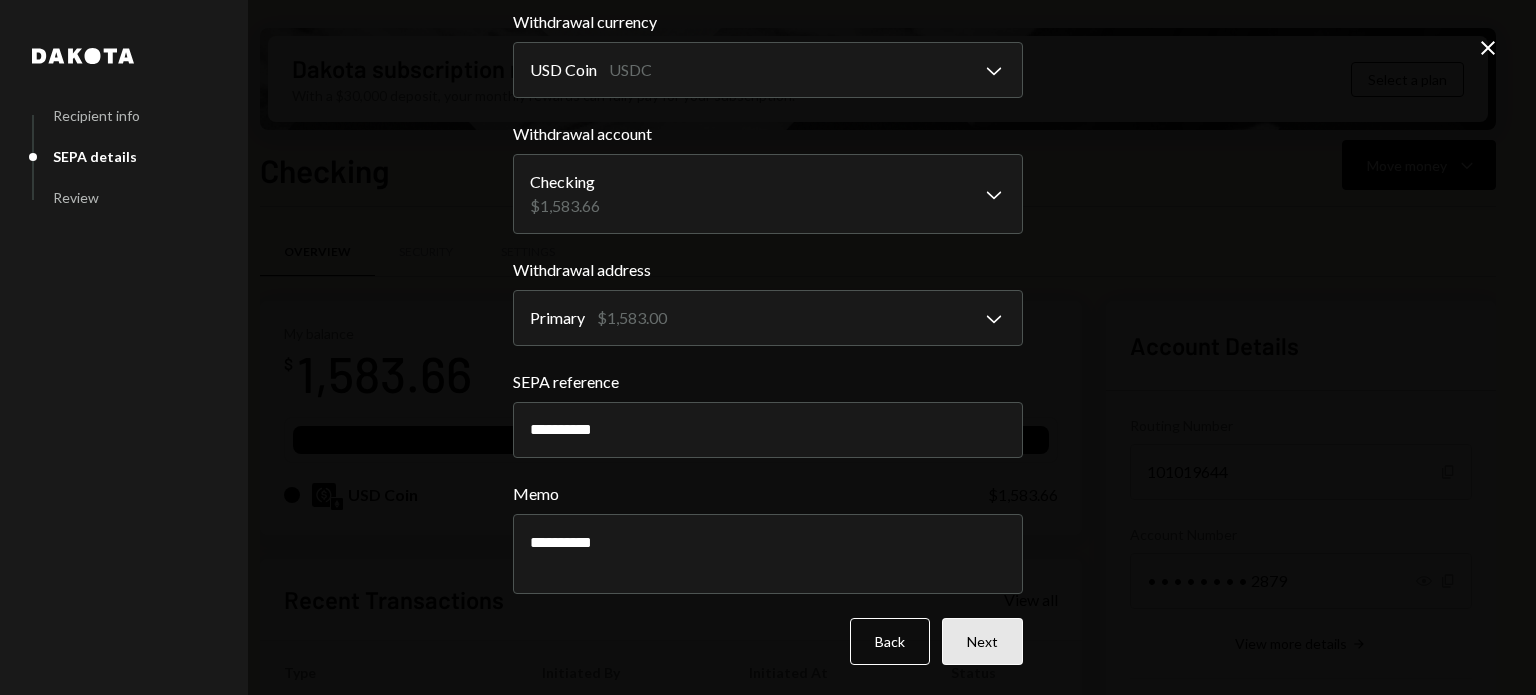 click on "Next" at bounding box center [982, 641] 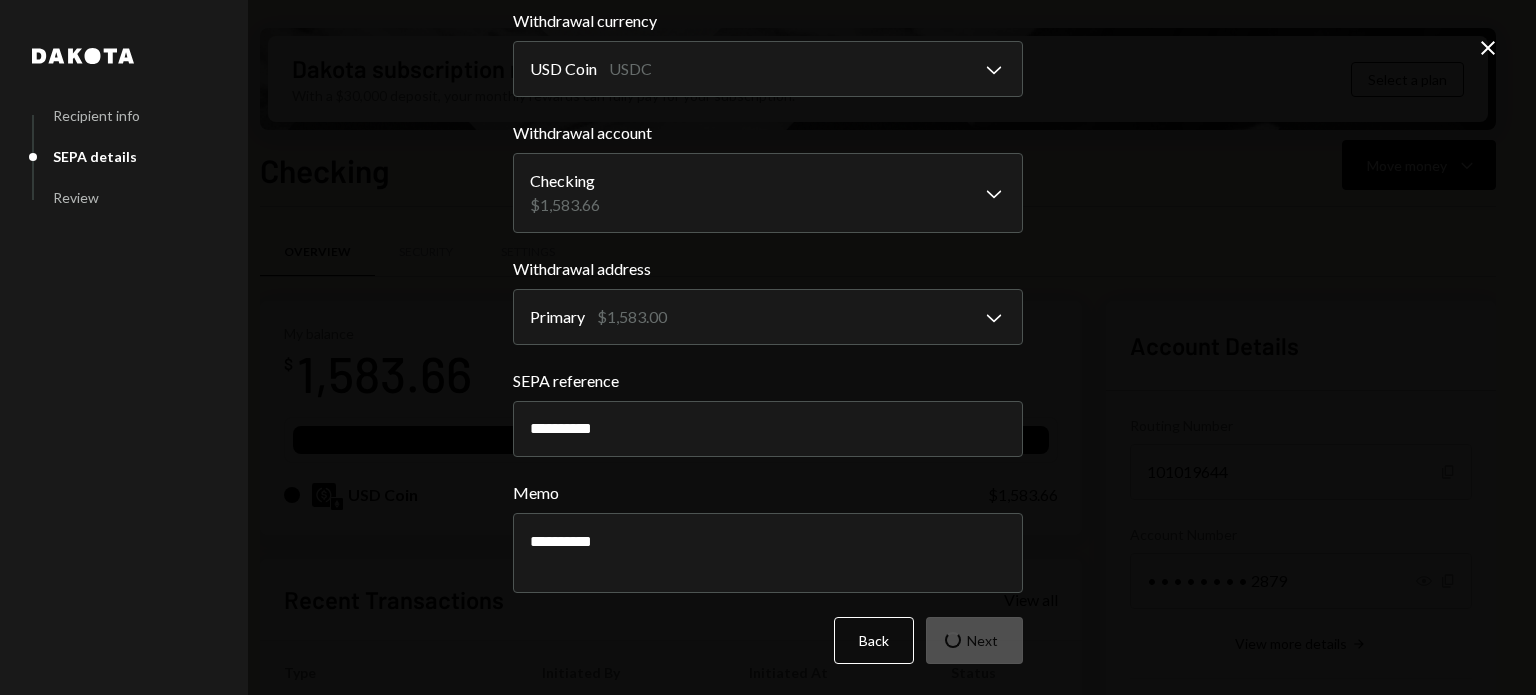 scroll, scrollTop: 346, scrollLeft: 0, axis: vertical 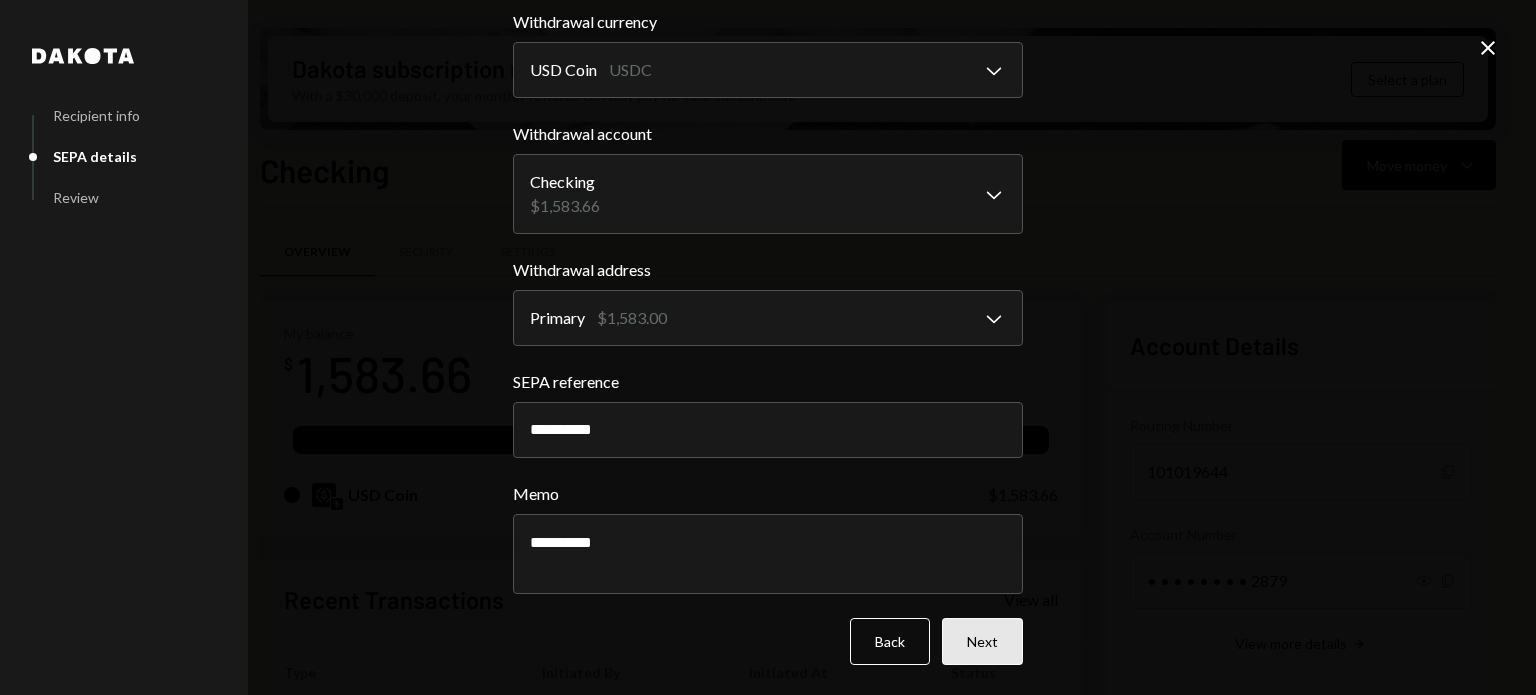 click on "Next" at bounding box center (982, 641) 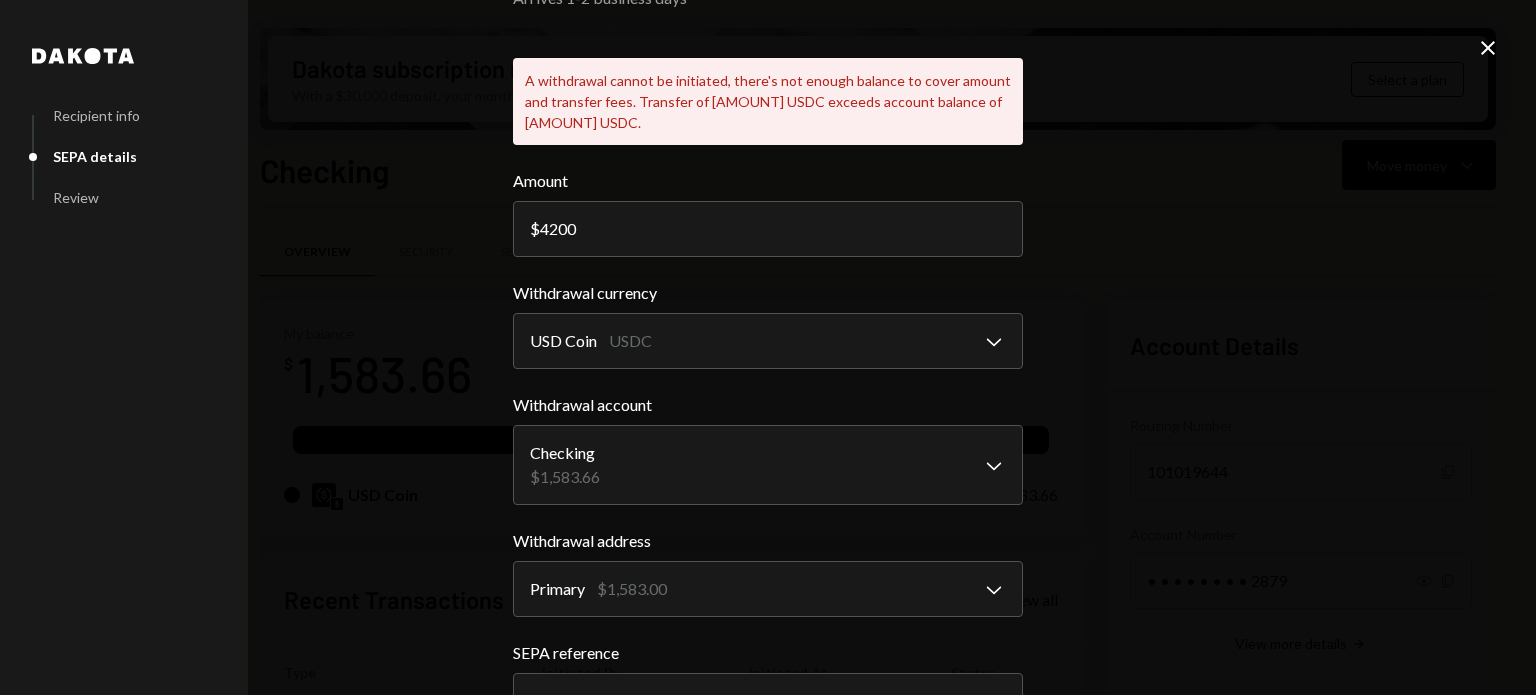 scroll, scrollTop: 46, scrollLeft: 0, axis: vertical 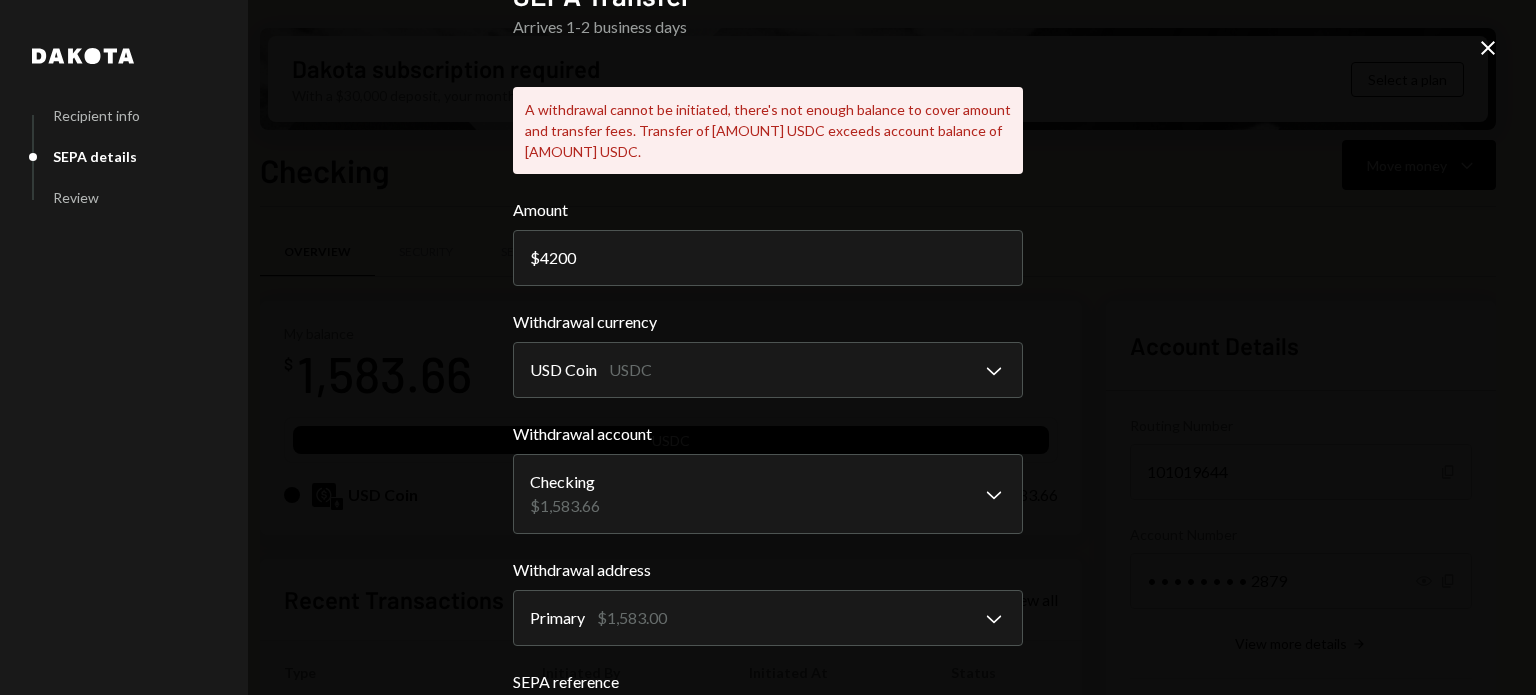 drag, startPoint x: 663, startPoint y: 253, endPoint x: 495, endPoint y: 251, distance: 168.0119 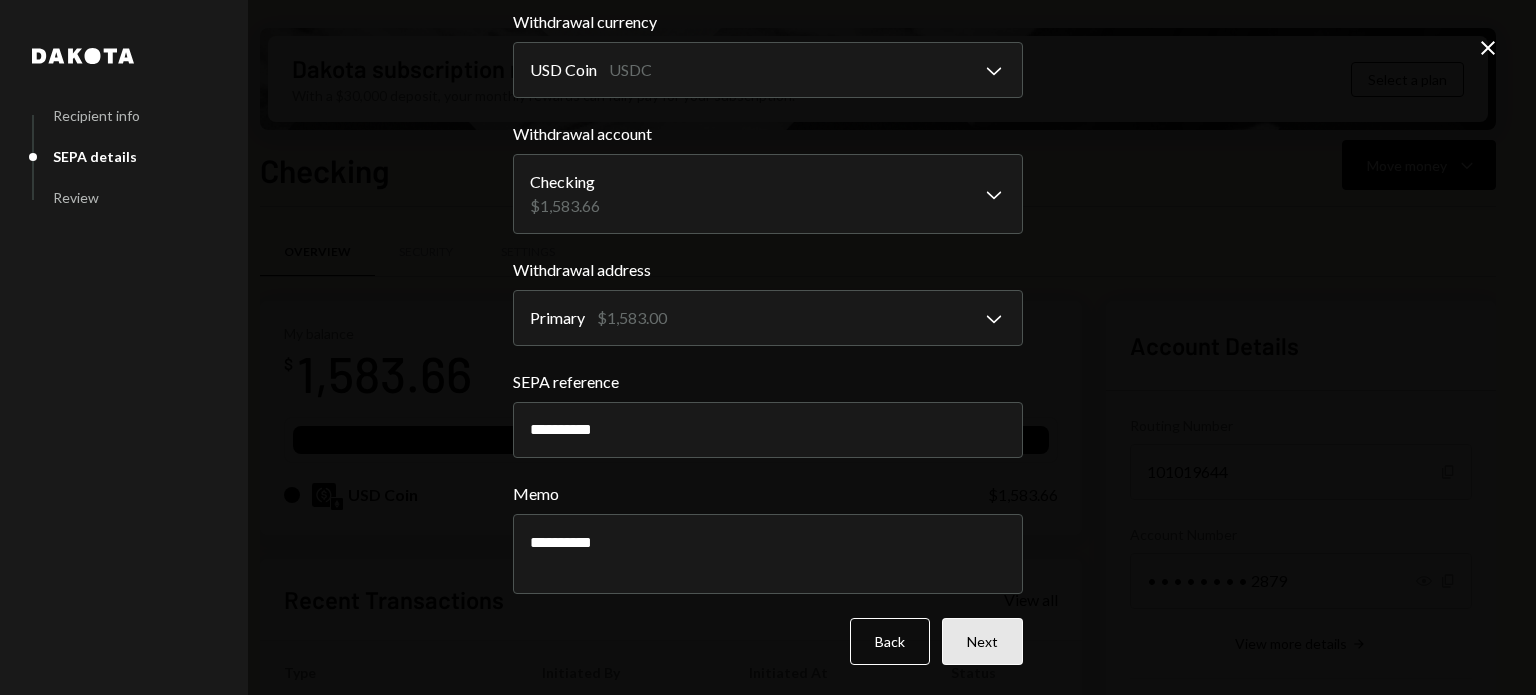 type on "4000" 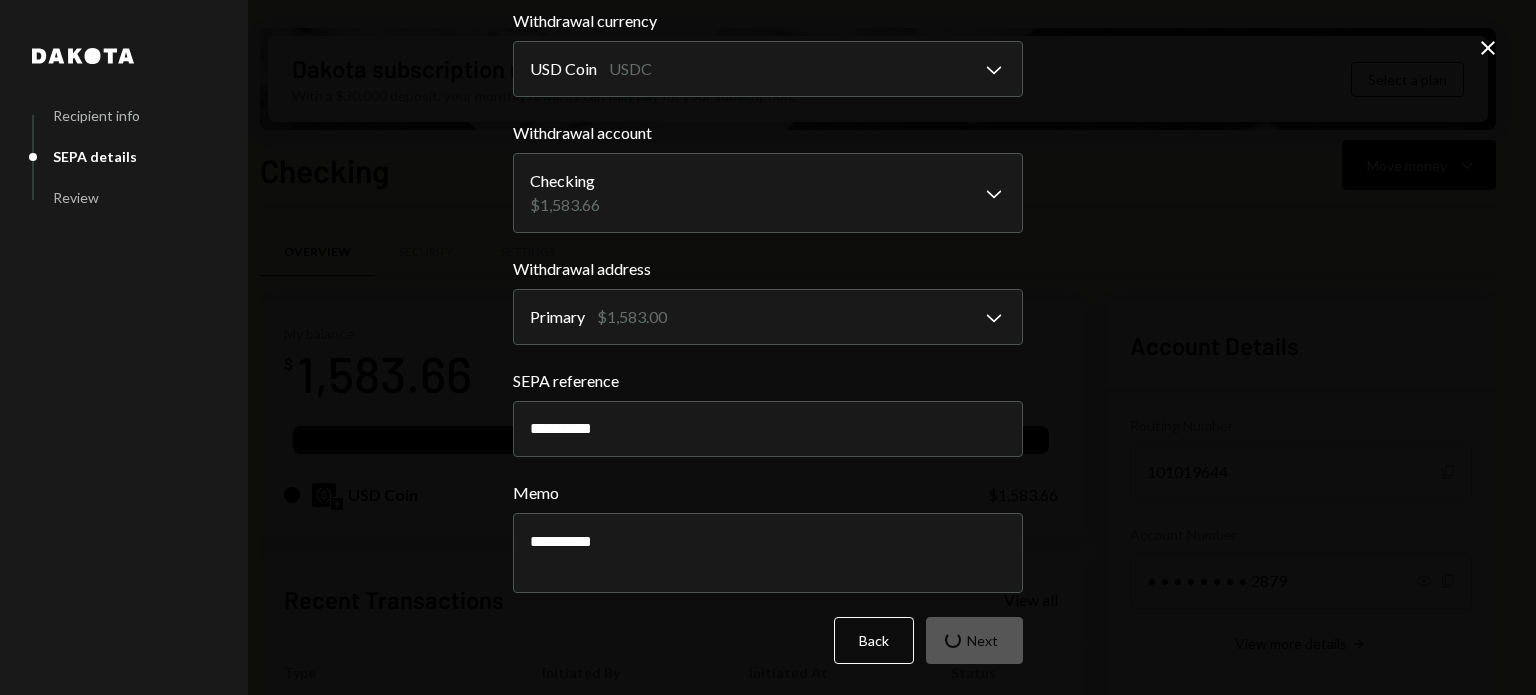 scroll, scrollTop: 56, scrollLeft: 0, axis: vertical 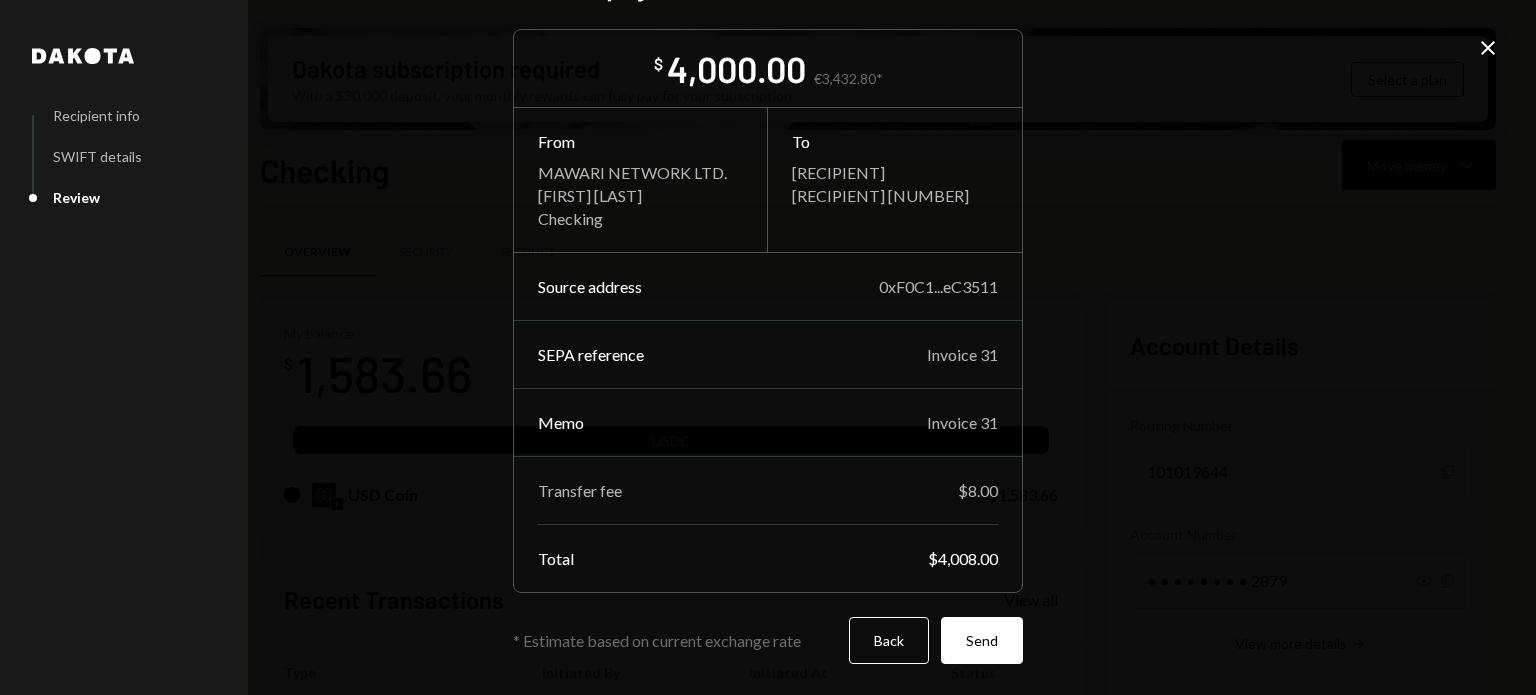 click 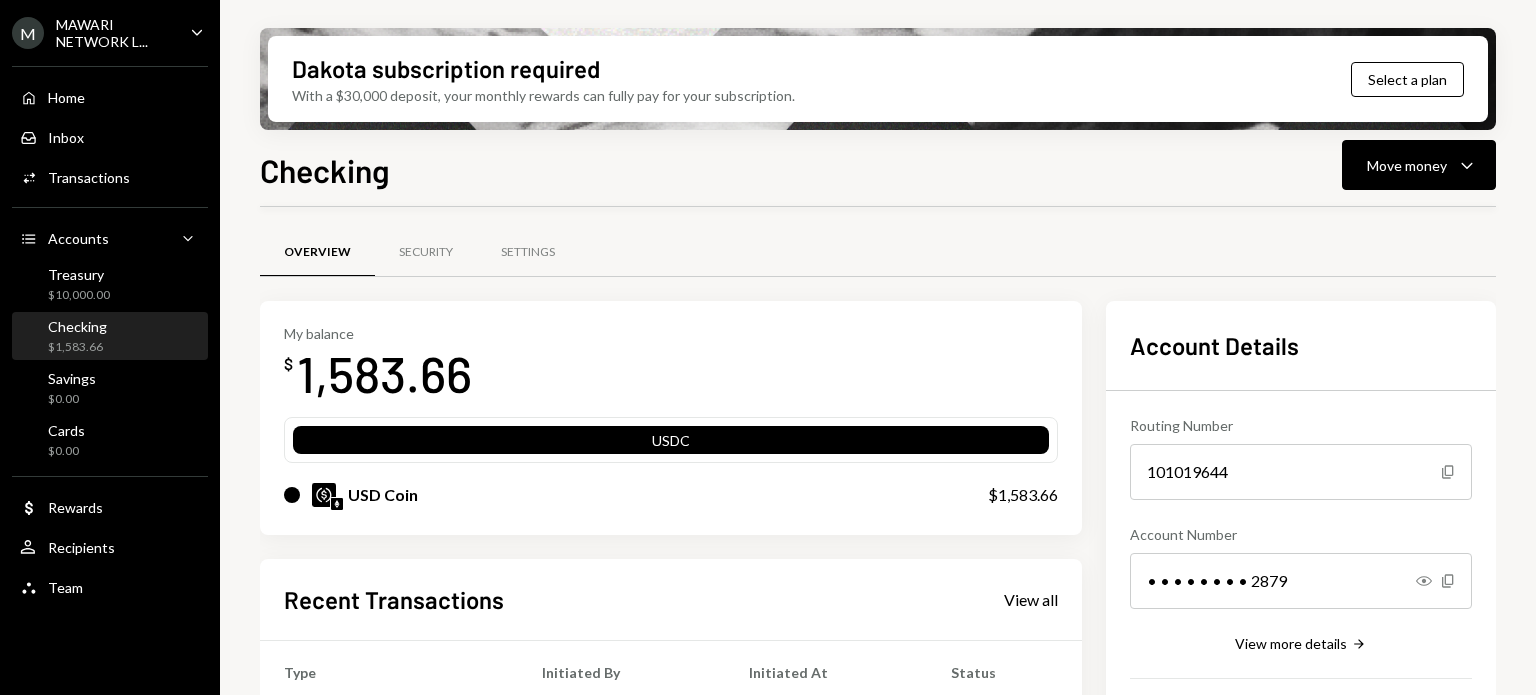 scroll, scrollTop: 381, scrollLeft: 0, axis: vertical 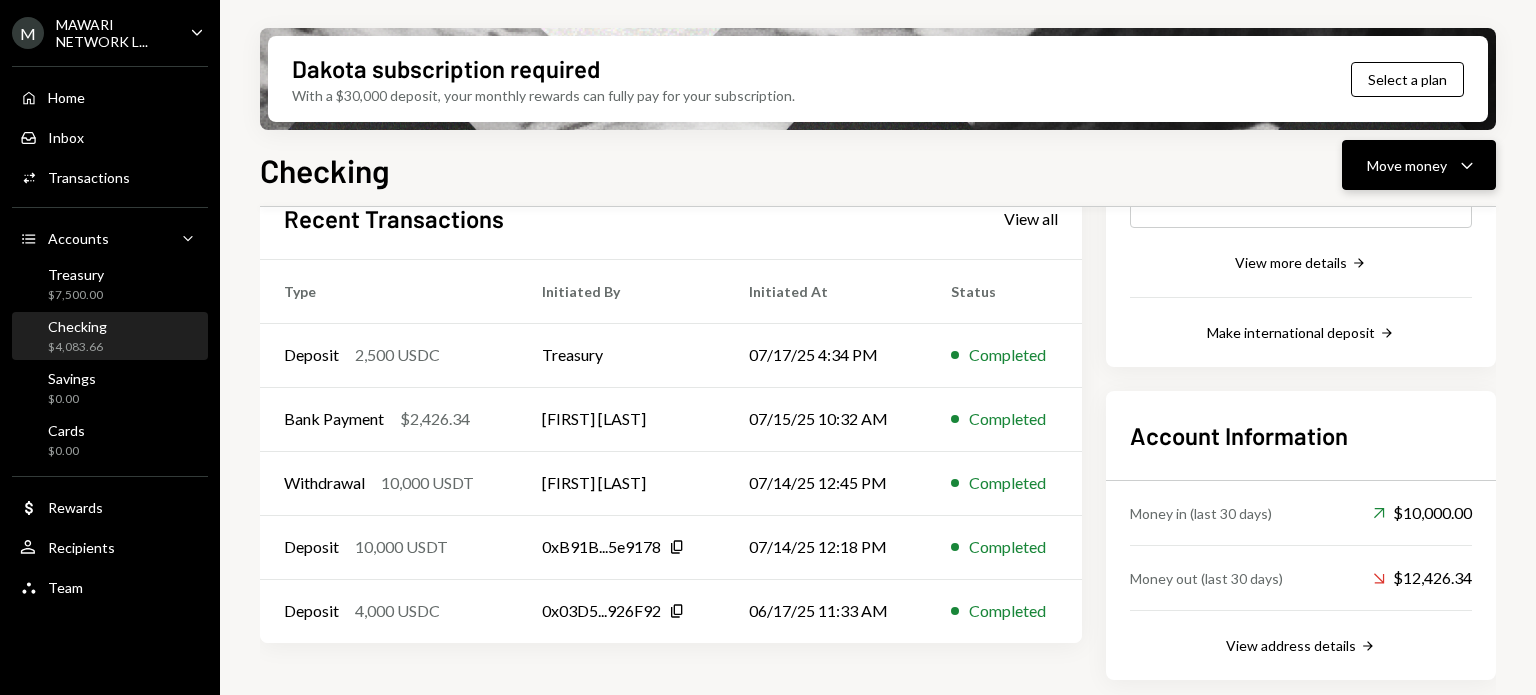 click on "Move money" at bounding box center (1407, 165) 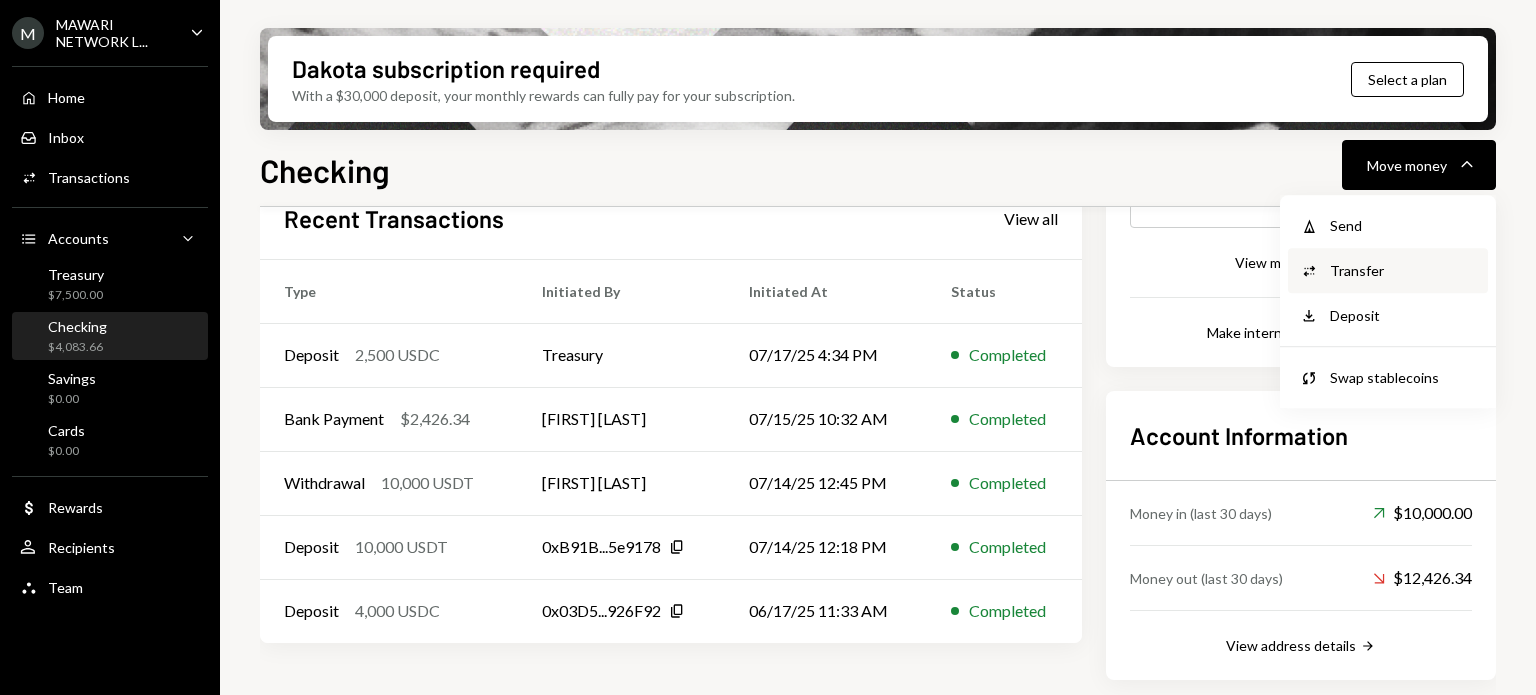 click on "Transfer" at bounding box center (1403, 270) 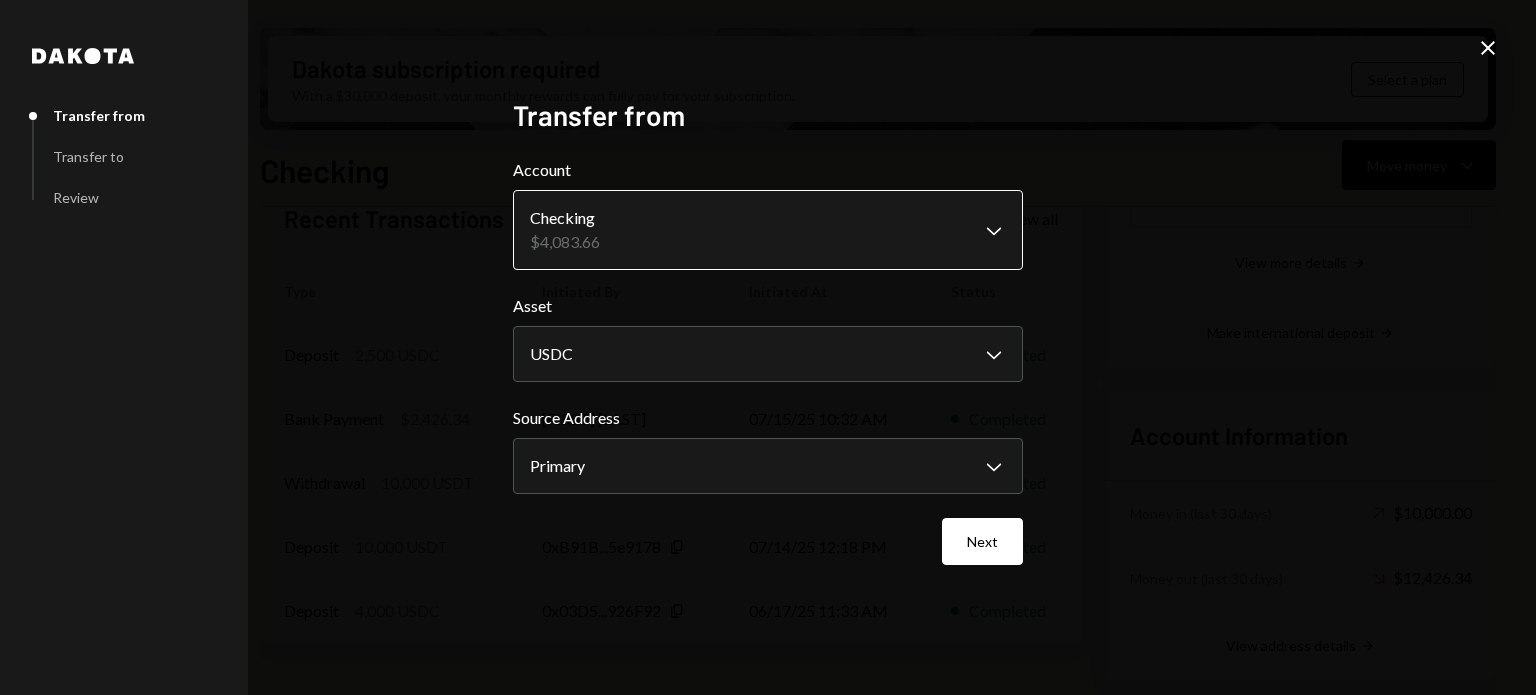 click on "M MAWARI NETWORK L... Caret Down Home Home Inbox Inbox Activities Transactions Accounts Accounts Caret Down Treasury $[AMOUNT] Checking $[AMOUNT] Savings $0.00 Cards $0.00 Dollar Rewards User Recipients Team Team Dakota subscription required With a $30,000 deposit, your monthly rewards can fully pay for your subscription. Select a plan Checking Move money Caret Down Overview Security Settings My balance $ [AMOUNT] USDC USD Coin $[AMOUNT] Recent Transactions View all Type Initiated By Initiated At Status Deposit 2,500  USDC Treasury [DATE] [TIME] Completed Bank Payment $[AMOUNT] [FIRST]  [LAST] [DATE] [TIME] Completed Withdrawal 10,000  USDT [FIRST]  [LAST] [DATE] [TIME] Completed Deposit 10,000  USDT [ADDRESS] Copy [DATE] [TIME] Completed Deposit 4,000  USDC [ADDRESS] Copy [DATE] [TIME] Completed Account Details Routing Number 101019644 Copy Account Number • • • • • • • •  2879 Show Copy View more details Right Arrow Make international deposit Right Arrow Dakota" at bounding box center [768, 347] 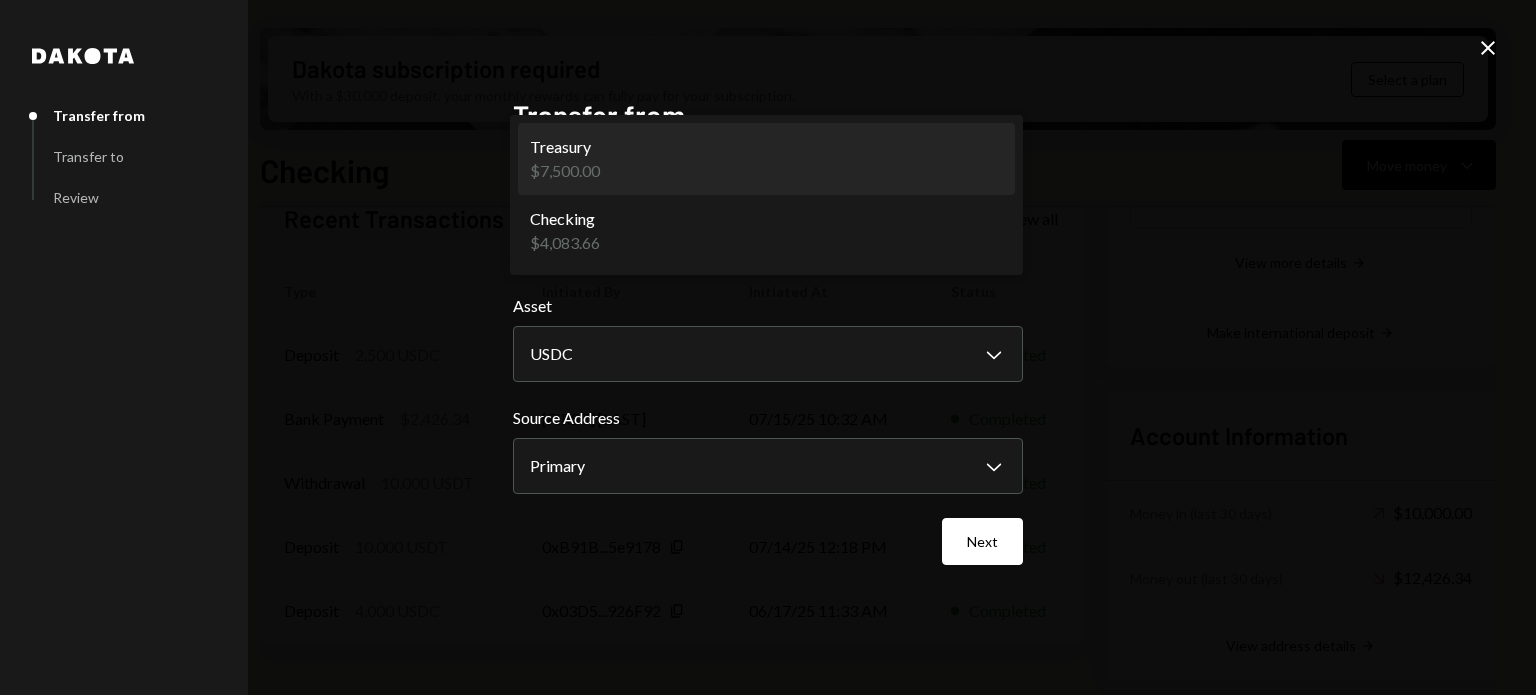 select on "**********" 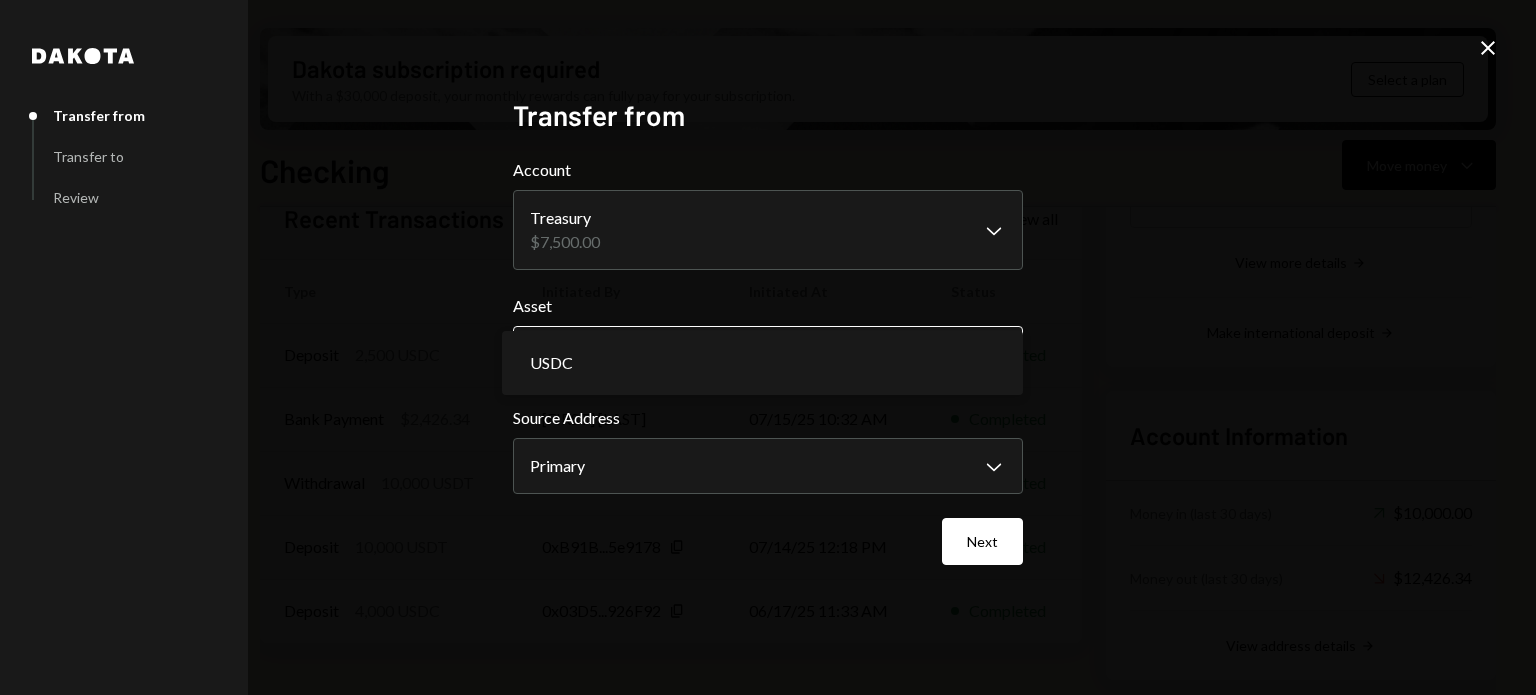 click on "M MAWARI NETWORK L... Caret Down Home Home Inbox Inbox Activities Transactions Accounts Accounts Caret Down Treasury $[AMOUNT] Checking $[AMOUNT] Savings $0.00 Cards $0.00 Dollar Rewards User Recipients Team Team Dakota subscription required With a $30,000 deposit, your monthly rewards can fully pay for your subscription. Select a plan Checking Move money Caret Down Overview Security Settings My balance $ [AMOUNT] USDC USD Coin $[AMOUNT] Recent Transactions View all Type Initiated By Initiated At Status Deposit 2,500  USDC Treasury [DATE] [TIME] Completed Bank Payment $[AMOUNT] [FIRST]  [LAST] [DATE] [TIME] Completed Withdrawal 10,000  USDT [FIRST]  [LAST] [DATE] [TIME] Completed Deposit 10,000  USDT [ADDRESS] Copy [DATE] [TIME] Completed Deposit 4,000  USDC [ADDRESS] Copy [DATE] [TIME] Completed Account Details Routing Number 101019644 Copy Account Number • • • • • • • •  2879 Show Copy View more details Right Arrow Make international deposit Right Arrow Dakota" at bounding box center (768, 347) 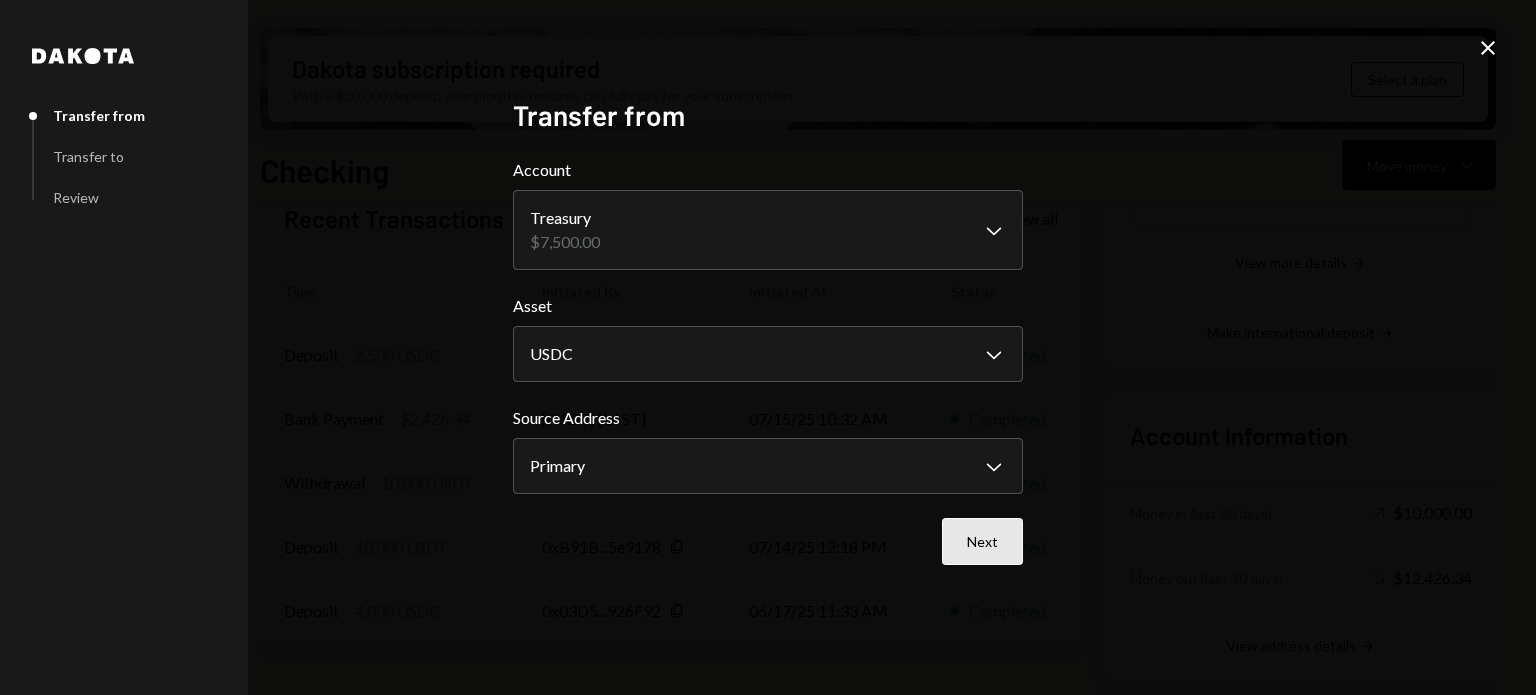 click on "Next" at bounding box center (982, 541) 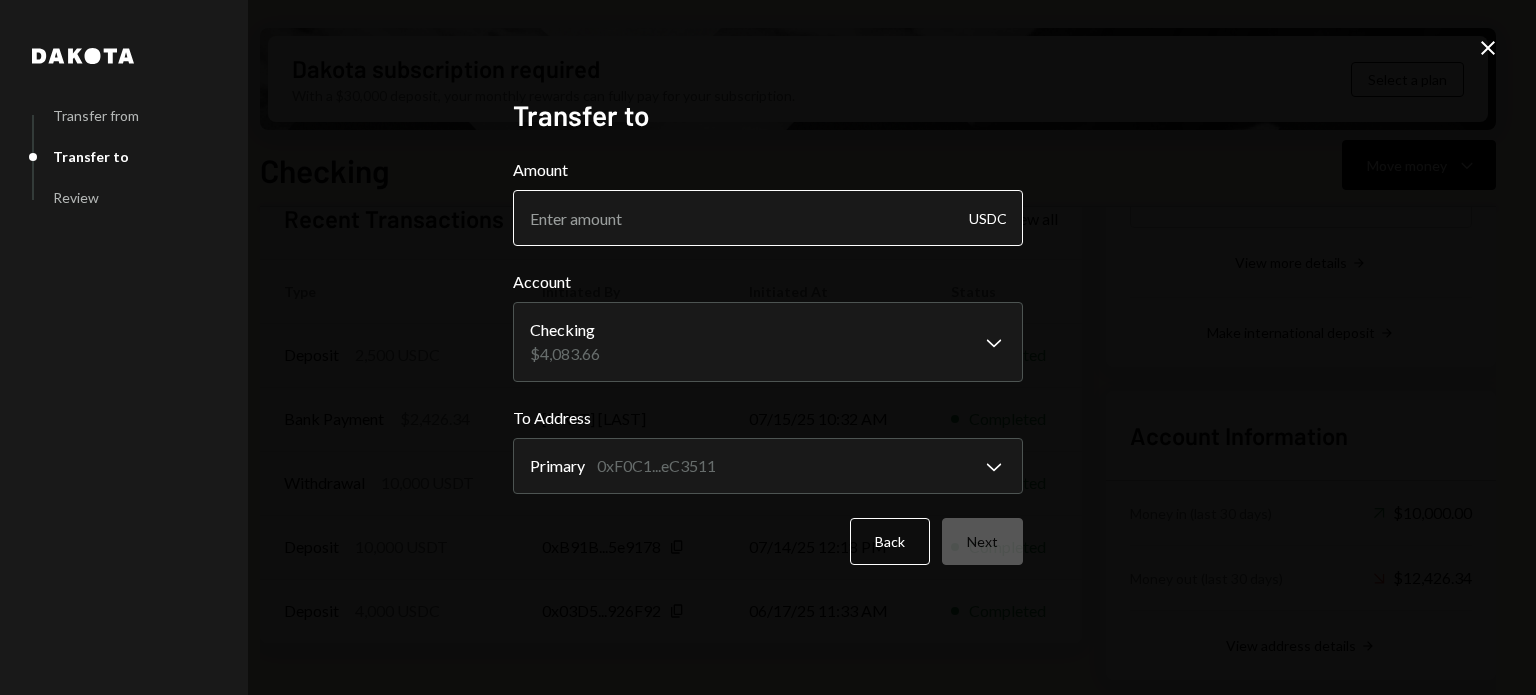 click on "Amount" at bounding box center [768, 218] 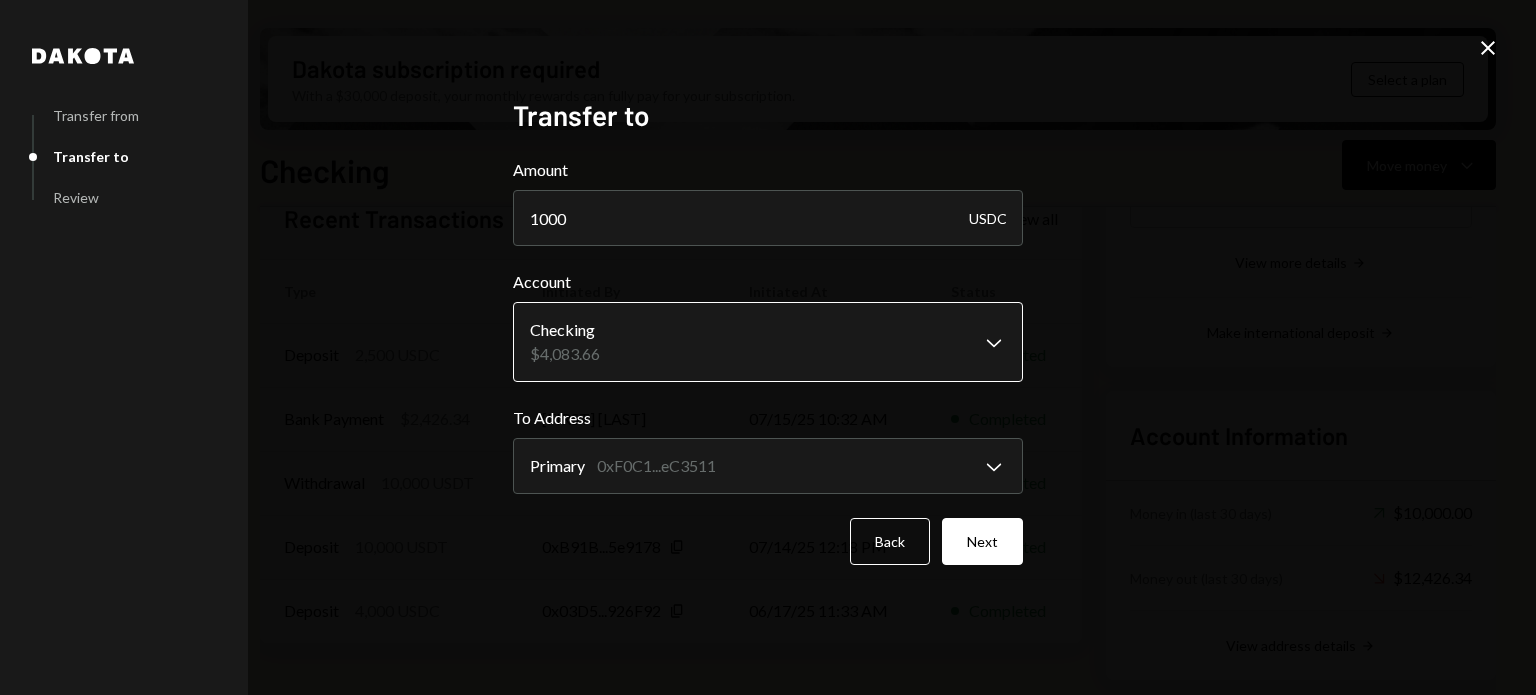 type on "1000" 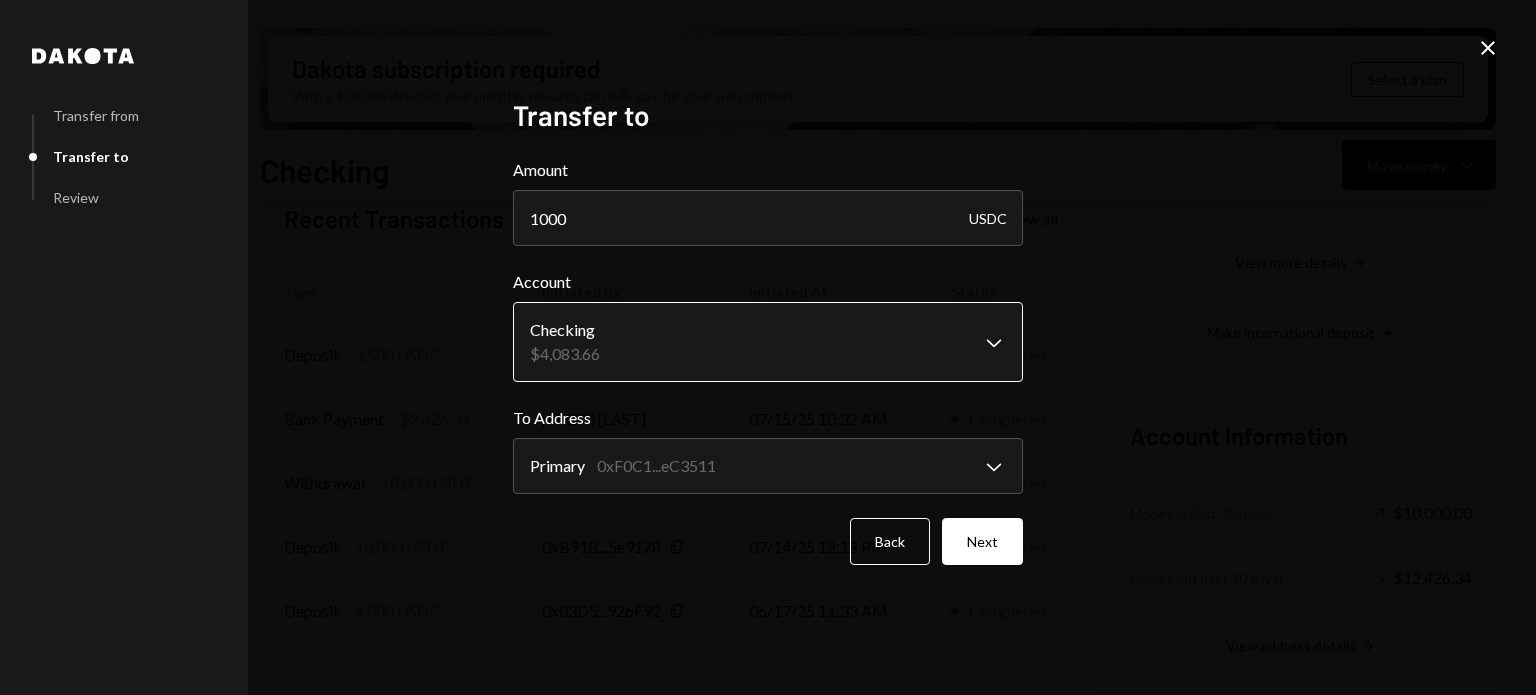 click on "M MAWARI NETWORK L... Caret Down Home Home Inbox Inbox Activities Transactions Accounts Accounts Caret Down Treasury $[AMOUNT] Checking $[AMOUNT] Savings $0.00 Cards $0.00 Dollar Rewards User Recipients Team Team Dakota subscription required With a $30,000 deposit, your monthly rewards can fully pay for your subscription. Select a plan Checking Move money Caret Down Overview Security Settings My balance $ [AMOUNT] USDC USD Coin $[AMOUNT] Recent Transactions View all Type Initiated By Initiated At Status Deposit 2,500  USDC Treasury [DATE] [TIME] Completed Bank Payment $[AMOUNT] [FIRST]  [LAST] [DATE] [TIME] Completed Withdrawal 10,000  USDT [FIRST]  [LAST] [DATE] [TIME] Completed Deposit 10,000  USDT [ADDRESS] Copy [DATE] [TIME] Completed Deposit 4,000  USDC [ADDRESS] Copy [DATE] [TIME] Completed Account Details Routing Number 101019644 Copy Account Number • • • • • • • •  2879 Show Copy View more details Right Arrow Make international deposit Right Arrow Dakota" at bounding box center (768, 347) 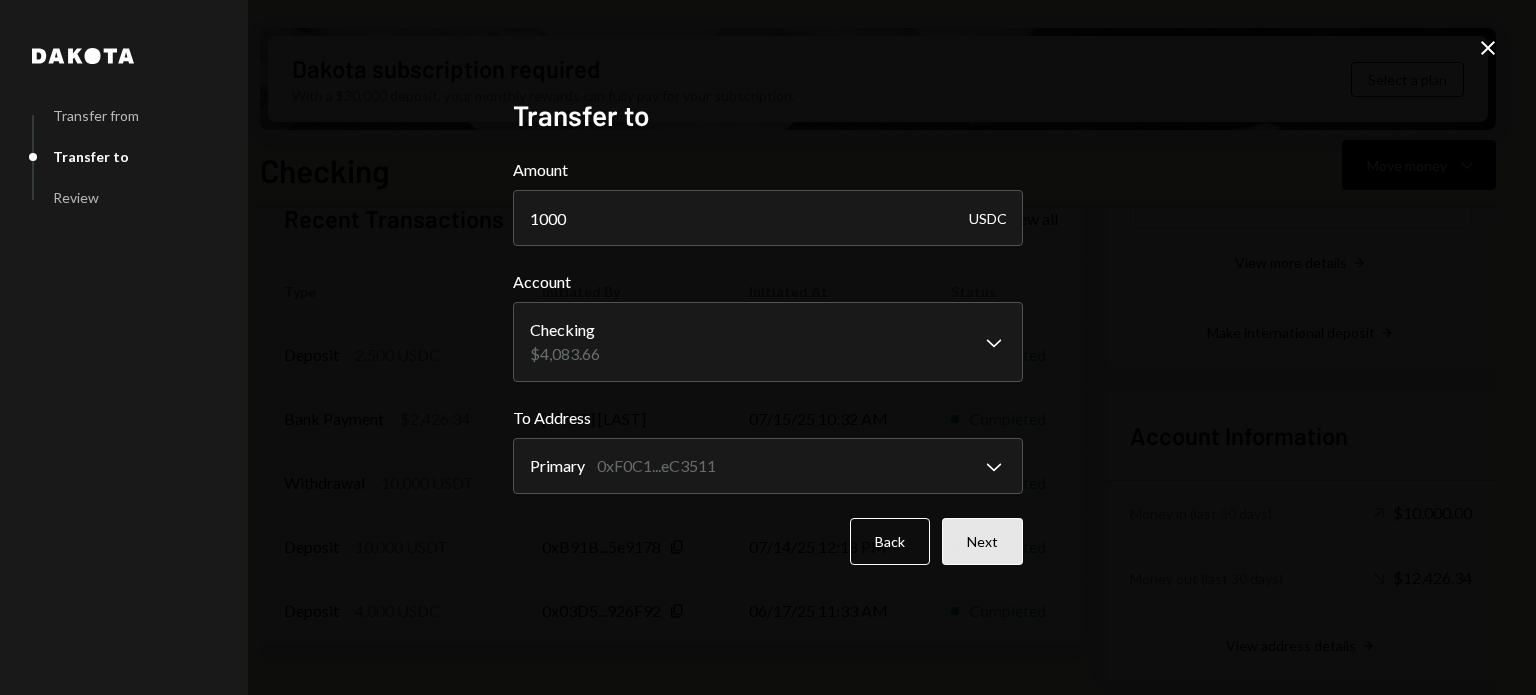 click on "Next" at bounding box center (982, 541) 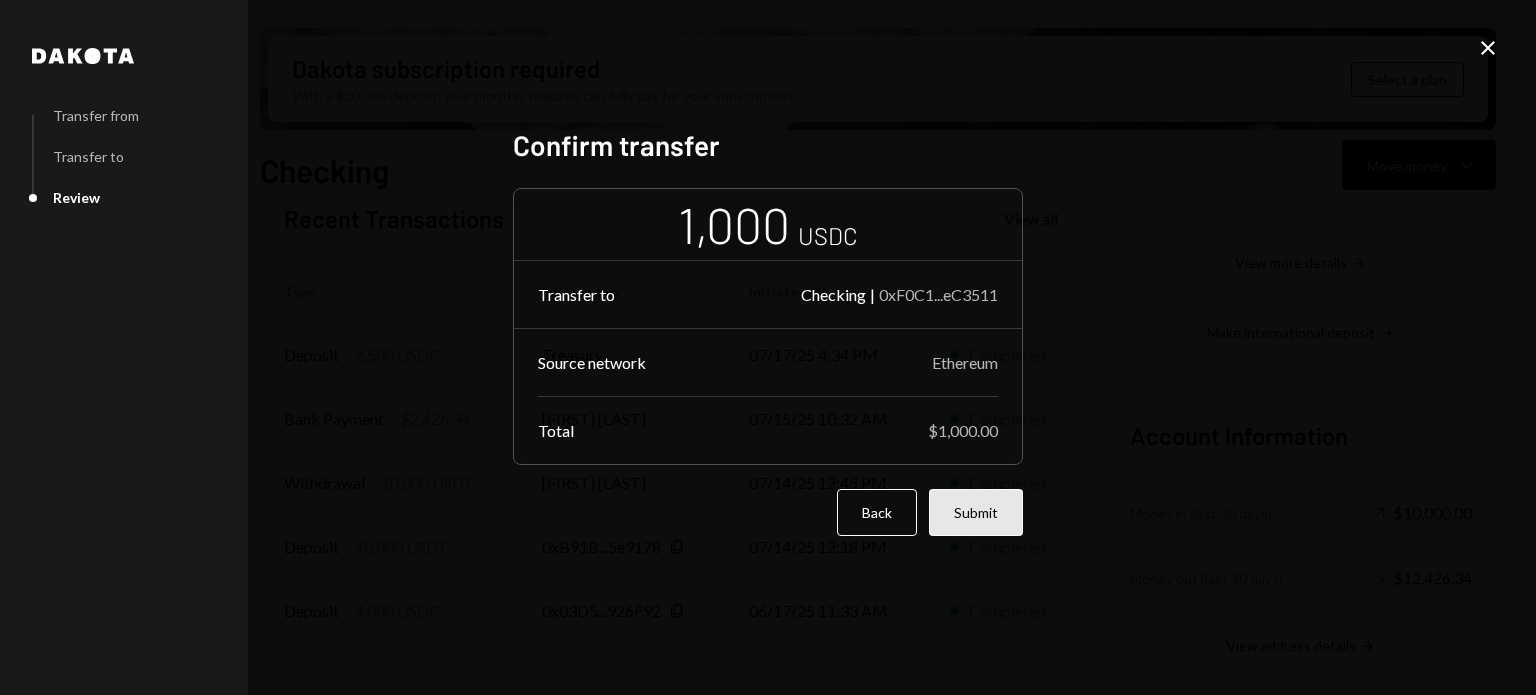 click on "Submit" at bounding box center [976, 512] 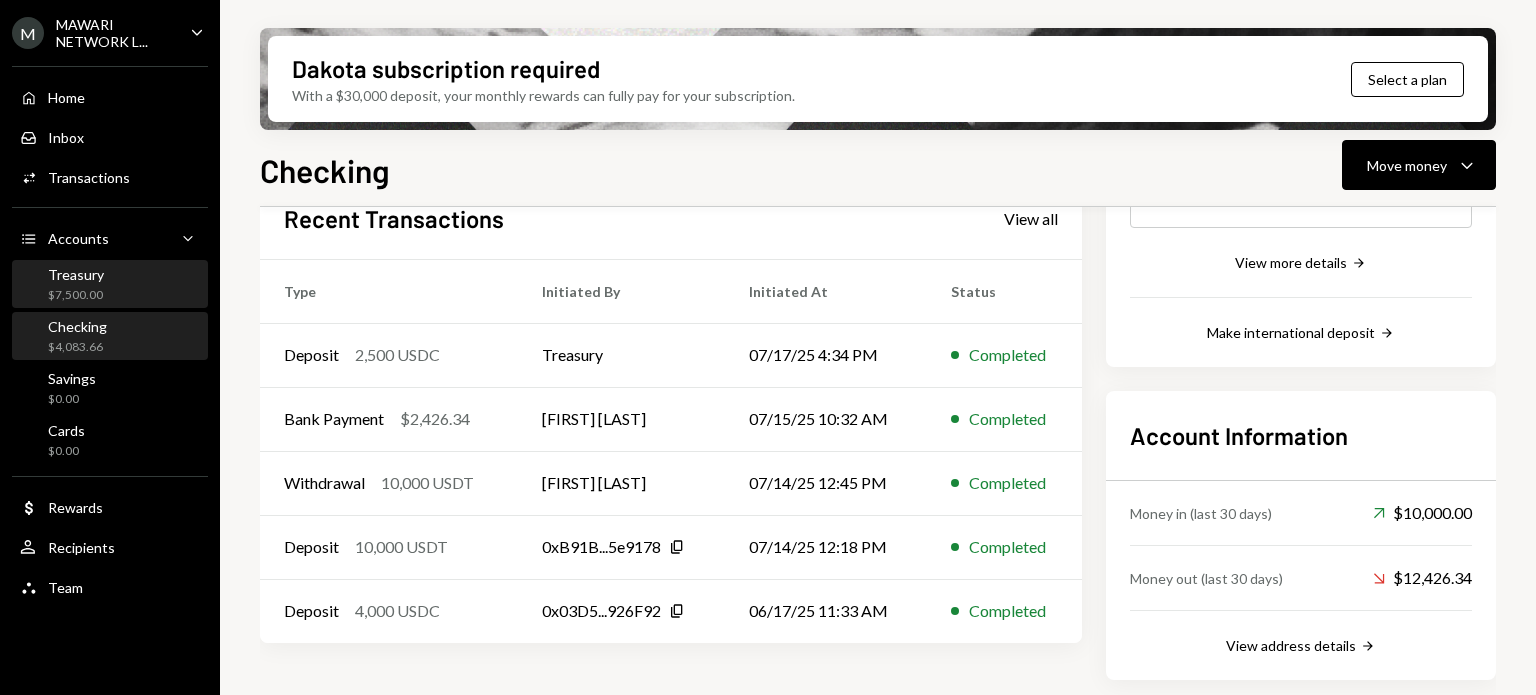click on "Treasury $7,500.00" at bounding box center [110, 285] 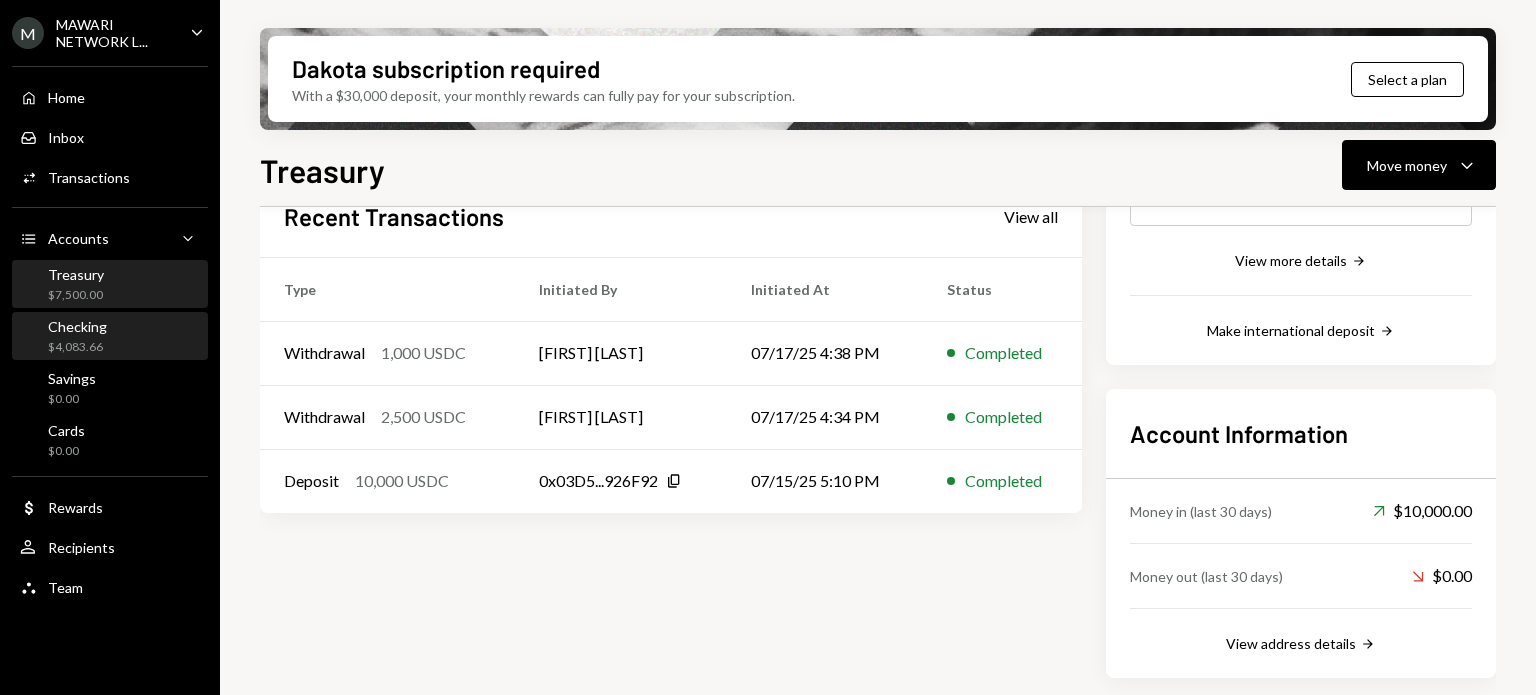 scroll, scrollTop: 381, scrollLeft: 0, axis: vertical 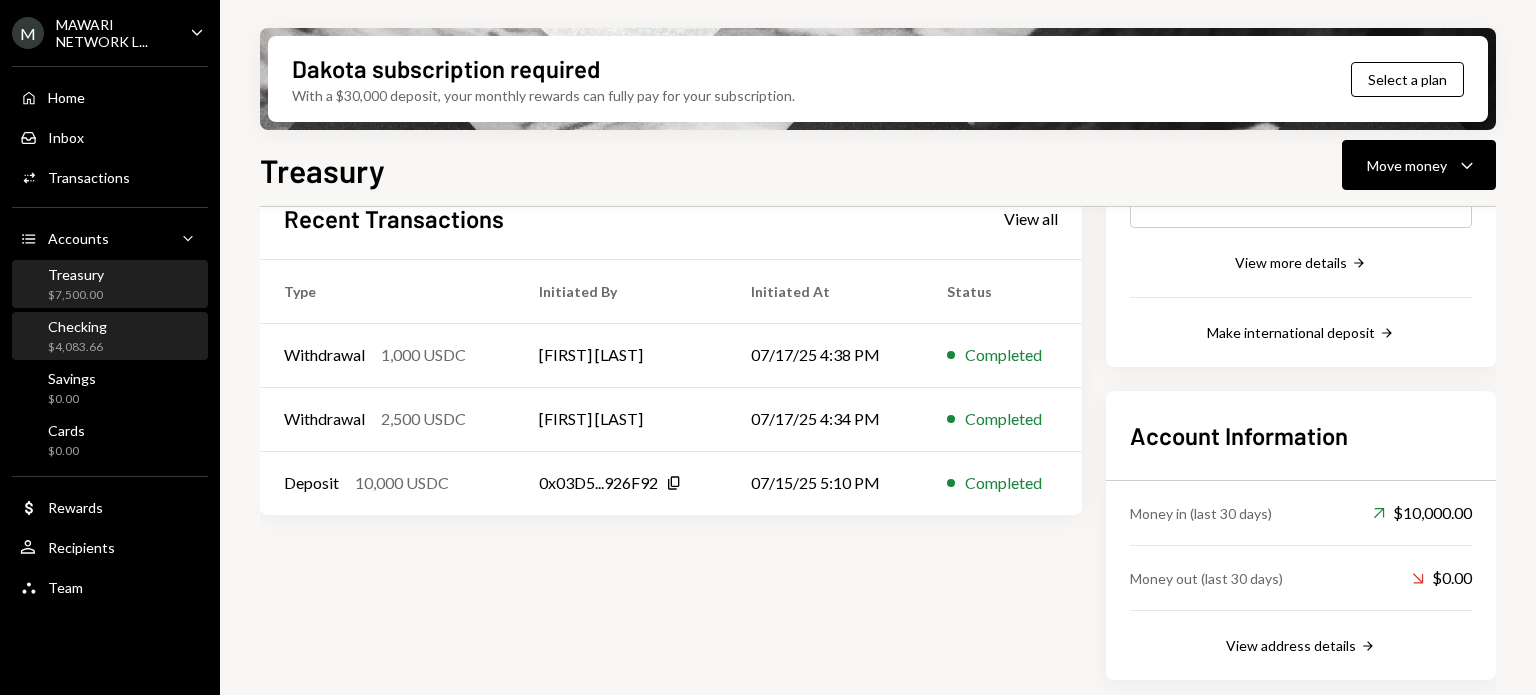click on "Checking $4,083.66" at bounding box center [110, 337] 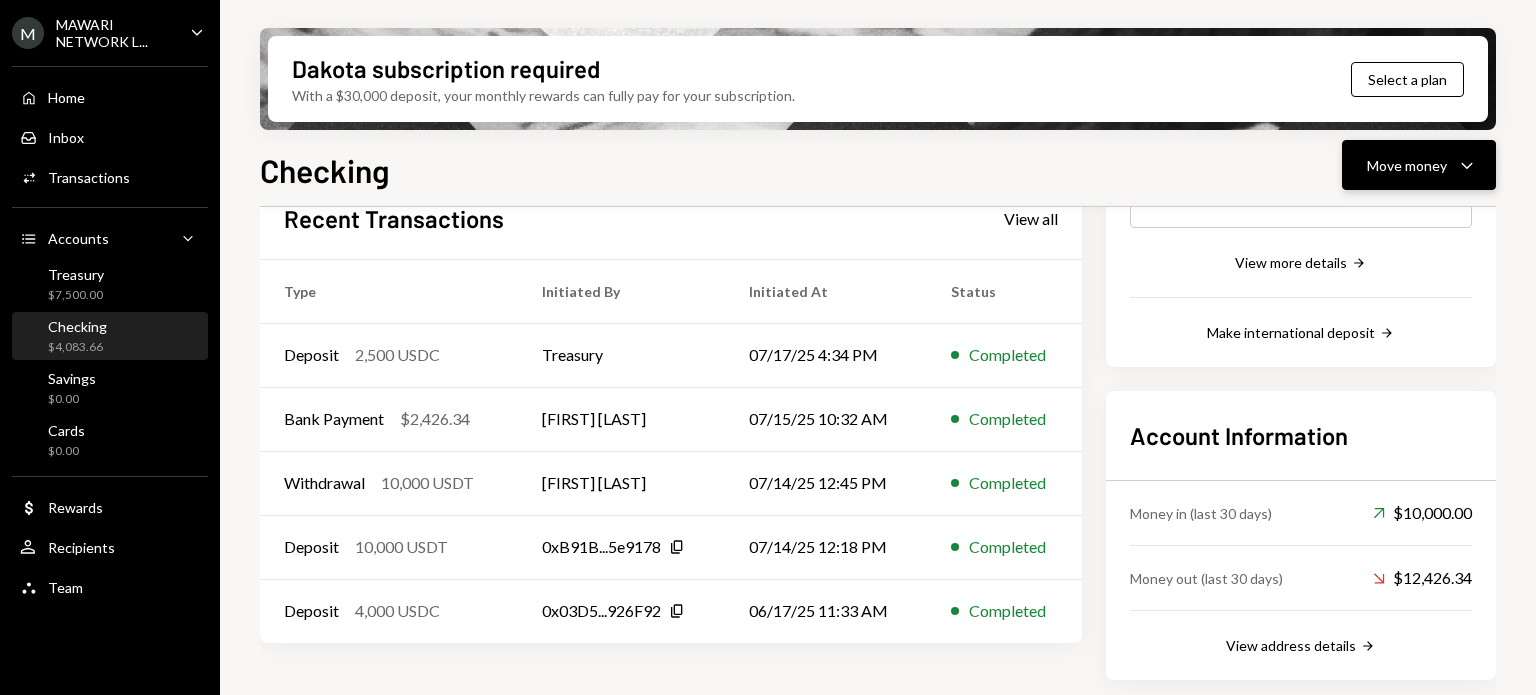 click on "Caret Down" 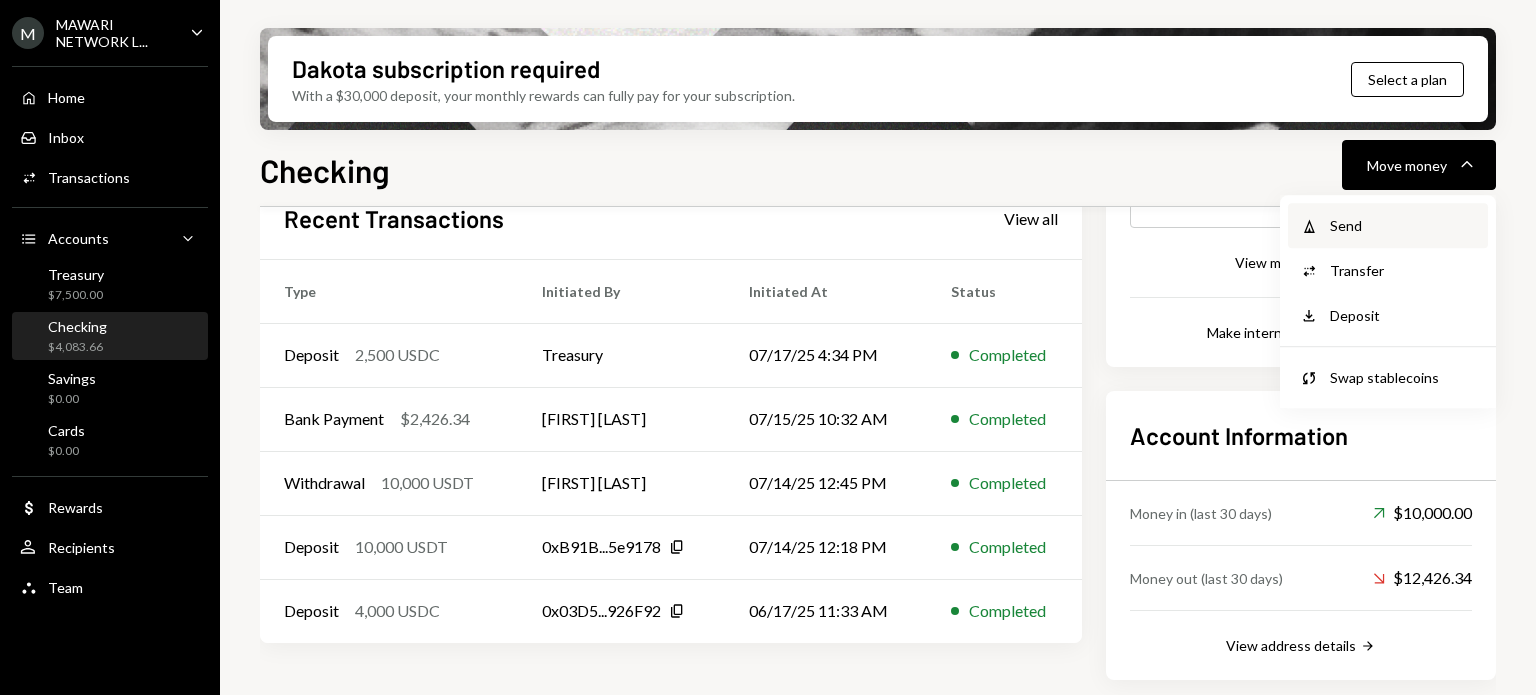 click on "Send" at bounding box center [1403, 225] 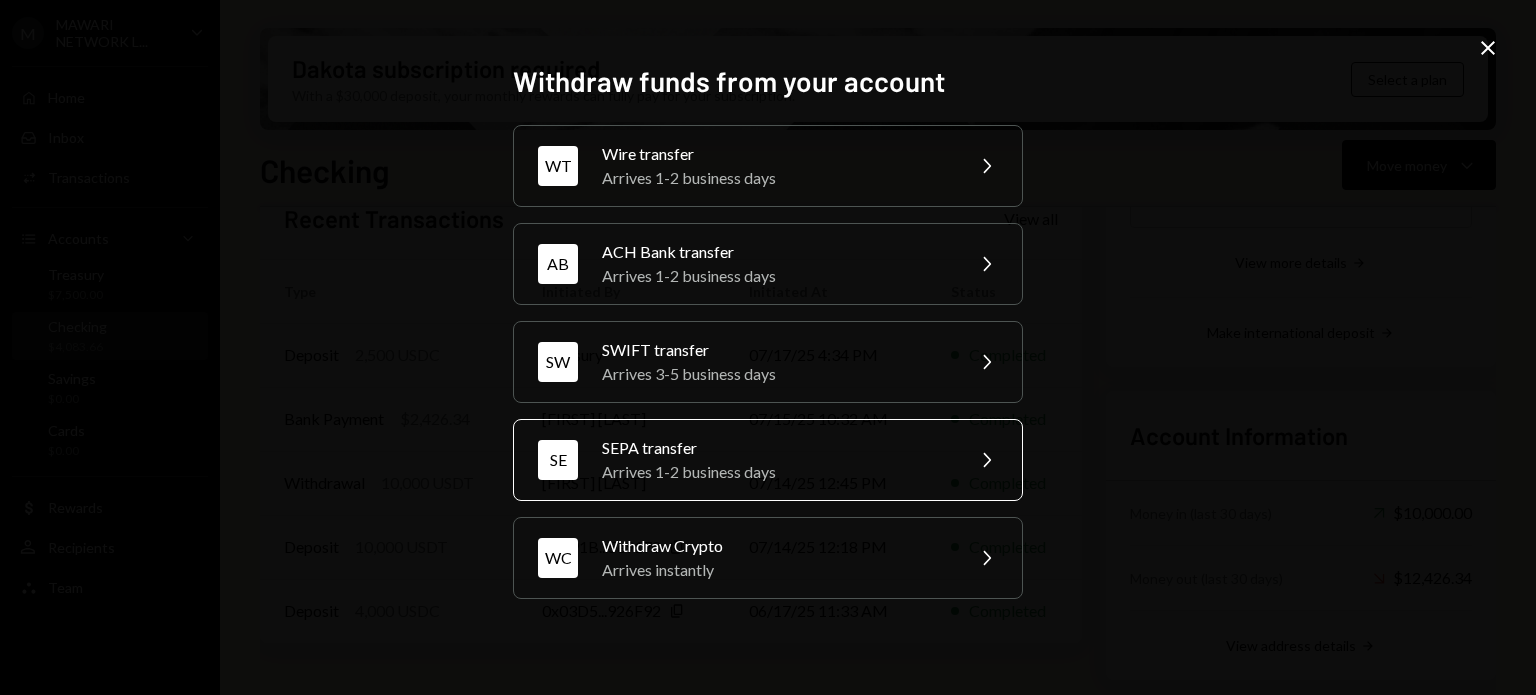 click on "Arrives 1-2 business days" at bounding box center (776, 472) 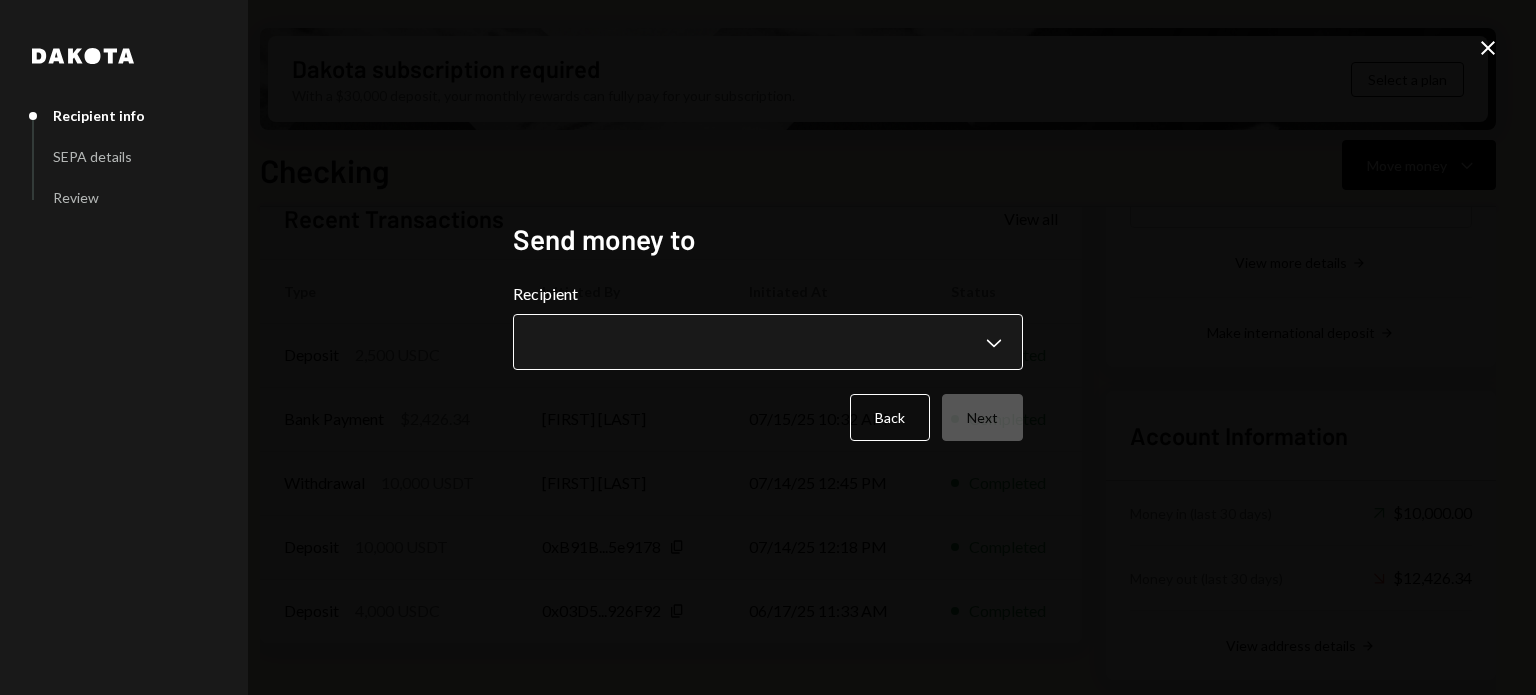 click on "M MAWARI NETWORK L... Caret Down Home Home Inbox Inbox Activities Transactions Accounts Accounts Caret Down Treasury $[AMOUNT] Checking $[AMOUNT] Savings $0.00 Cards $0.00 Dollar Rewards User Recipients Team Team Dakota subscription required With a $30,000 deposit, your monthly rewards can fully pay for your subscription. Select a plan Checking Move money Caret Down Overview Security Settings My balance $ [AMOUNT] USDC USD Coin $[AMOUNT] Recent Transactions View all Type Initiated By Initiated At Status Deposit 2,500  USDC Treasury [DATE] [TIME] Completed Bank Payment $[AMOUNT] [FIRST]  [LAST] [DATE] [TIME] Completed Withdrawal 10,000  USDT [FIRST]  [LAST] [DATE] [TIME] Completed Deposit 10,000  USDT [ADDRESS] Copy [DATE] [TIME] Completed Deposit 4,000  USDC [ADDRESS] Copy [DATE] [TIME] Completed Account Details Routing Number 101019644 Copy Account Number • • • • • • • •  2879 Show Copy View more details Right Arrow Make international deposit Right Arrow Dakota" at bounding box center (768, 347) 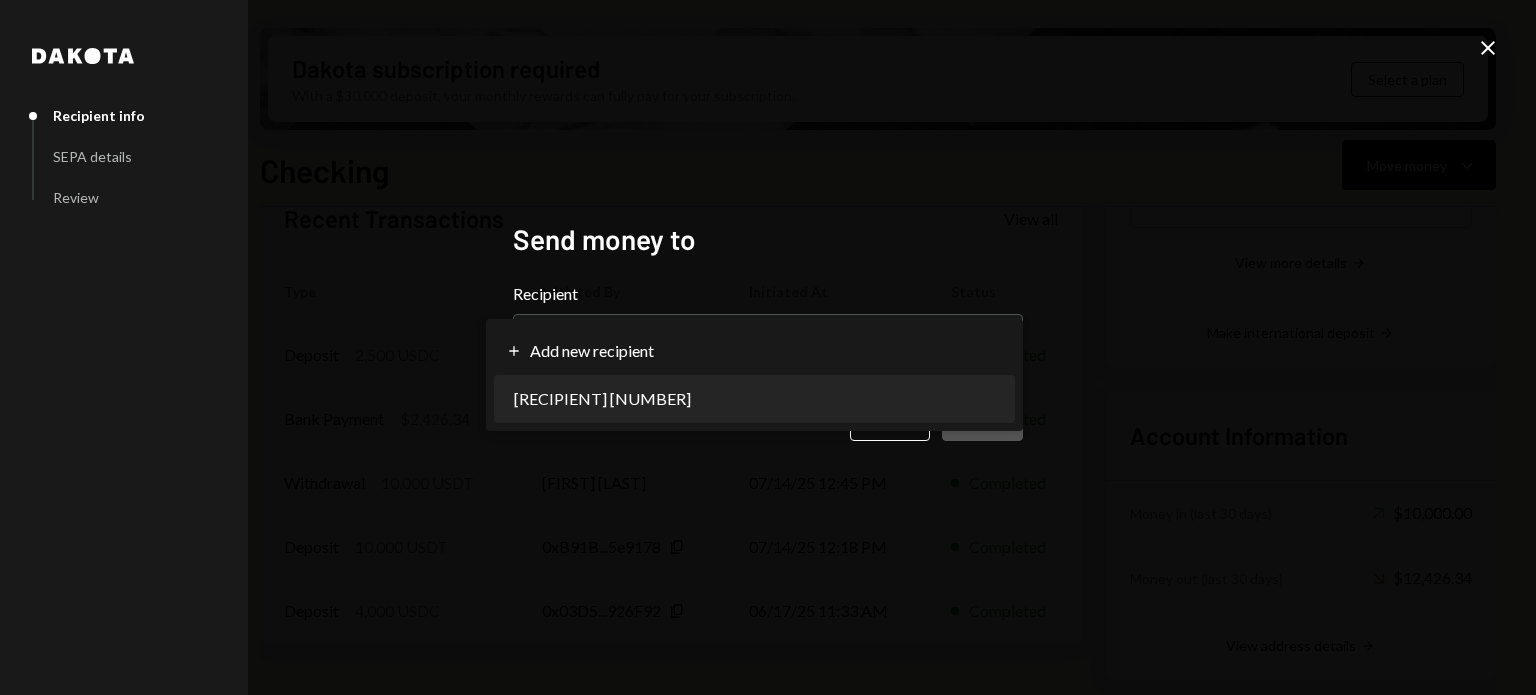 select on "**********" 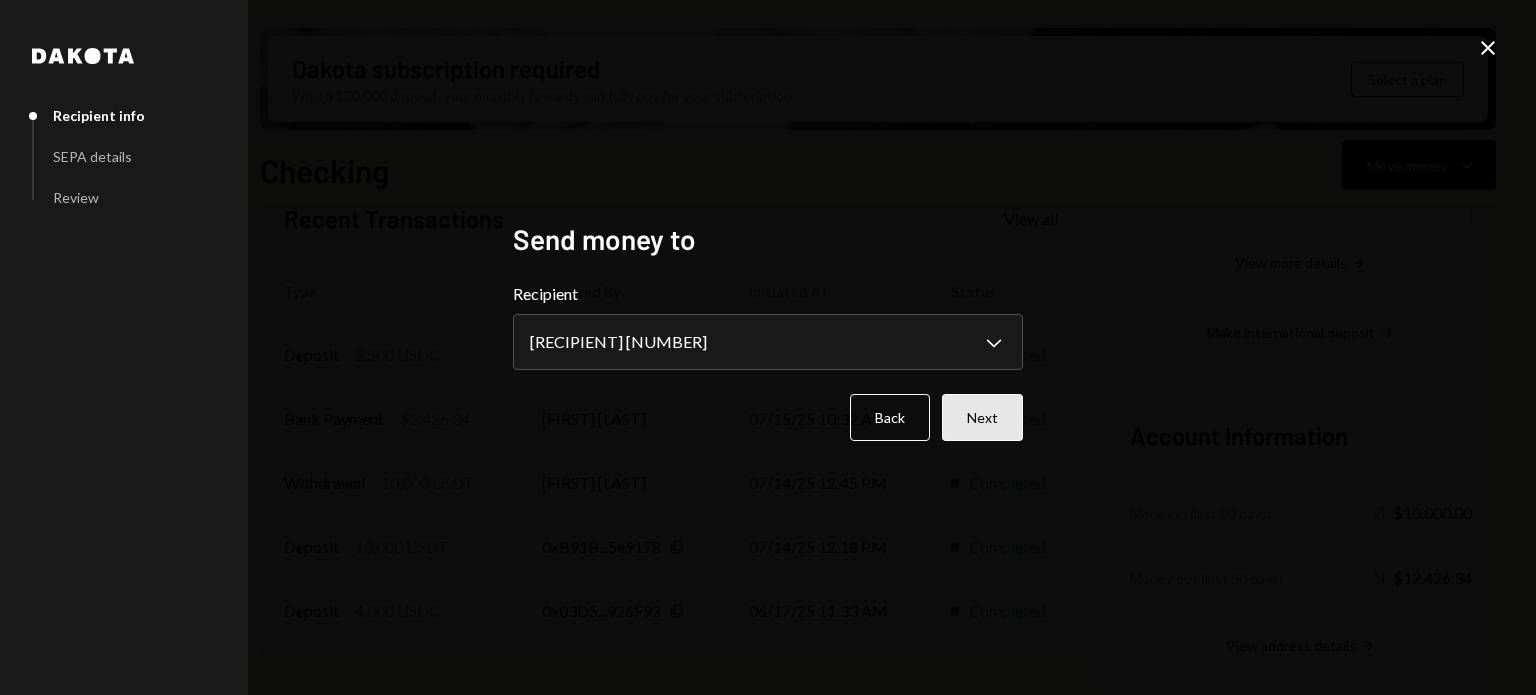 click on "Next" at bounding box center (982, 417) 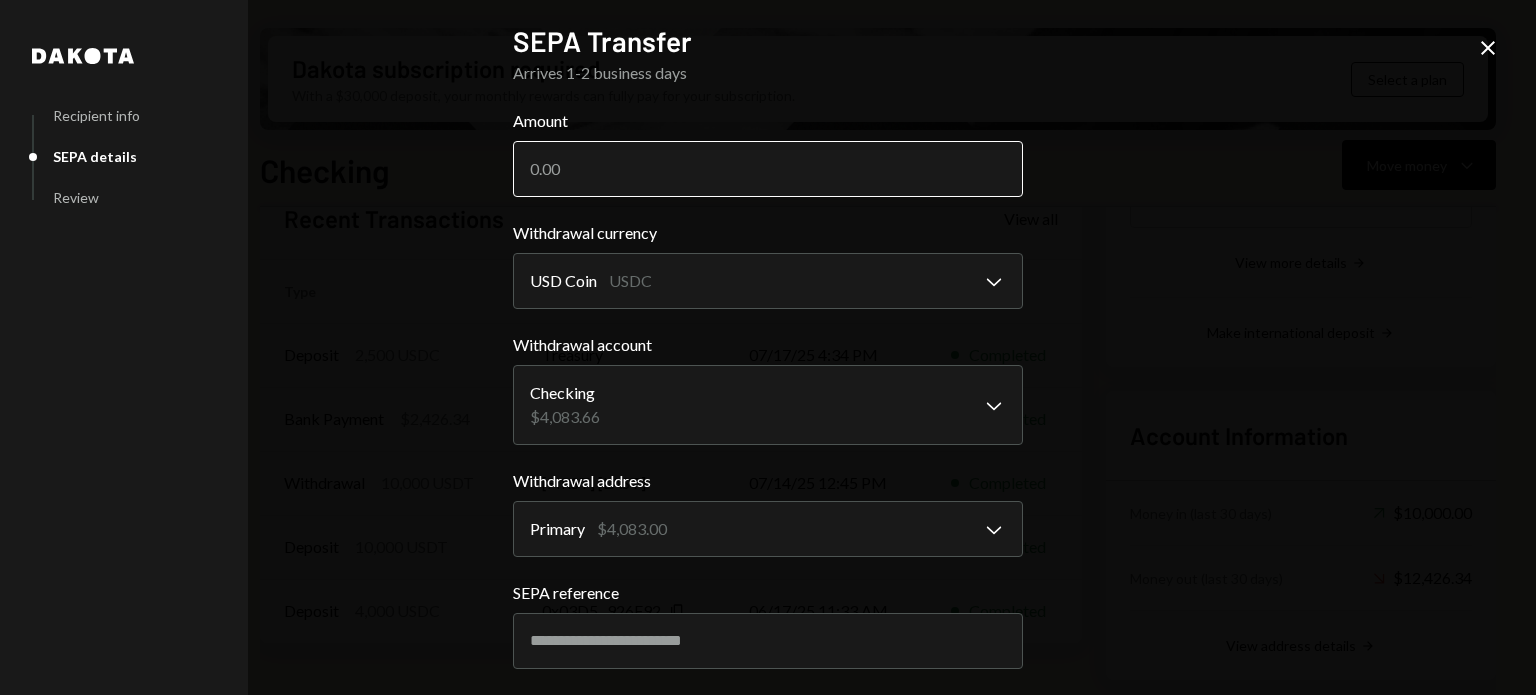 click on "Amount" at bounding box center (768, 169) 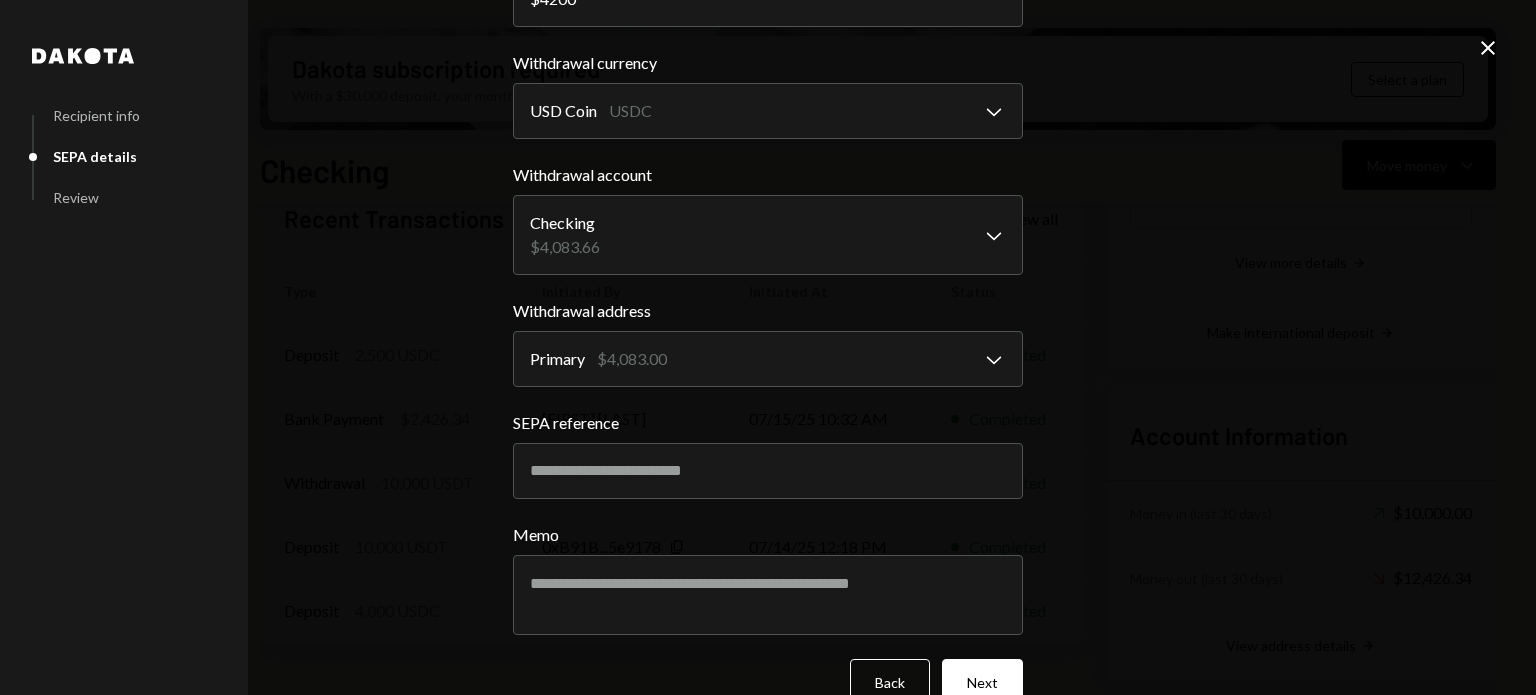 scroll, scrollTop: 200, scrollLeft: 0, axis: vertical 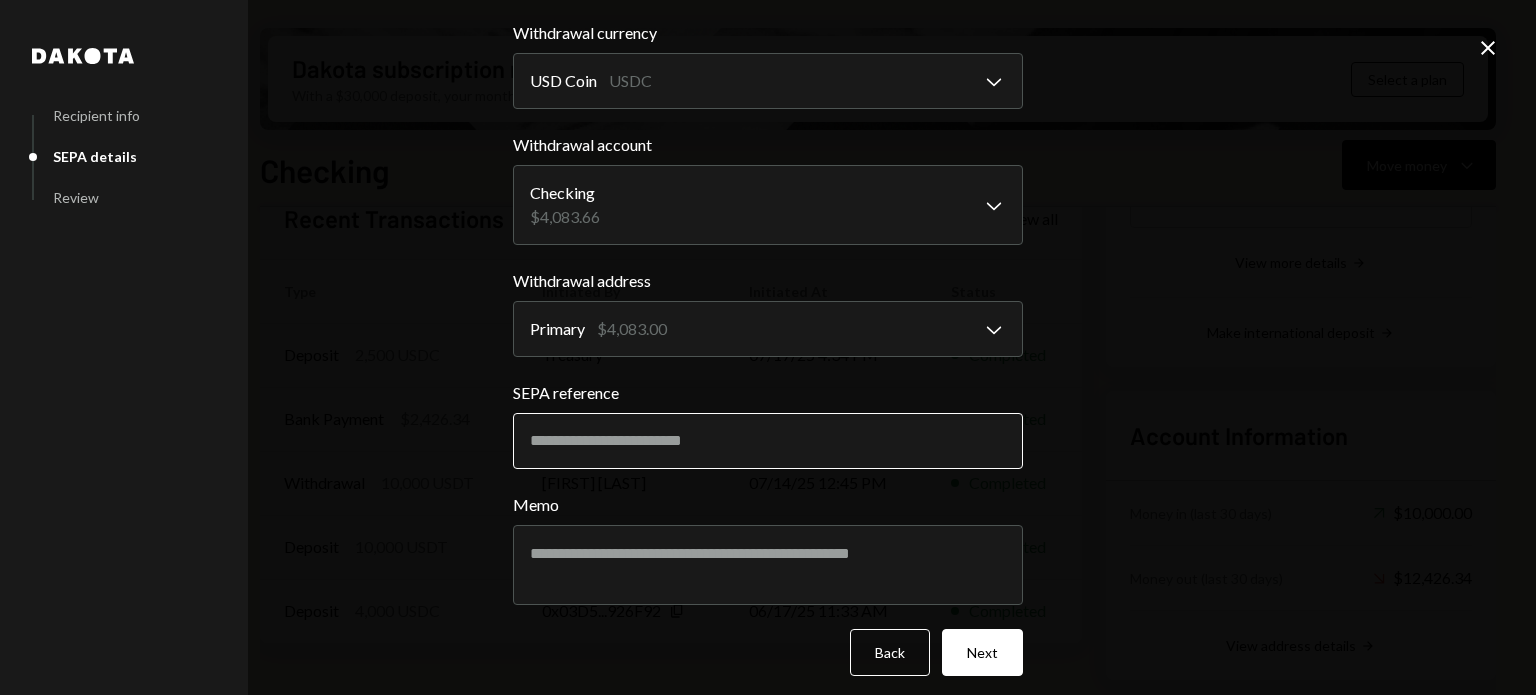 type on "4200" 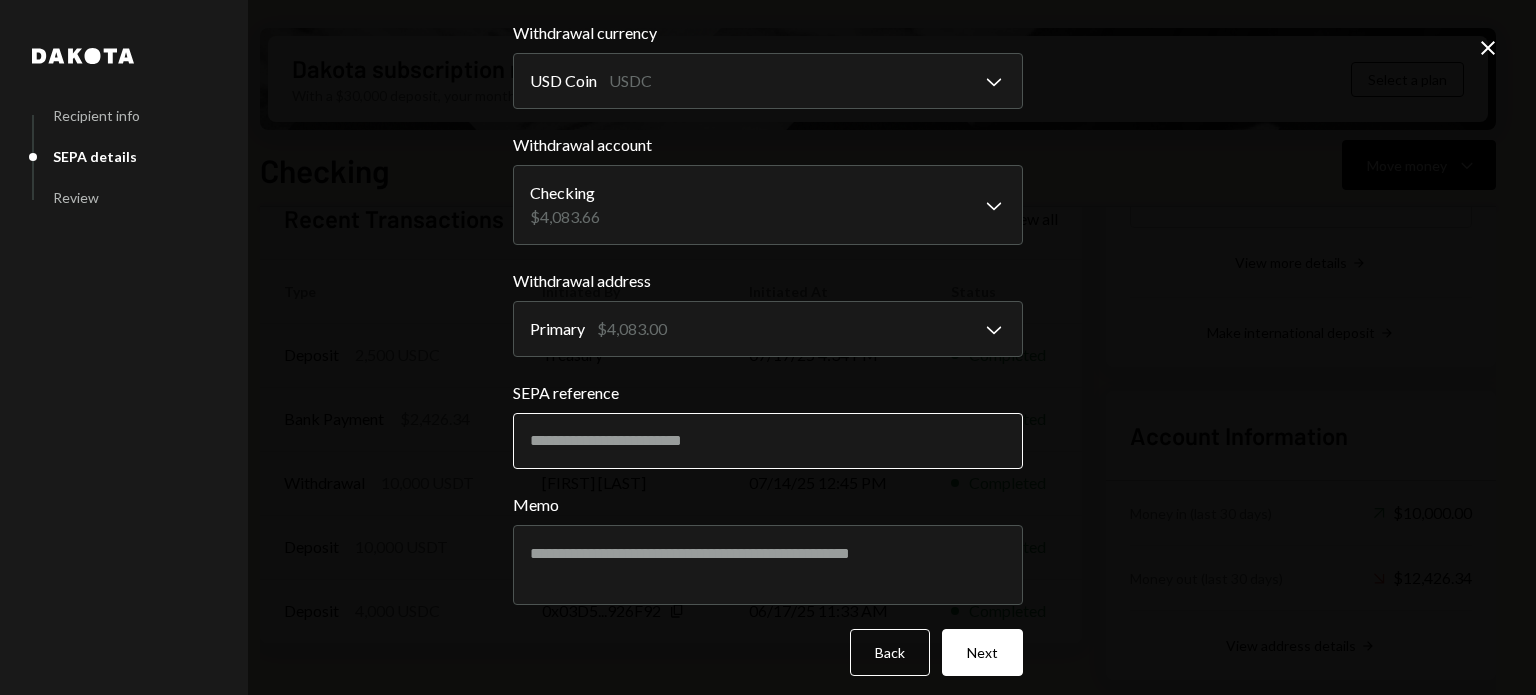 click on "SEPA reference" at bounding box center [768, 441] 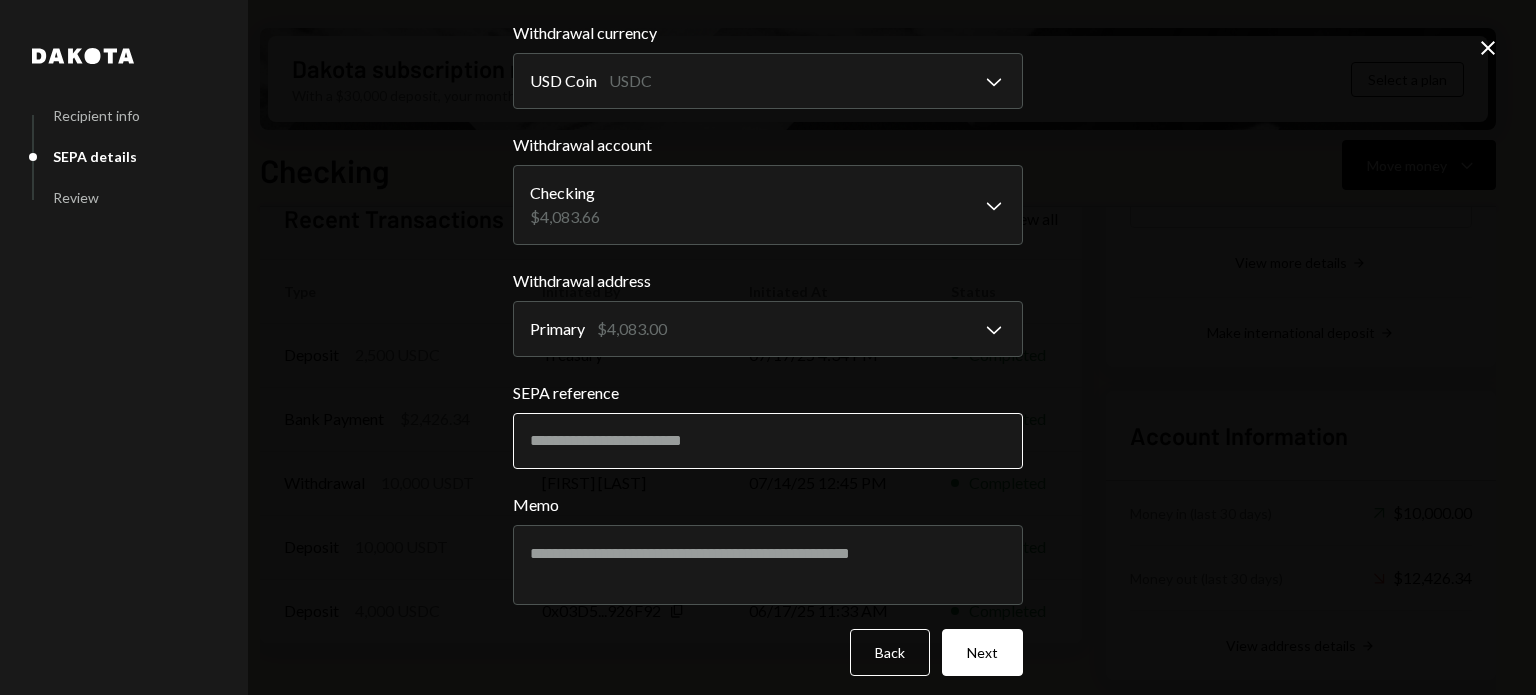 type on "**********" 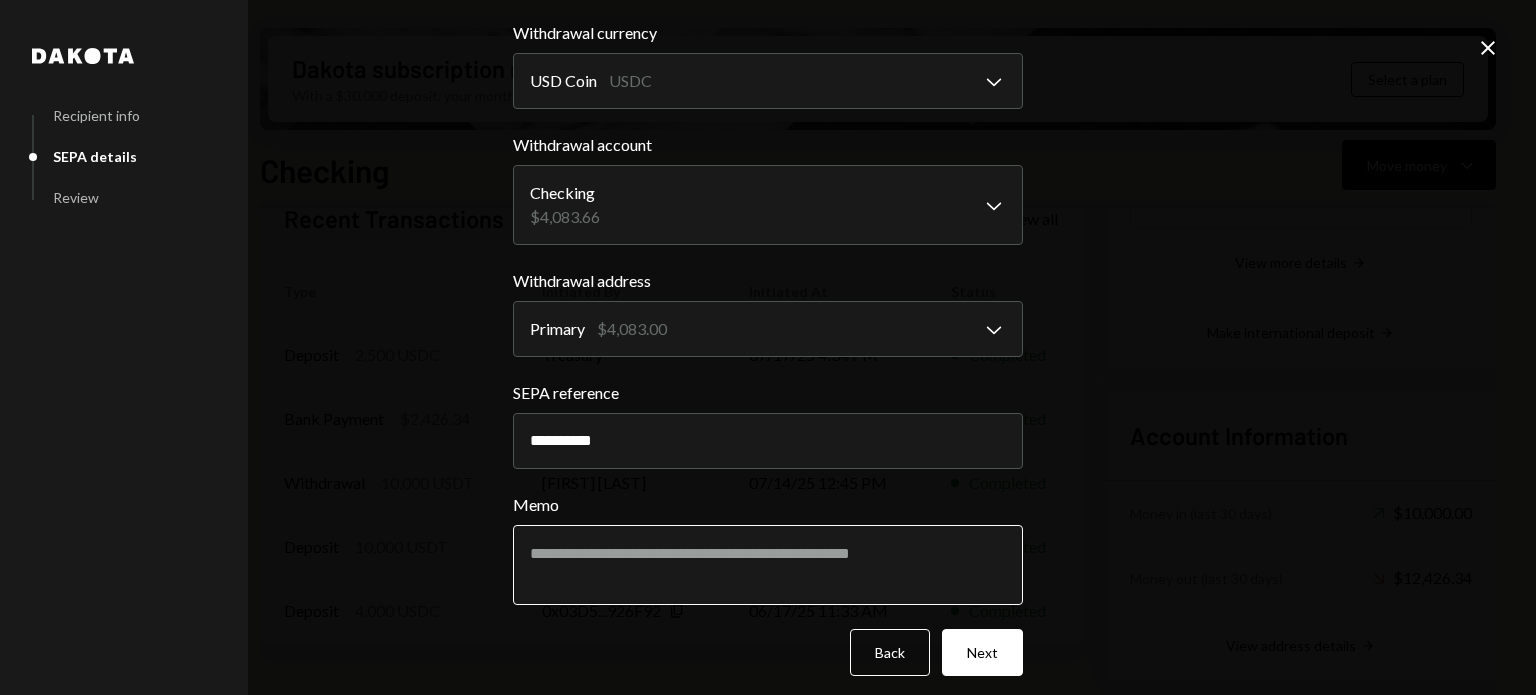 click on "Memo" at bounding box center [768, 565] 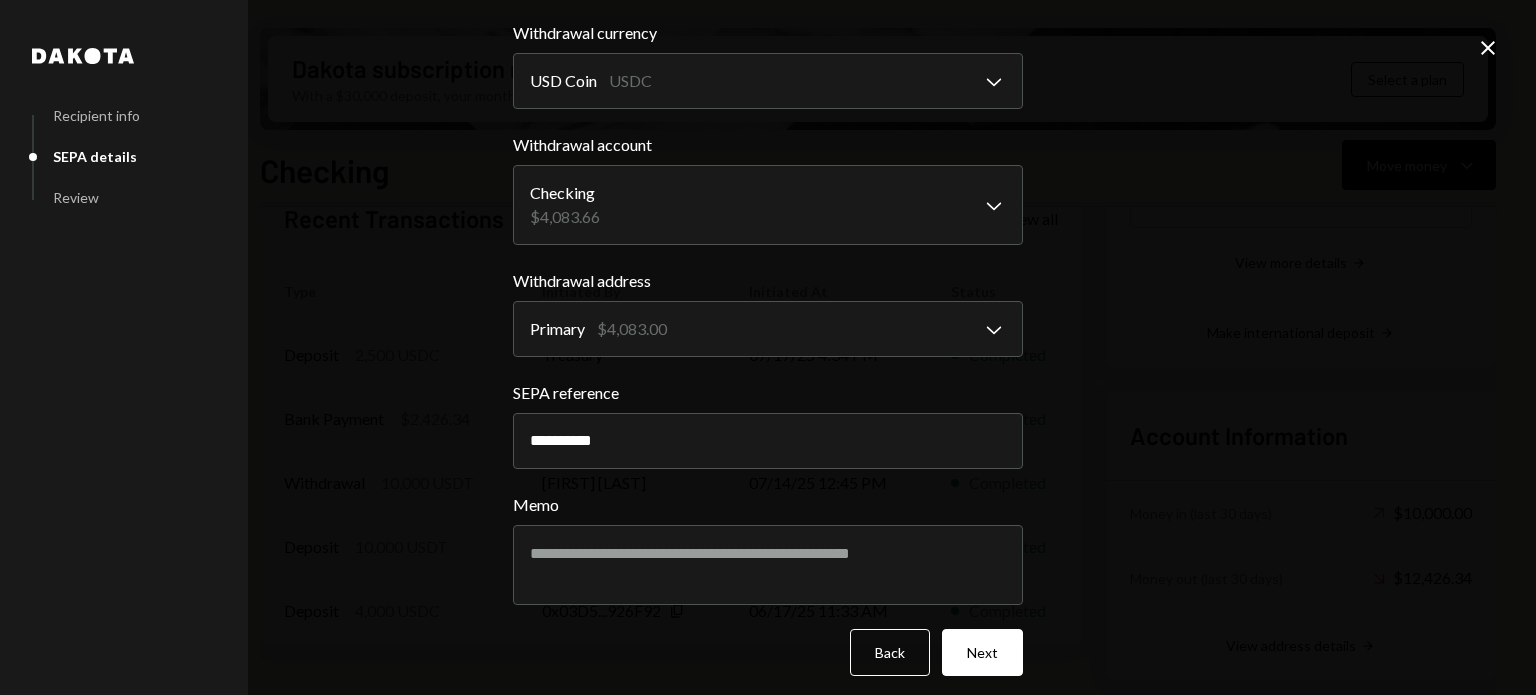 drag, startPoint x: 628, startPoint y: 433, endPoint x: 460, endPoint y: 422, distance: 168.35974 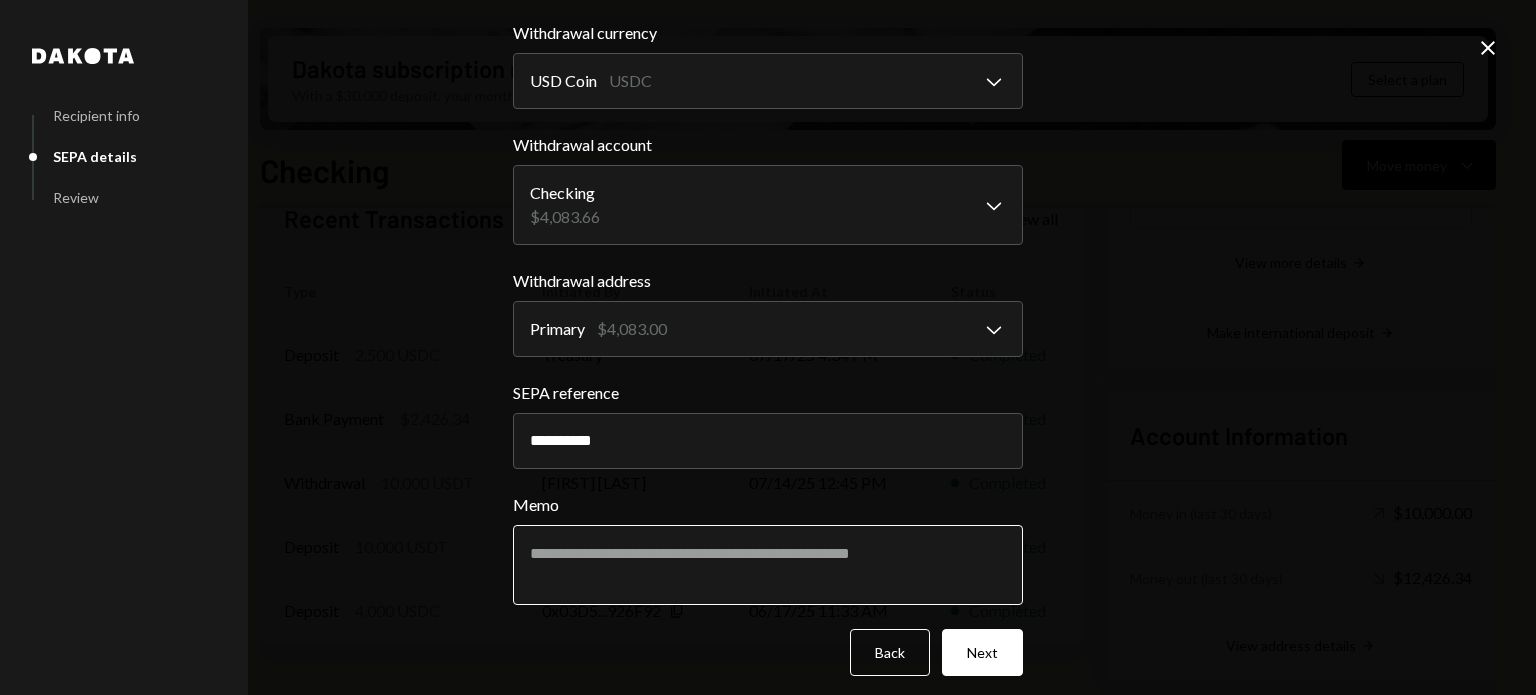 click on "Memo" at bounding box center [768, 565] 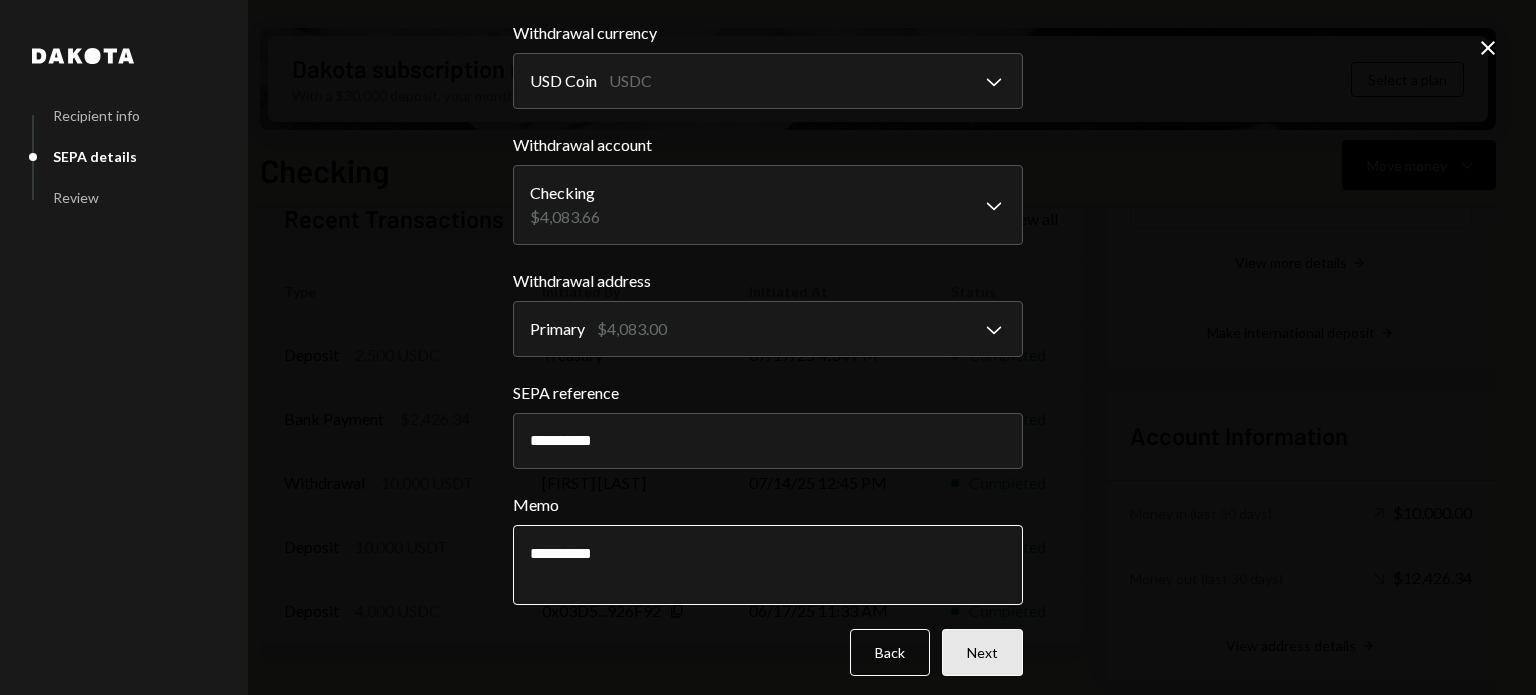 type on "**********" 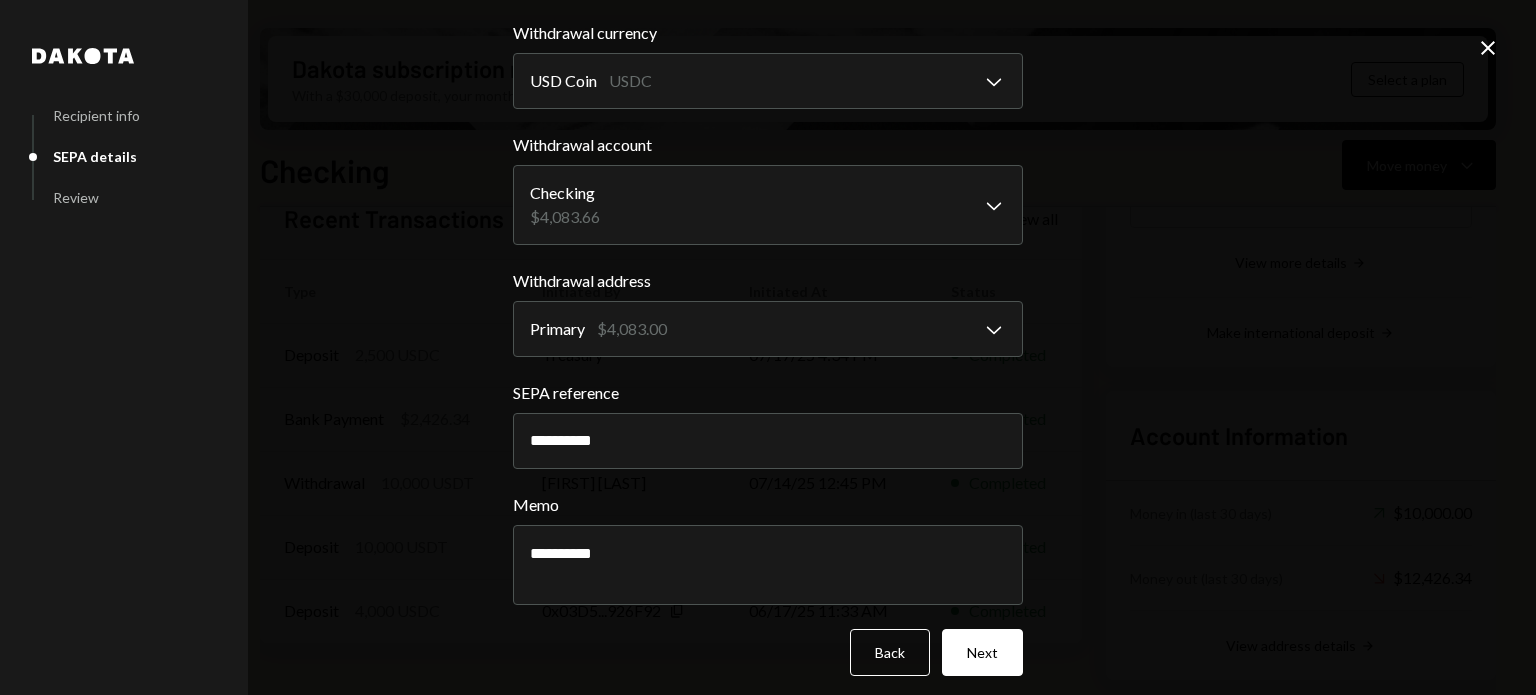click on "Next" at bounding box center [982, 652] 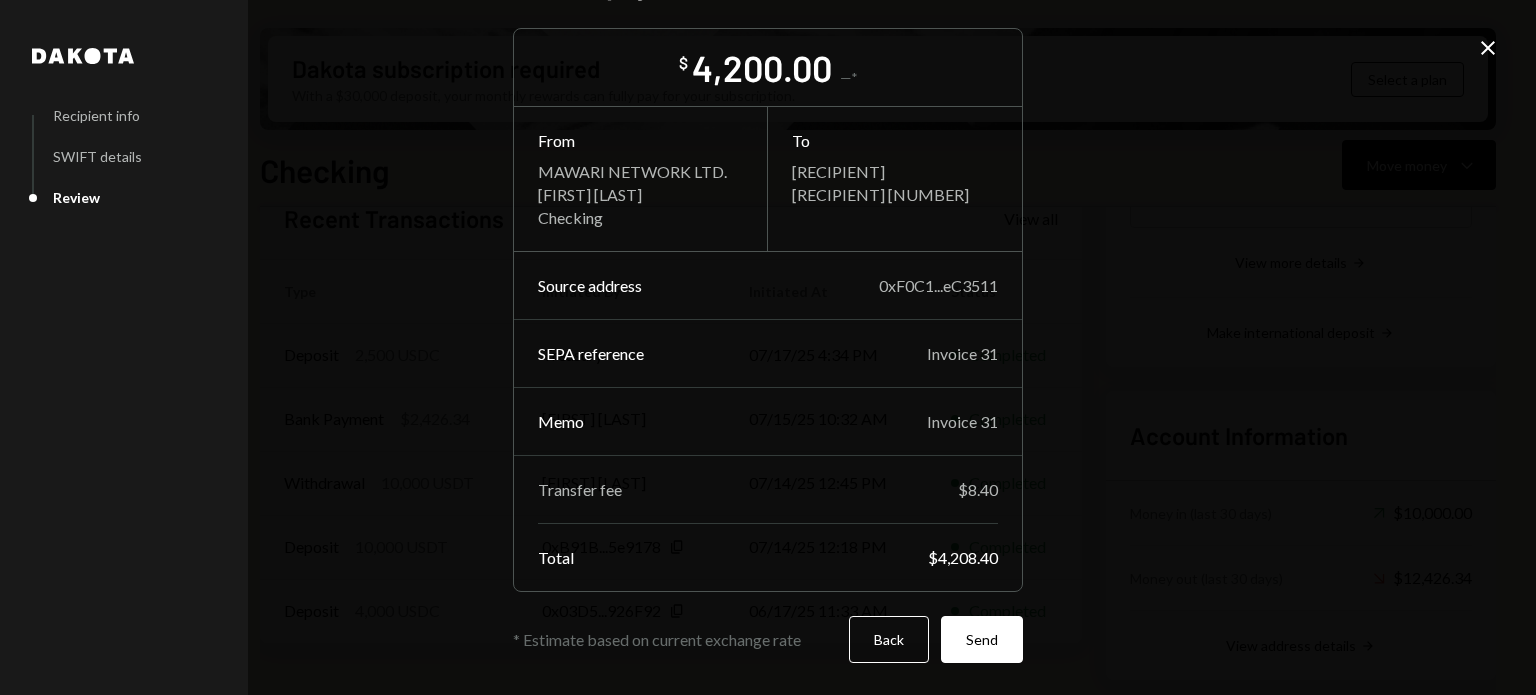 scroll, scrollTop: 56, scrollLeft: 0, axis: vertical 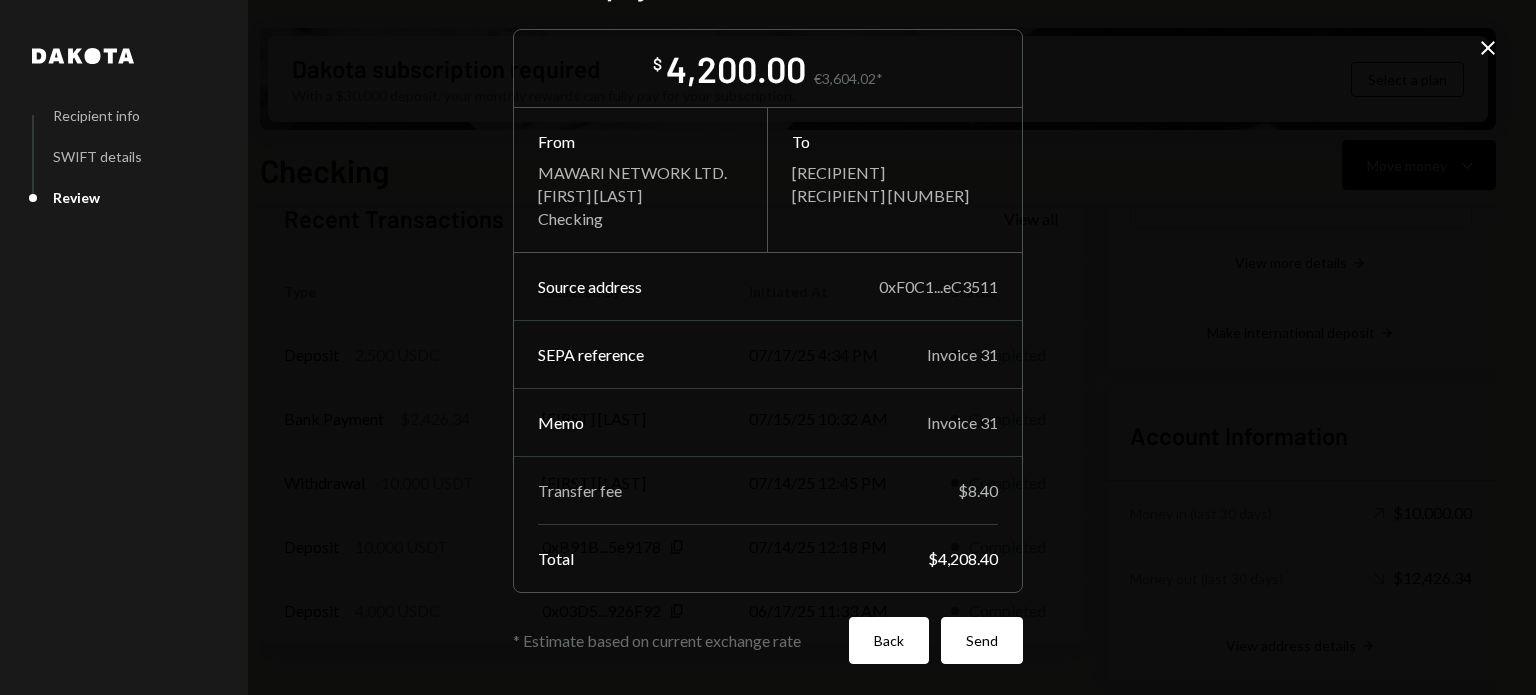 click on "Back" at bounding box center (889, 640) 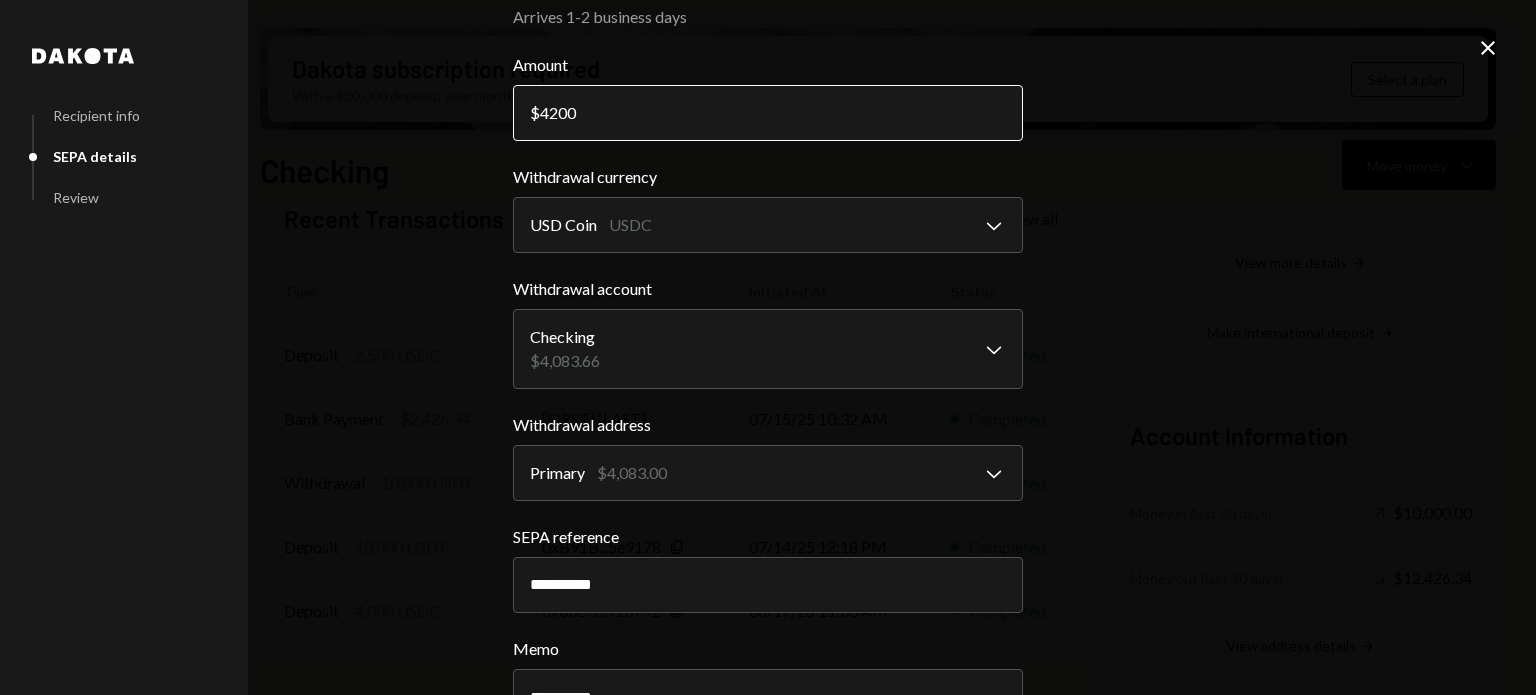 drag, startPoint x: 576, startPoint y: 111, endPoint x: 547, endPoint y: 111, distance: 29 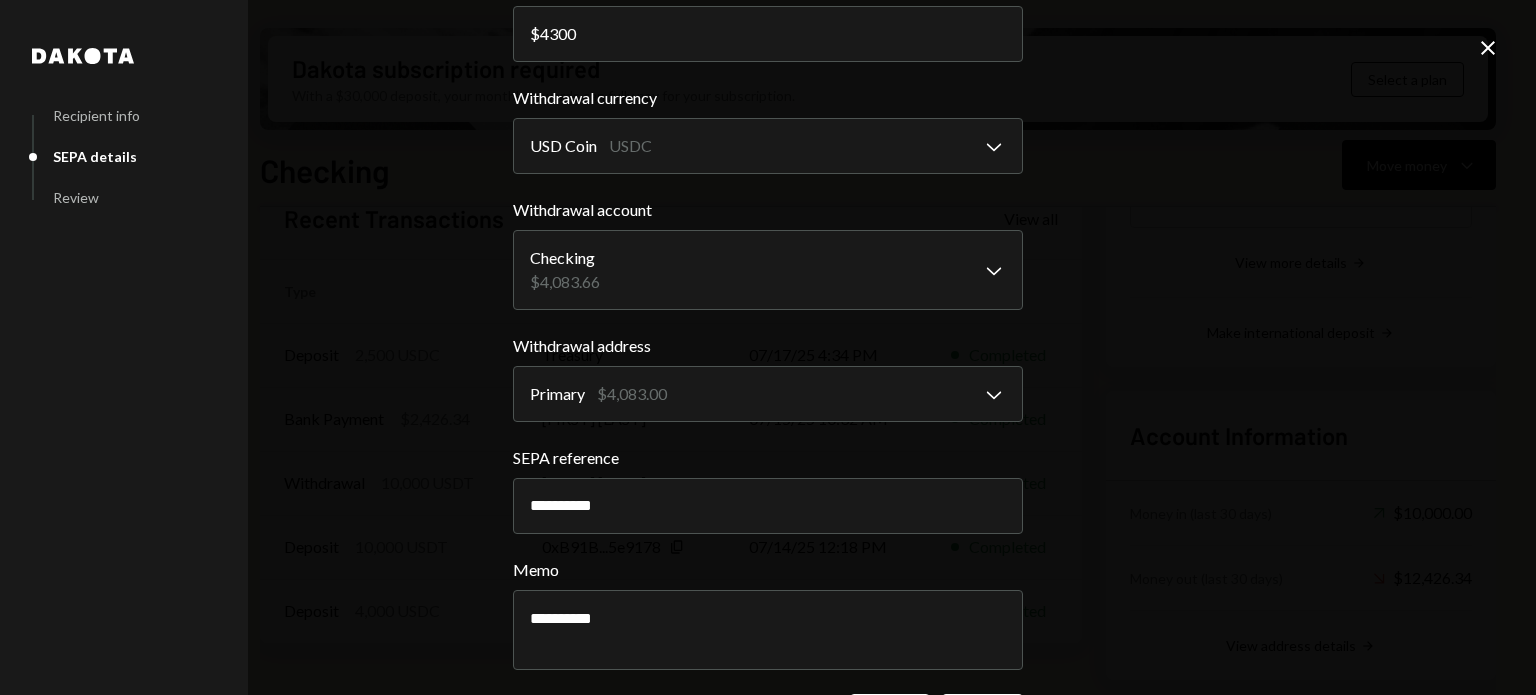 scroll, scrollTop: 212, scrollLeft: 0, axis: vertical 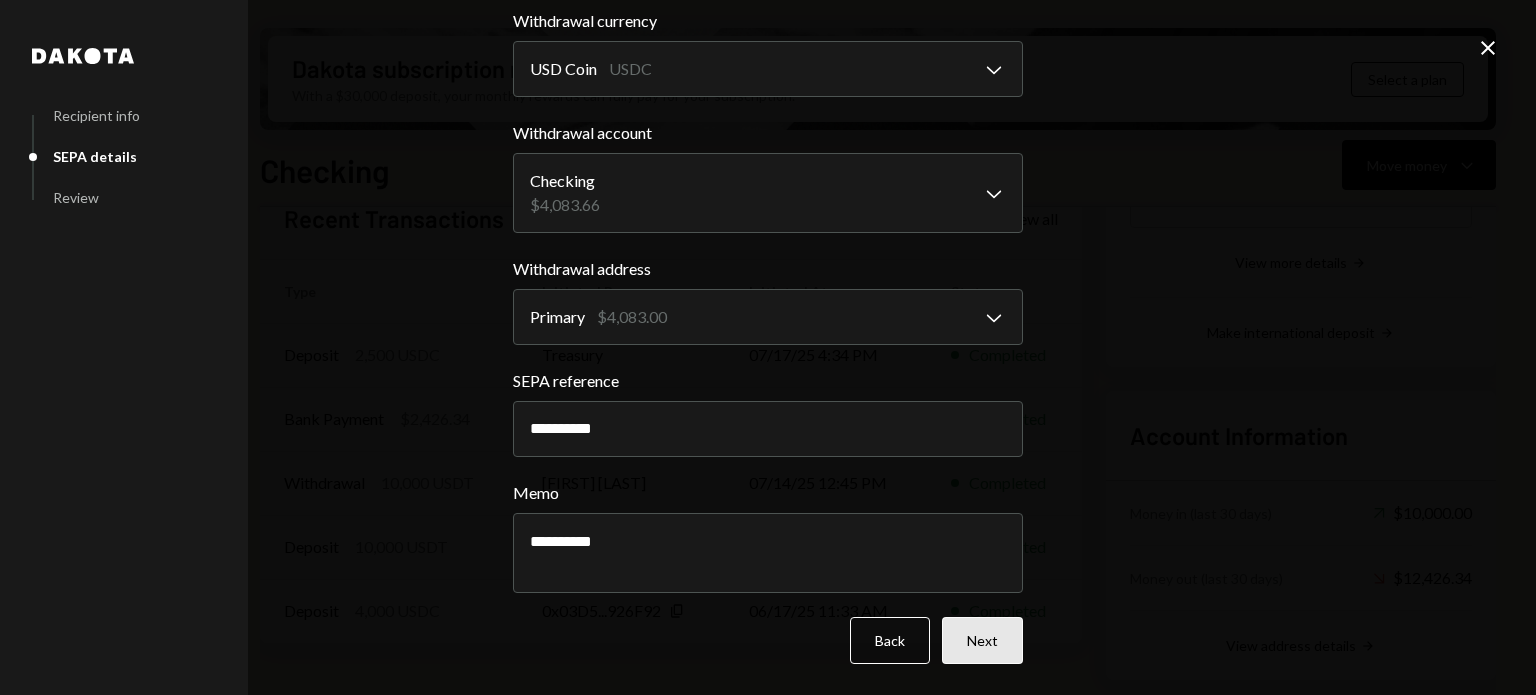 type on "4300" 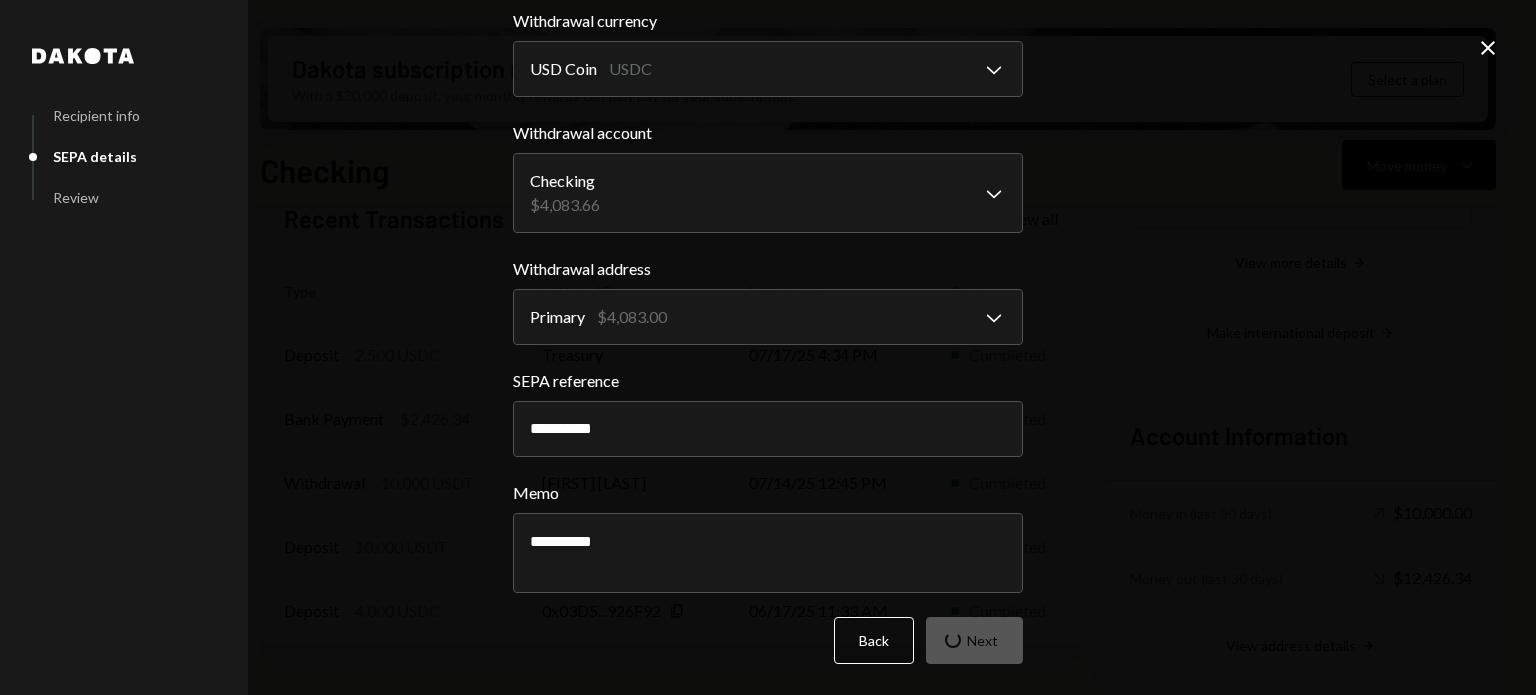 scroll, scrollTop: 56, scrollLeft: 0, axis: vertical 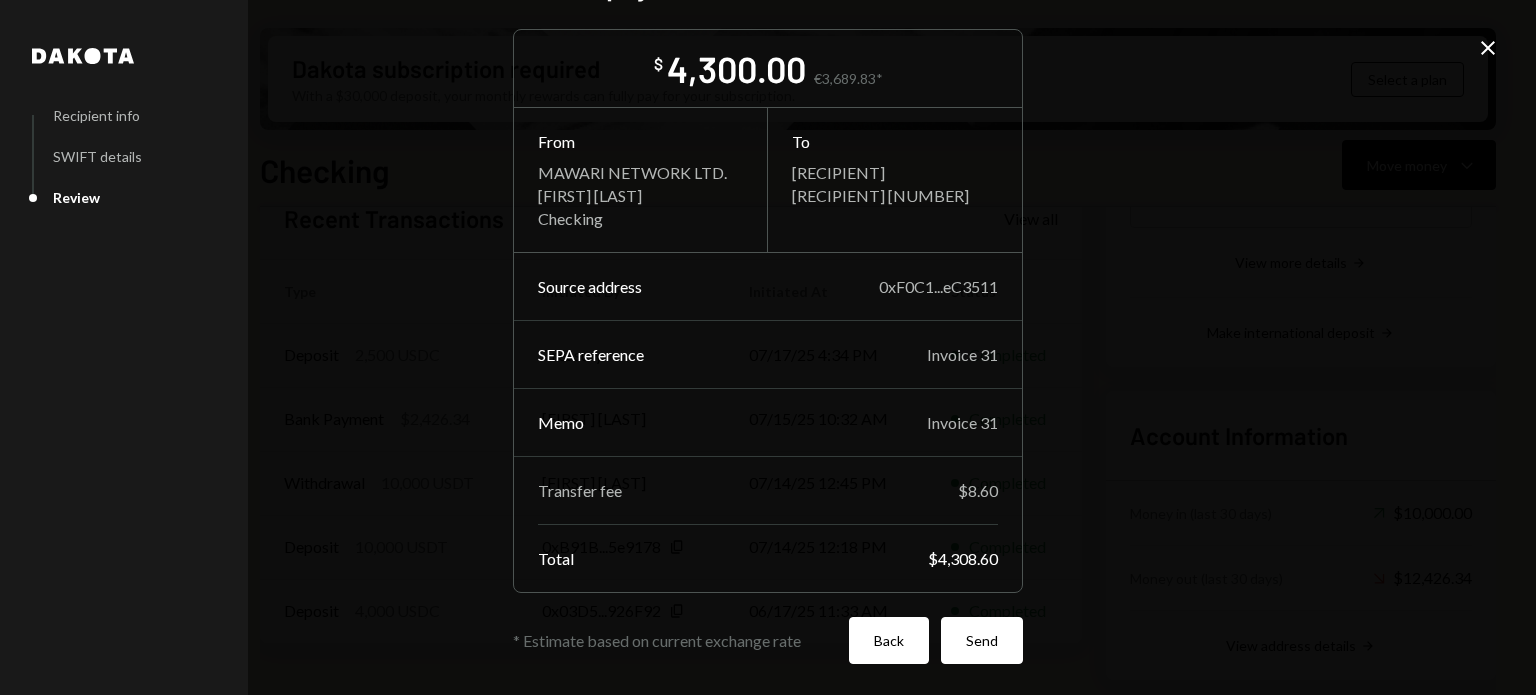 click on "Back" at bounding box center [889, 640] 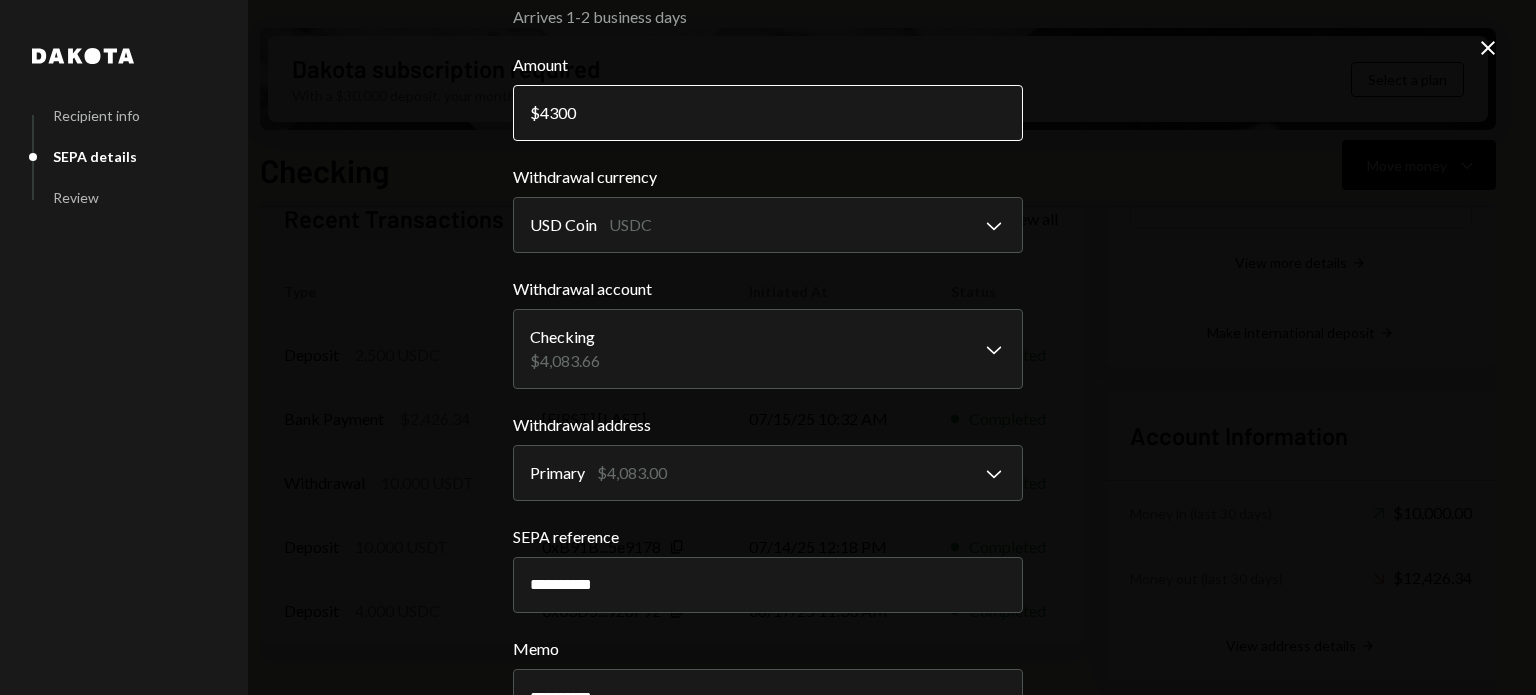 drag, startPoint x: 597, startPoint y: 117, endPoint x: 544, endPoint y: 111, distance: 53.338543 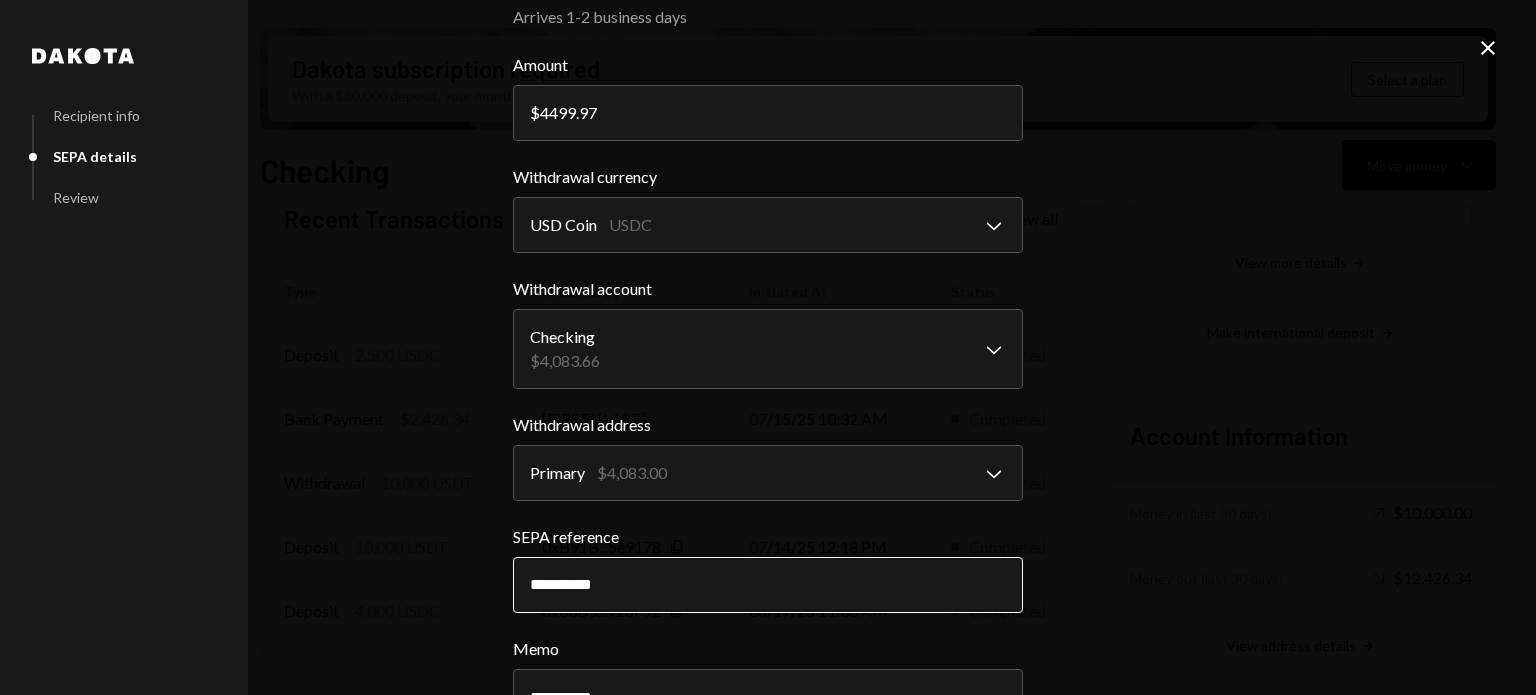 scroll, scrollTop: 212, scrollLeft: 0, axis: vertical 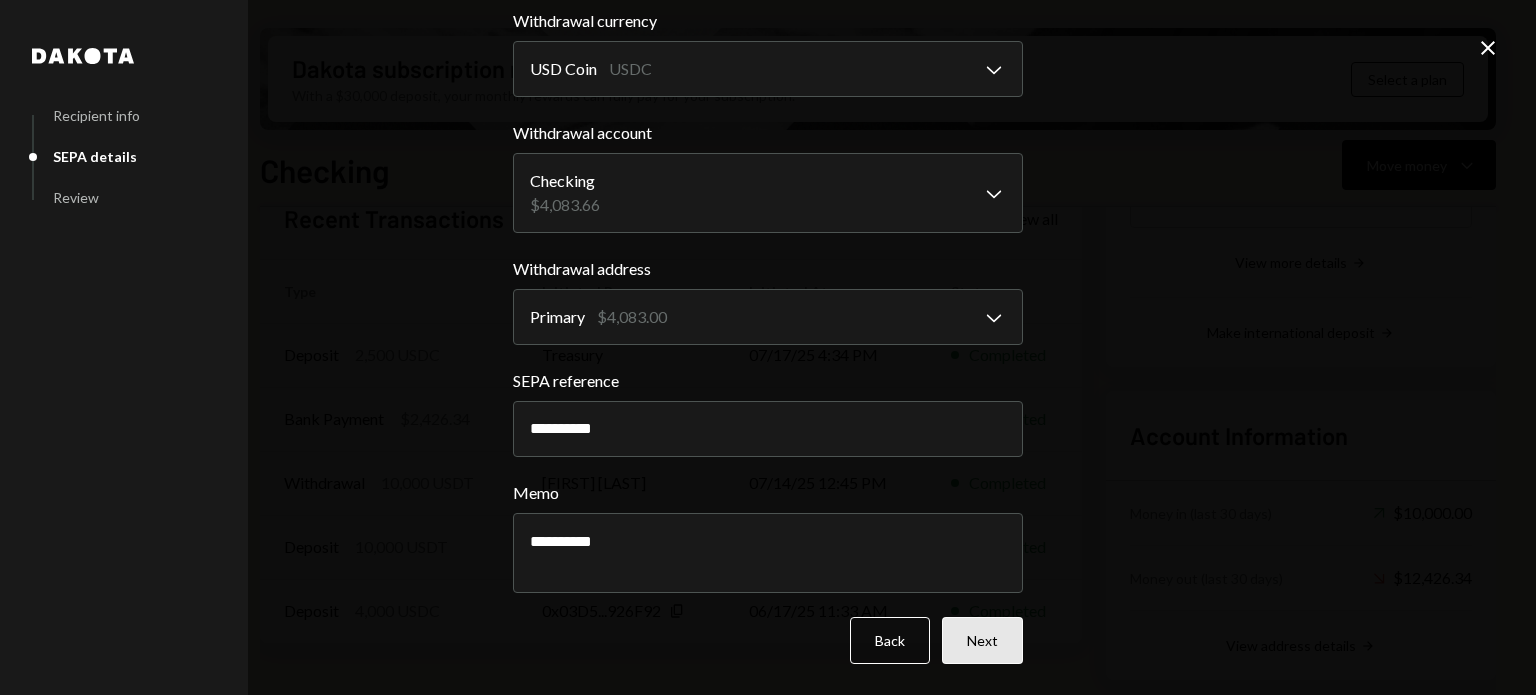 type on "4499.97" 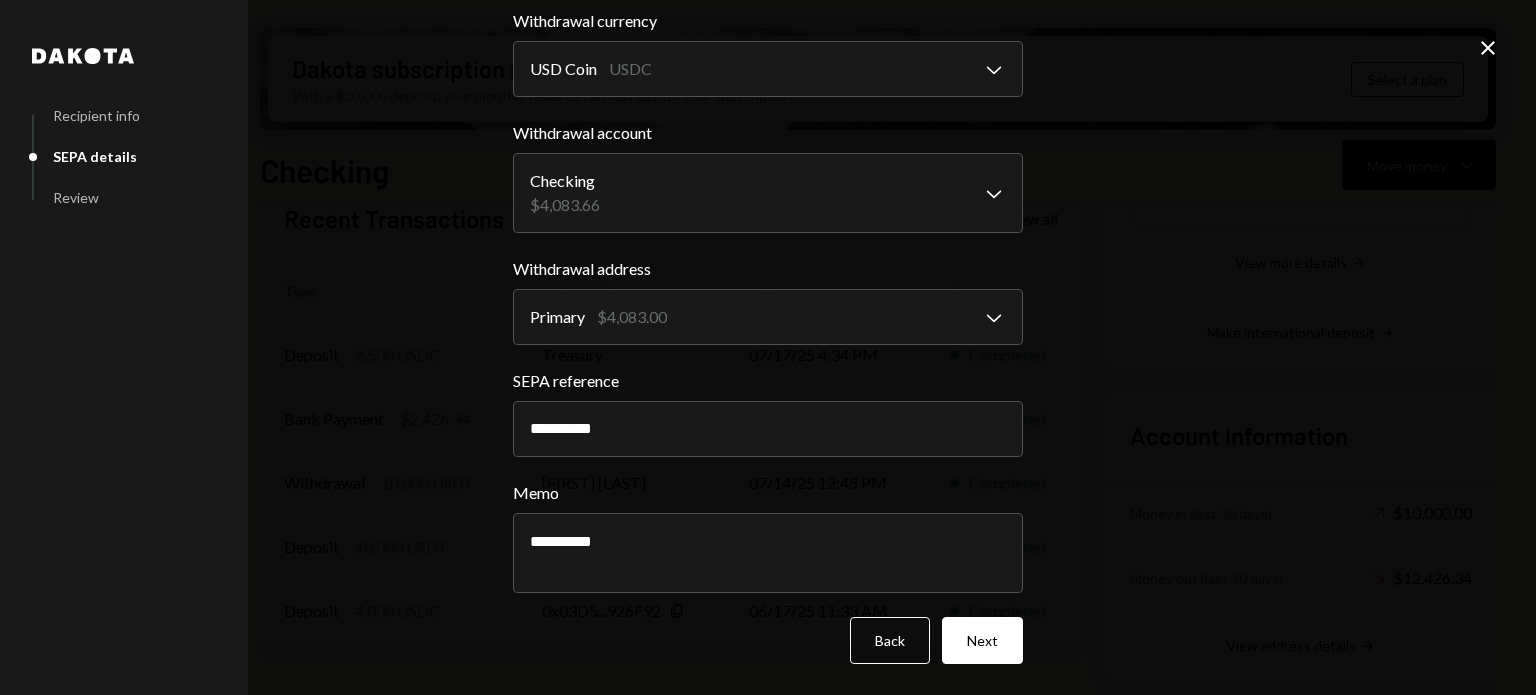 click on "Next" at bounding box center (982, 640) 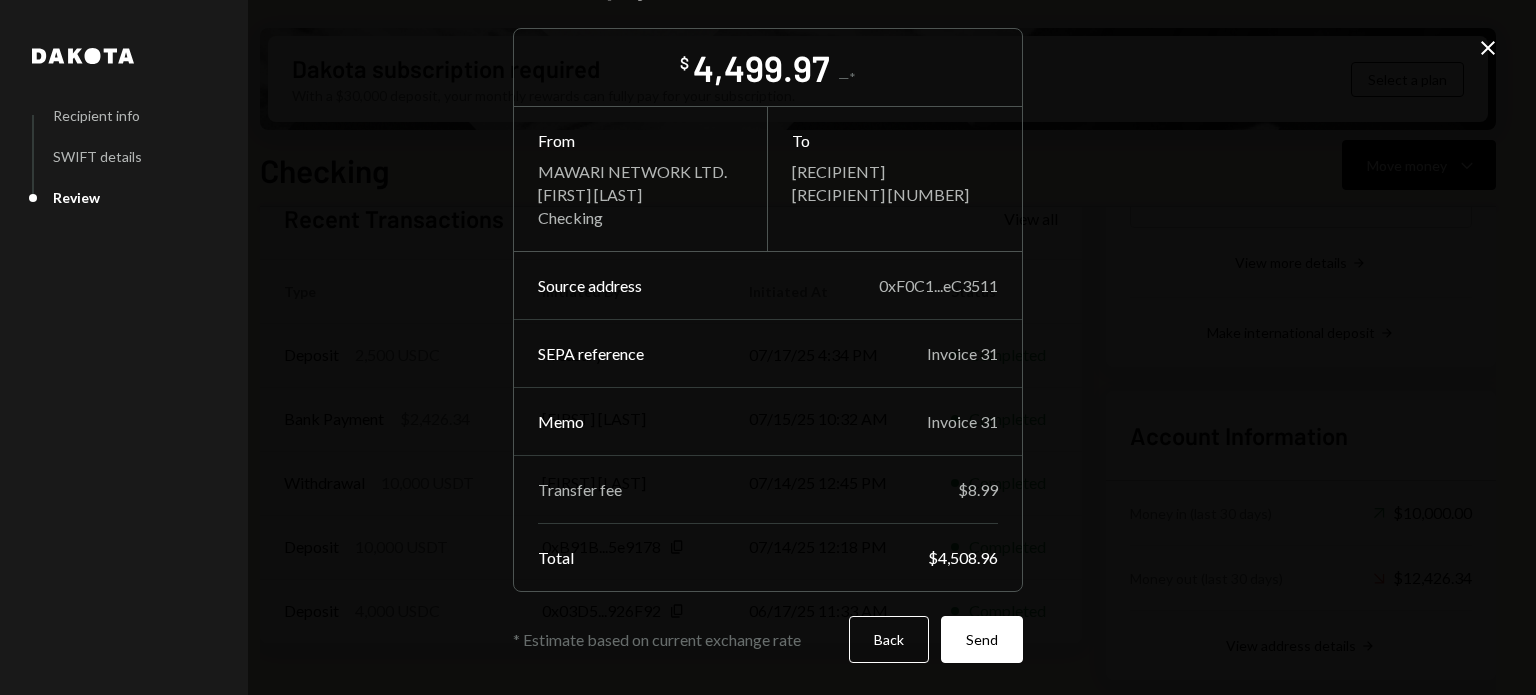 scroll, scrollTop: 56, scrollLeft: 0, axis: vertical 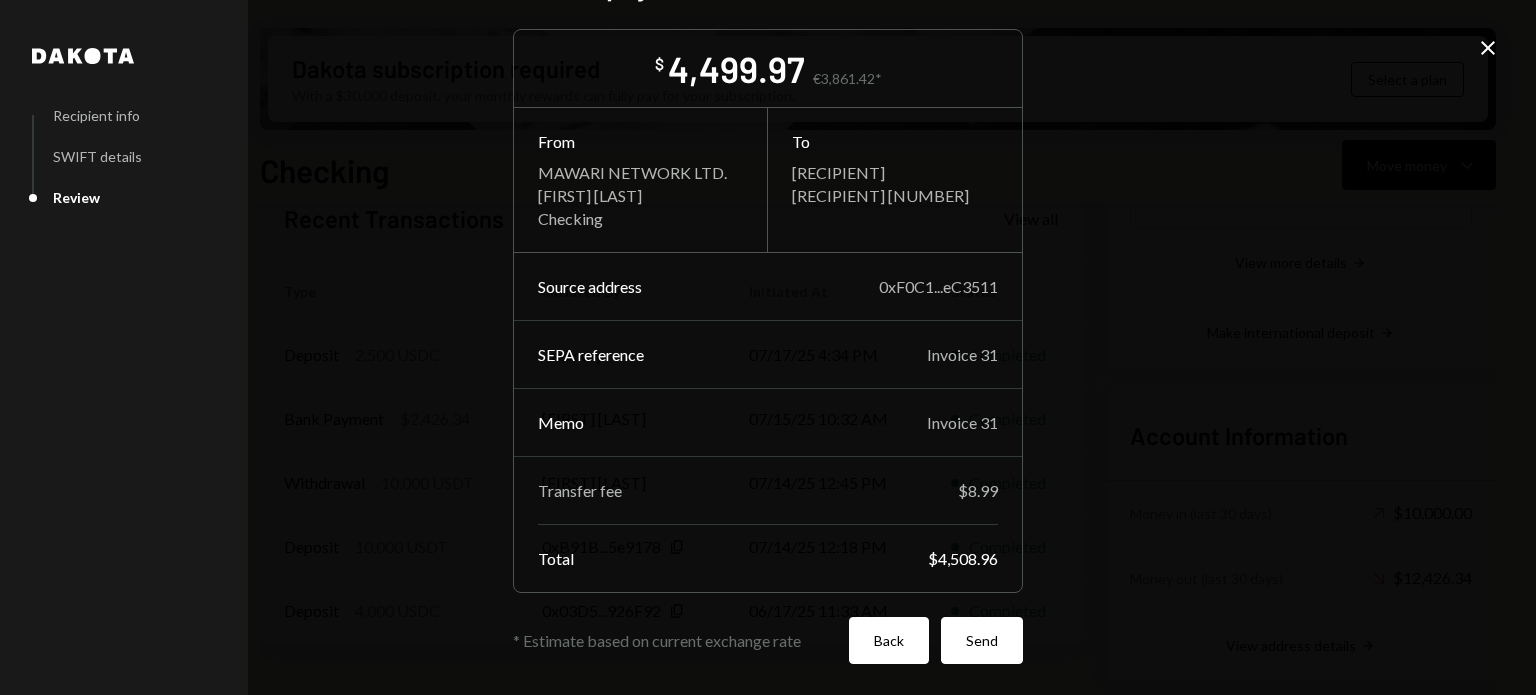 click on "Back" at bounding box center (889, 640) 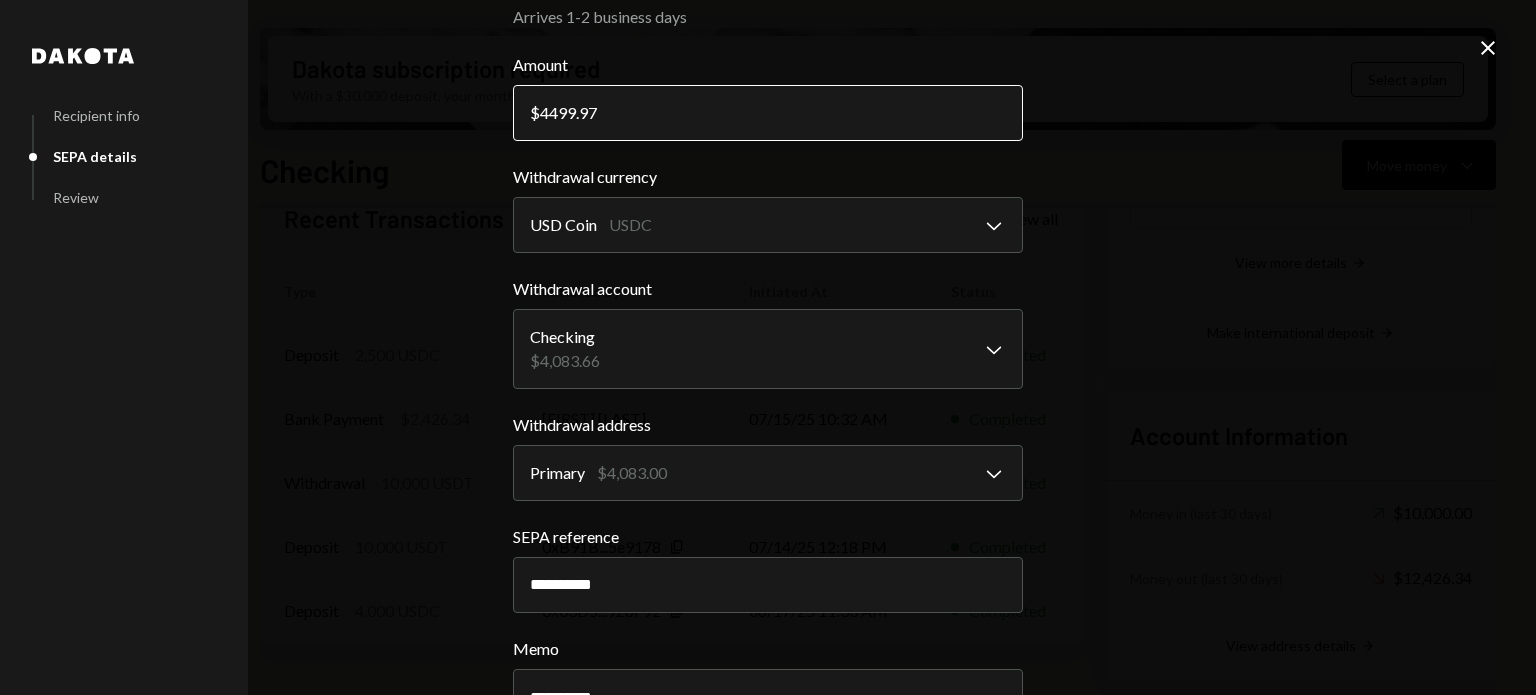 drag, startPoint x: 620, startPoint y: 117, endPoint x: 551, endPoint y: 117, distance: 69 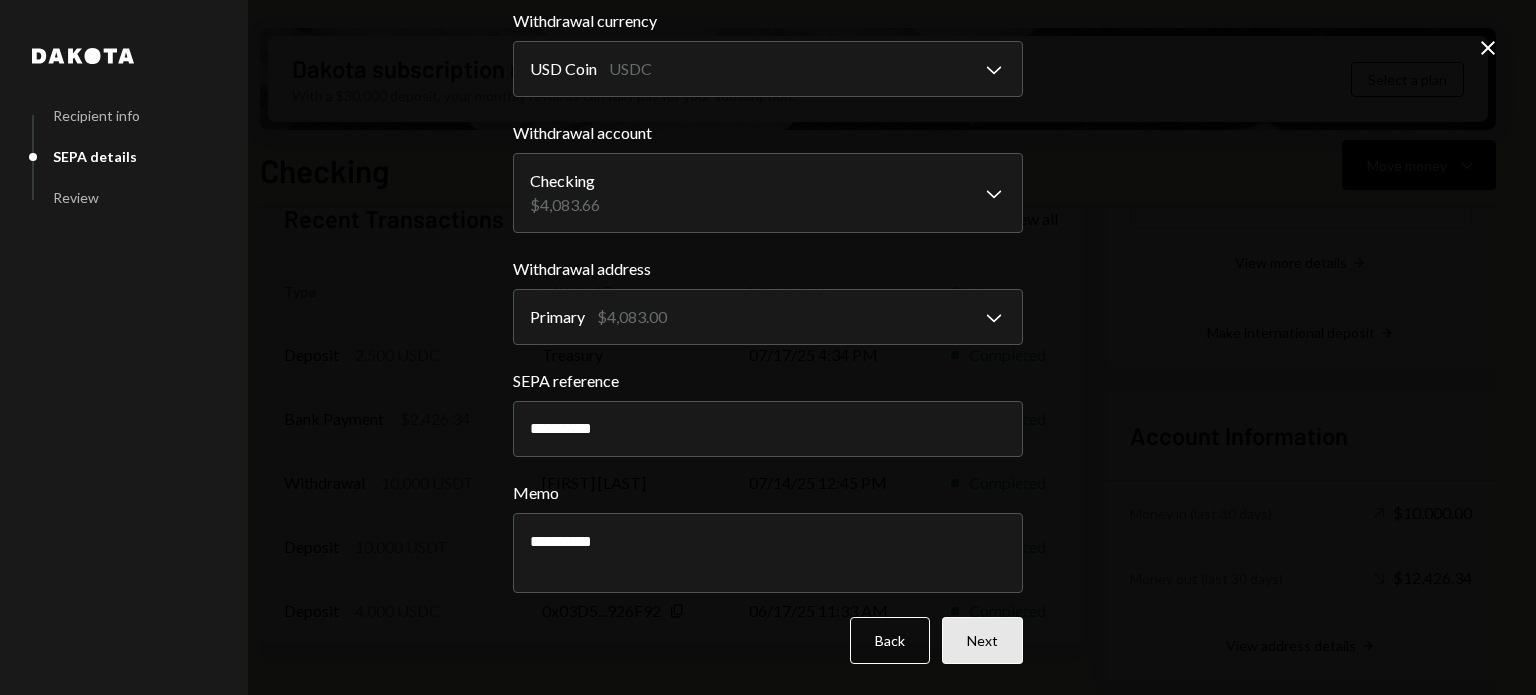 type on "4490" 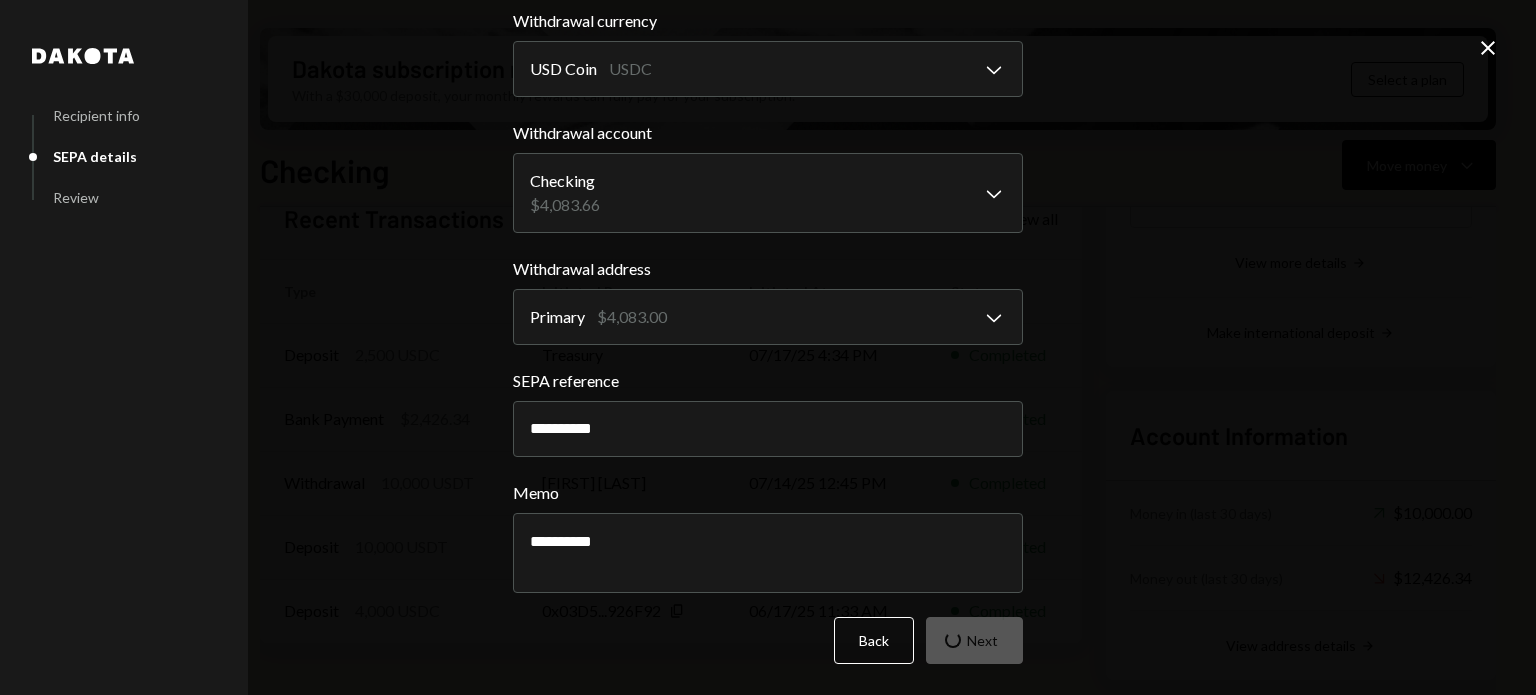 scroll, scrollTop: 56, scrollLeft: 0, axis: vertical 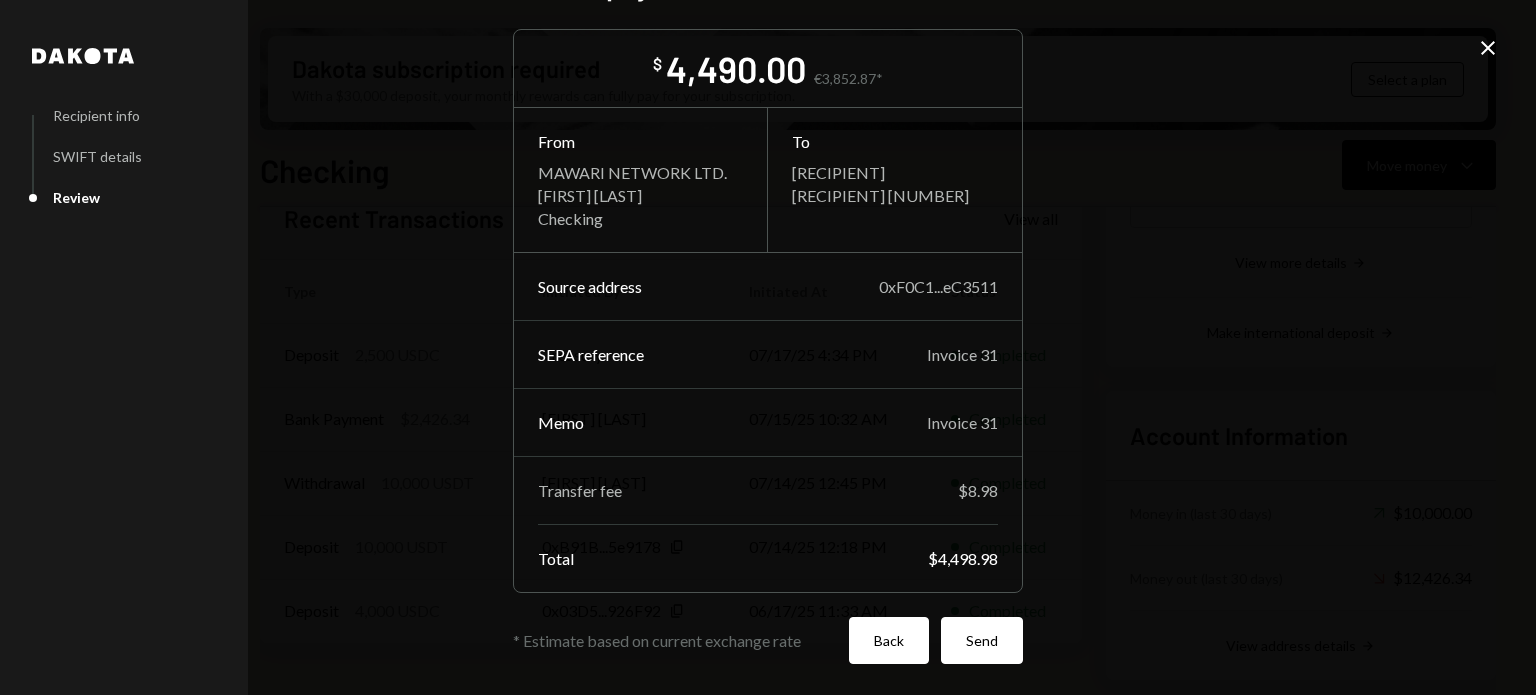 click on "Back" at bounding box center [889, 640] 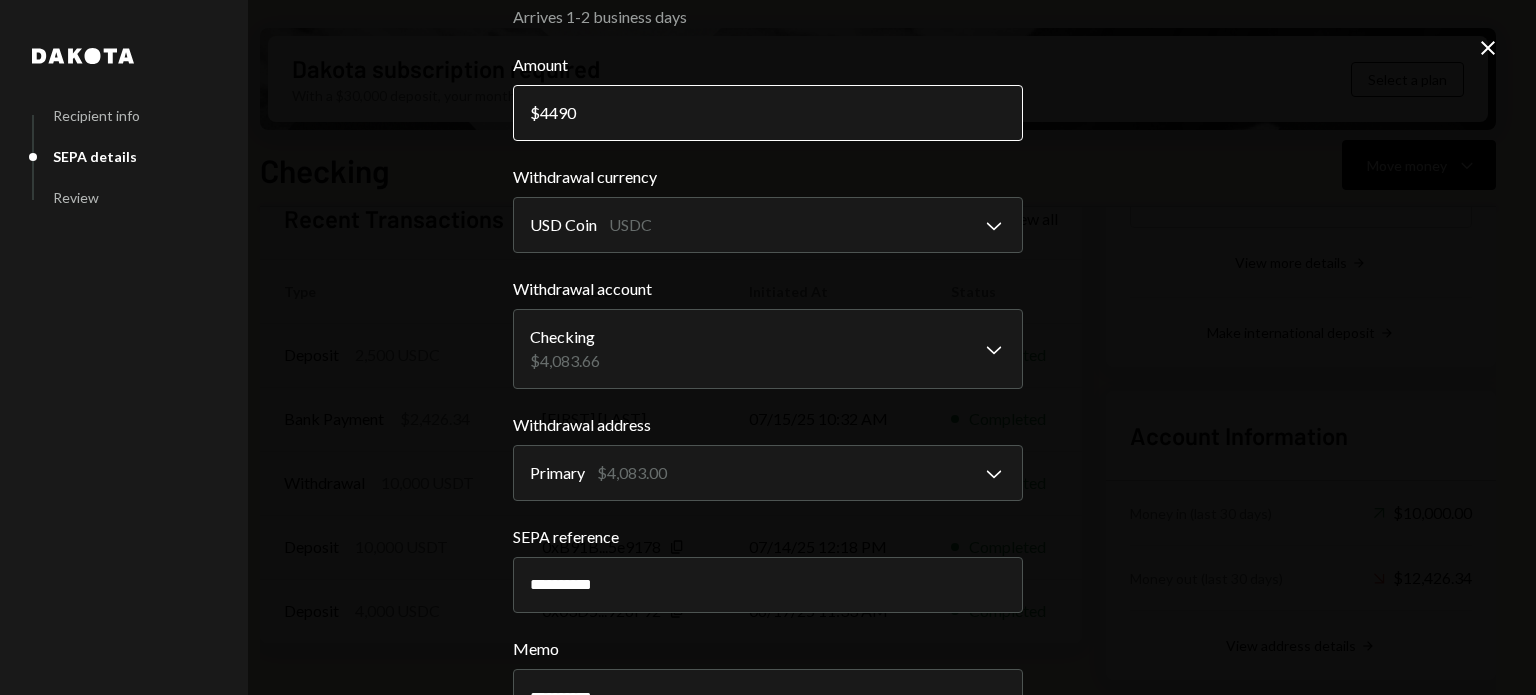click on "4490" at bounding box center [768, 113] 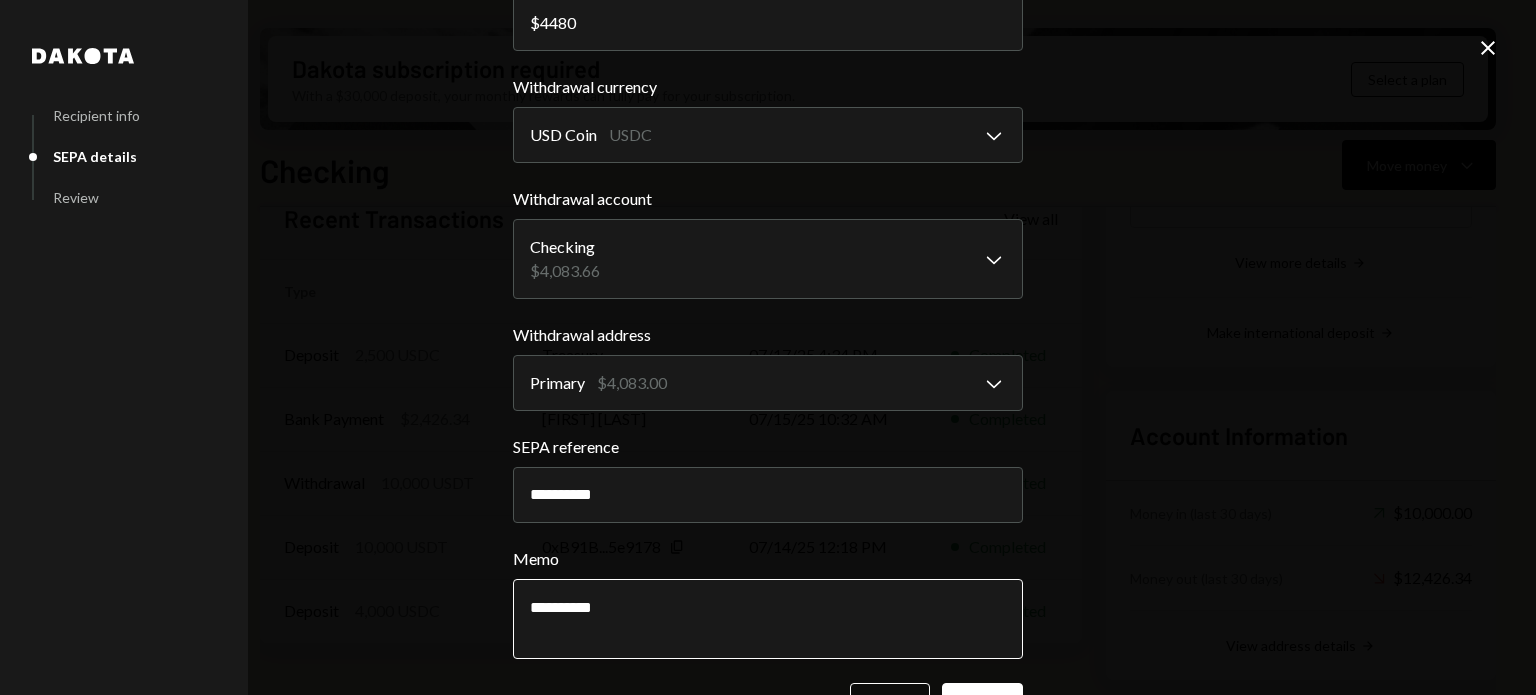 scroll, scrollTop: 212, scrollLeft: 0, axis: vertical 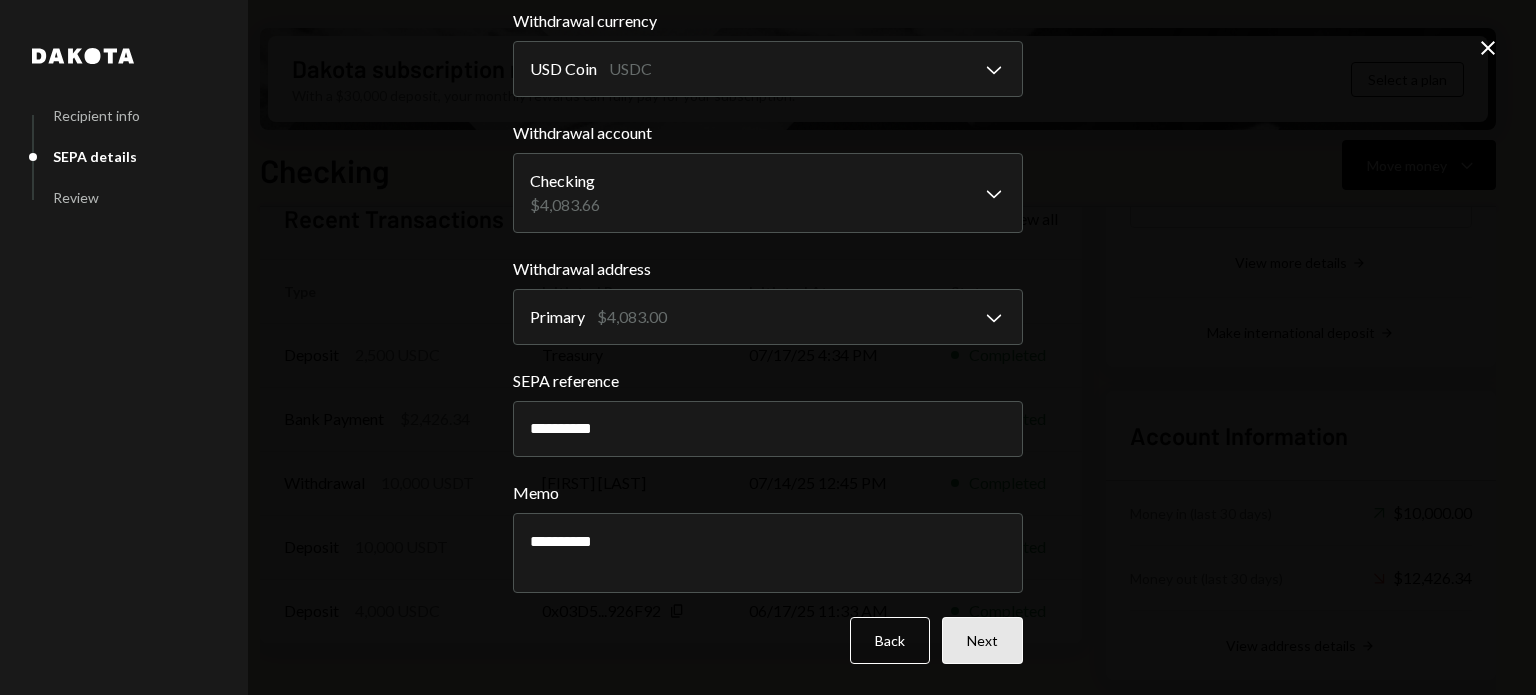 type on "4480" 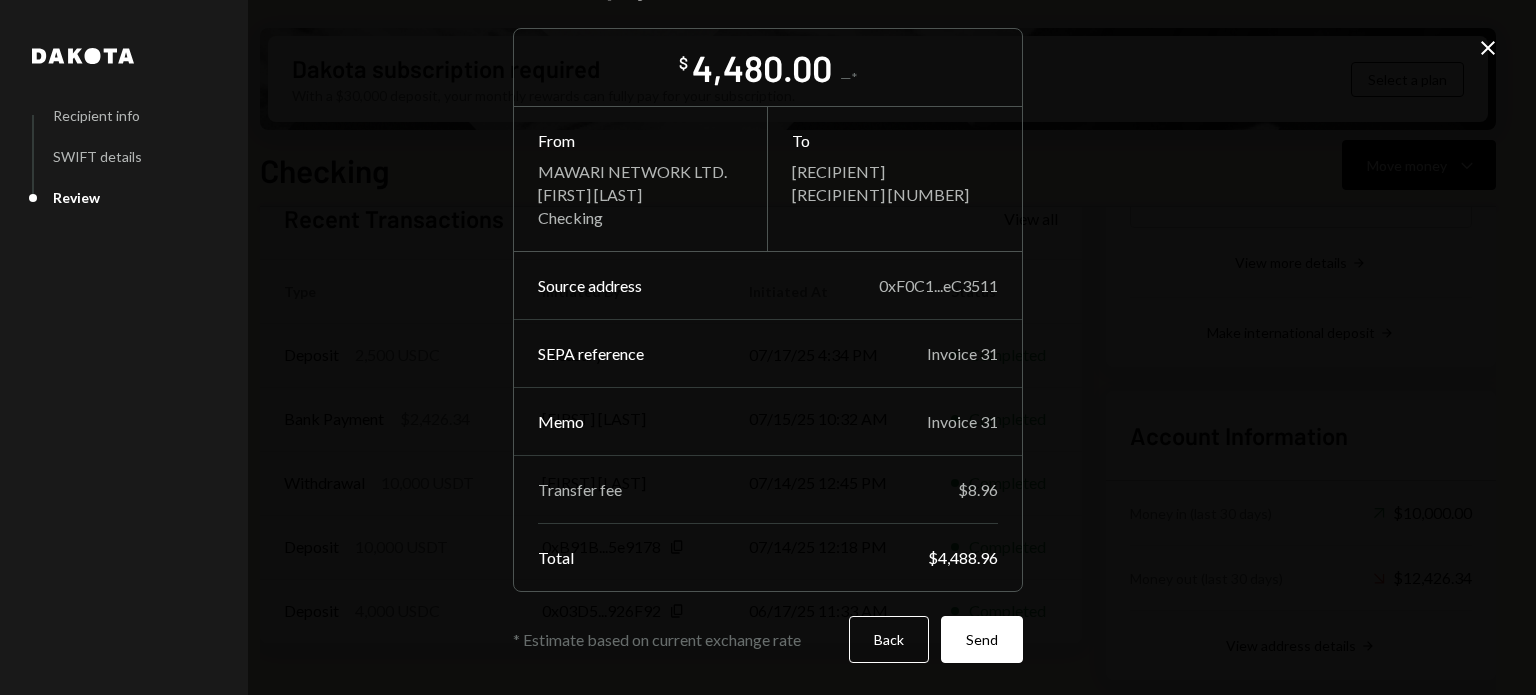 scroll, scrollTop: 56, scrollLeft: 0, axis: vertical 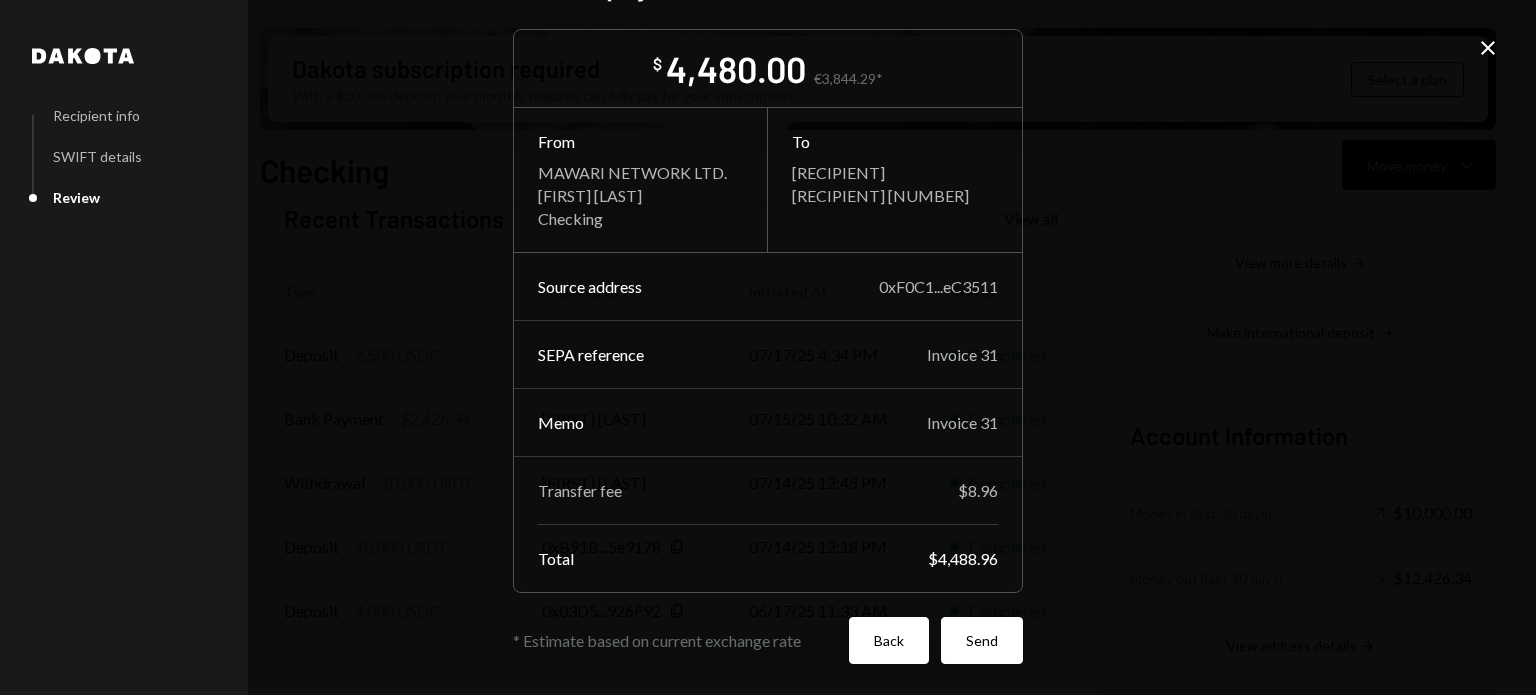 click on "Back" at bounding box center [889, 640] 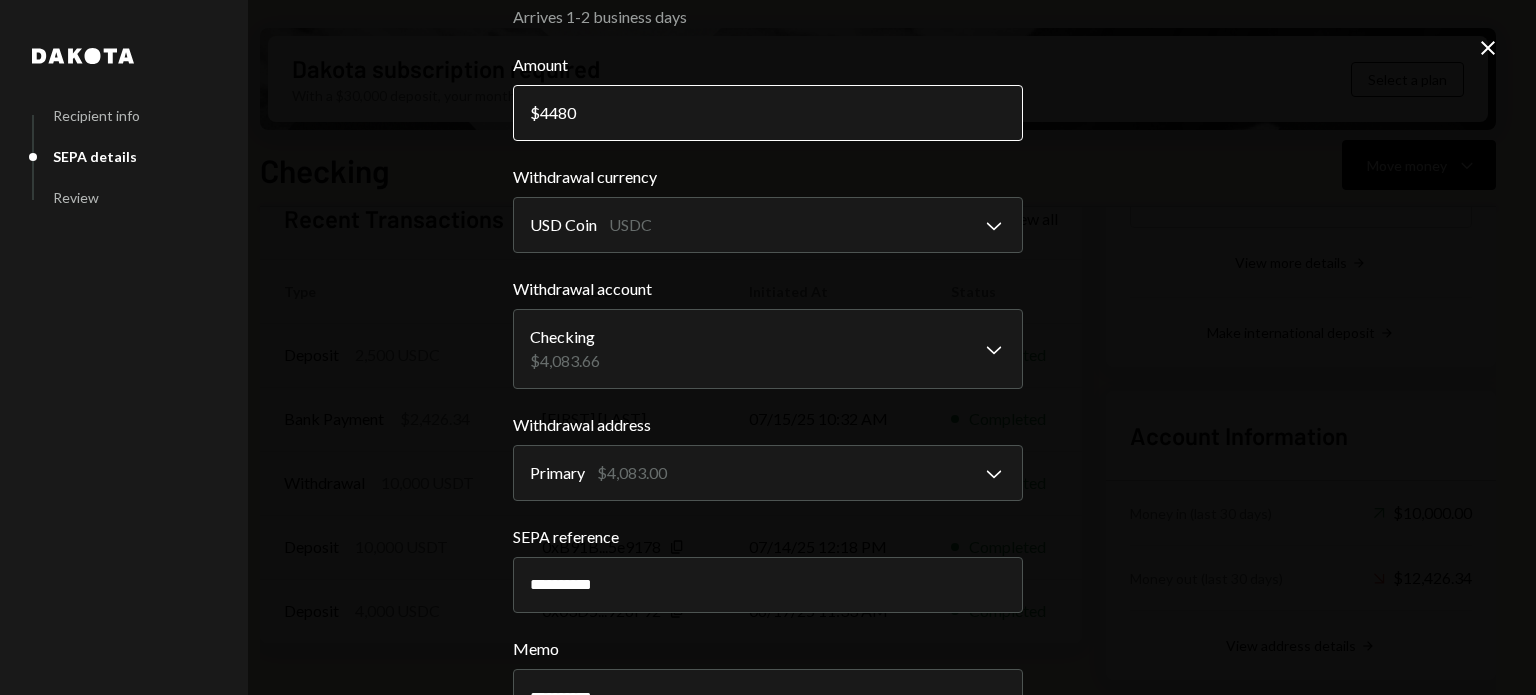 click on "4480" at bounding box center (768, 113) 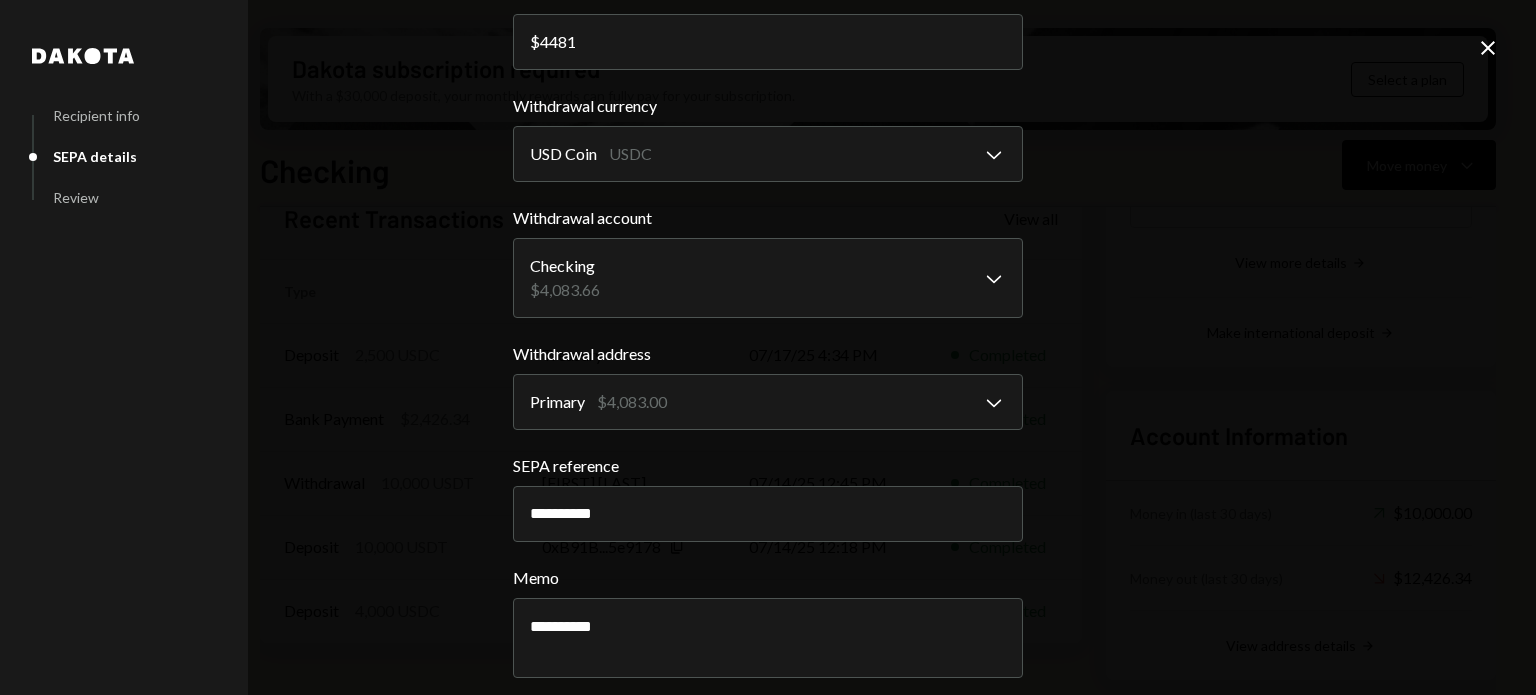 scroll, scrollTop: 212, scrollLeft: 0, axis: vertical 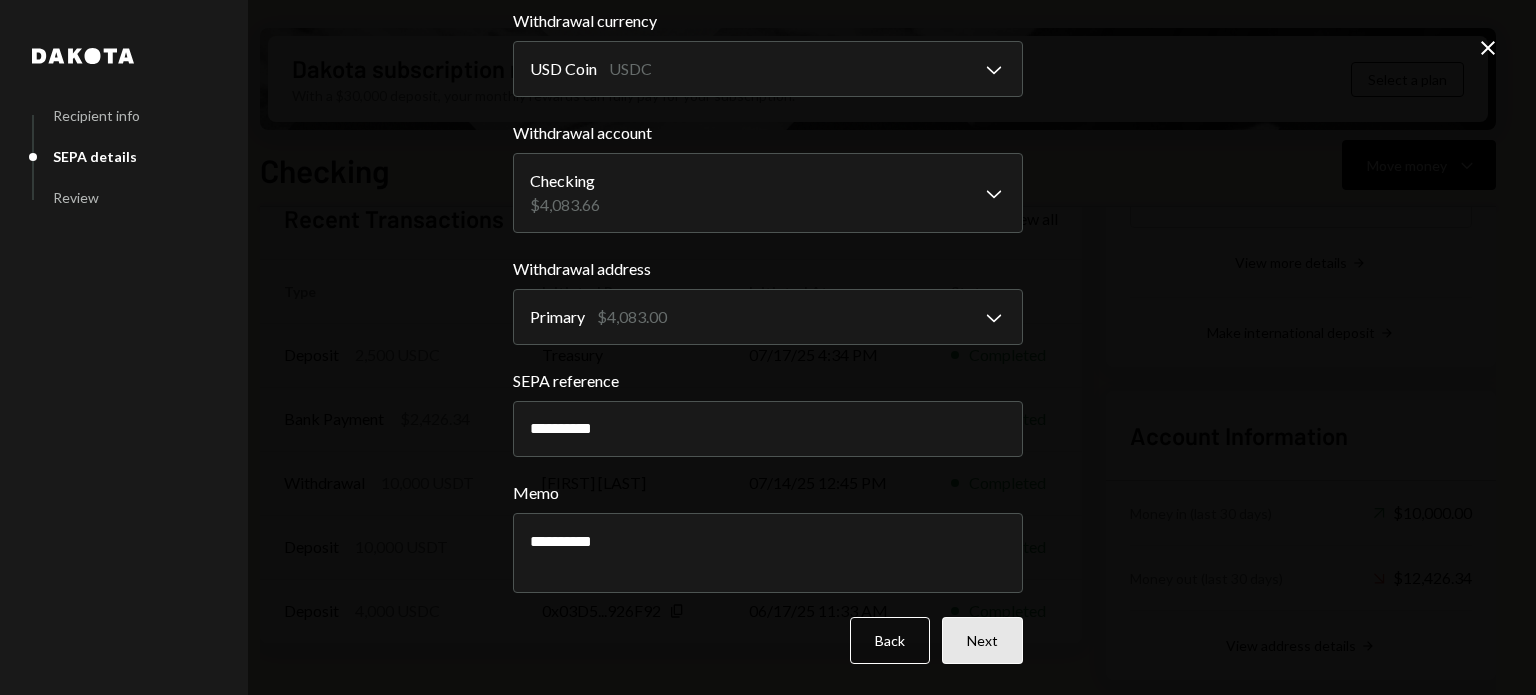 type on "4481" 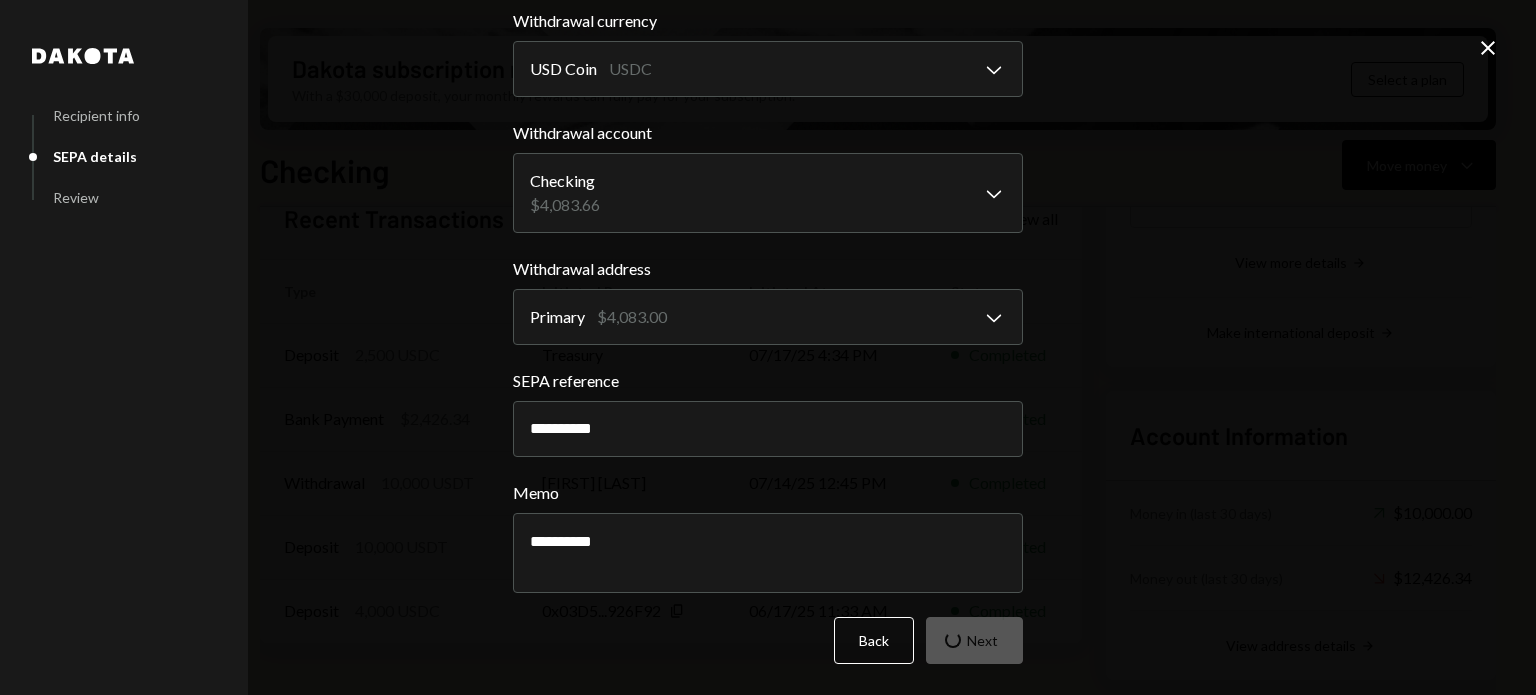 scroll, scrollTop: 56, scrollLeft: 0, axis: vertical 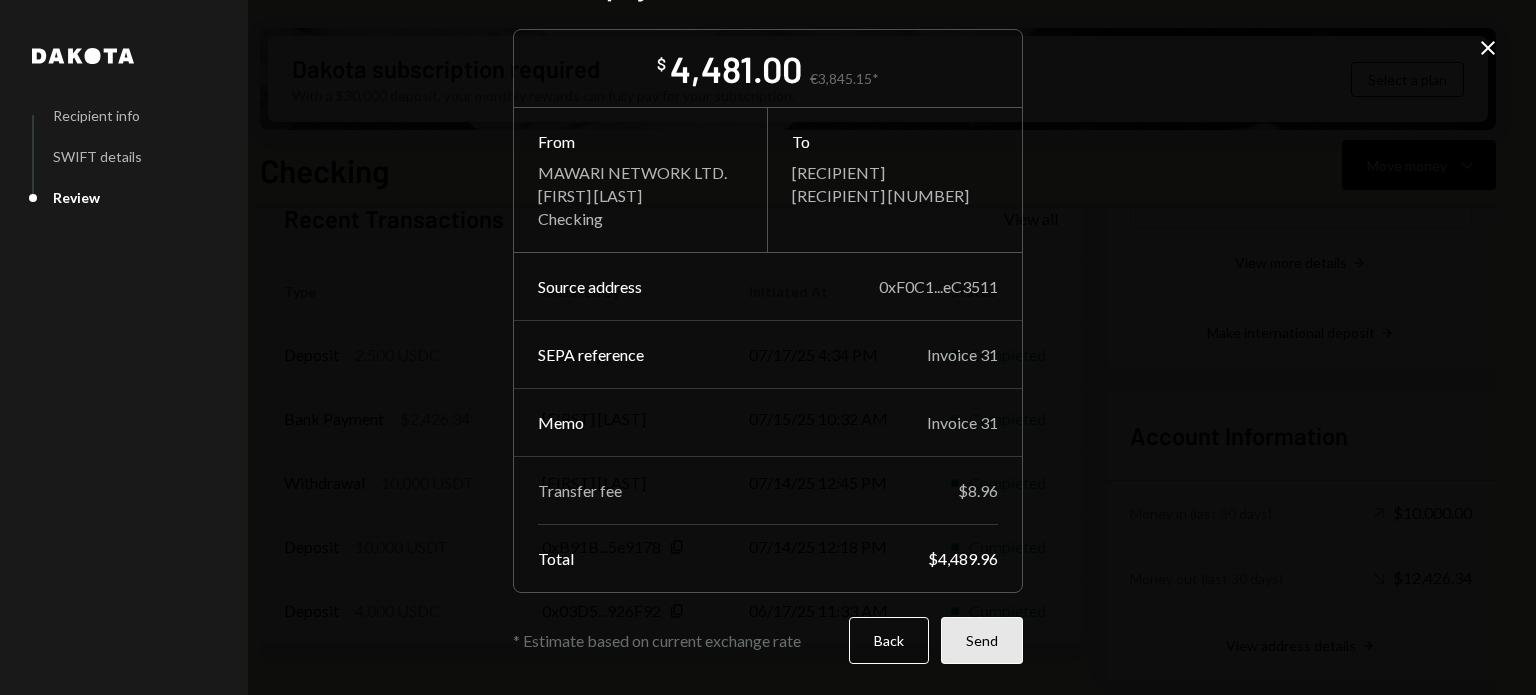click on "Send" at bounding box center (982, 640) 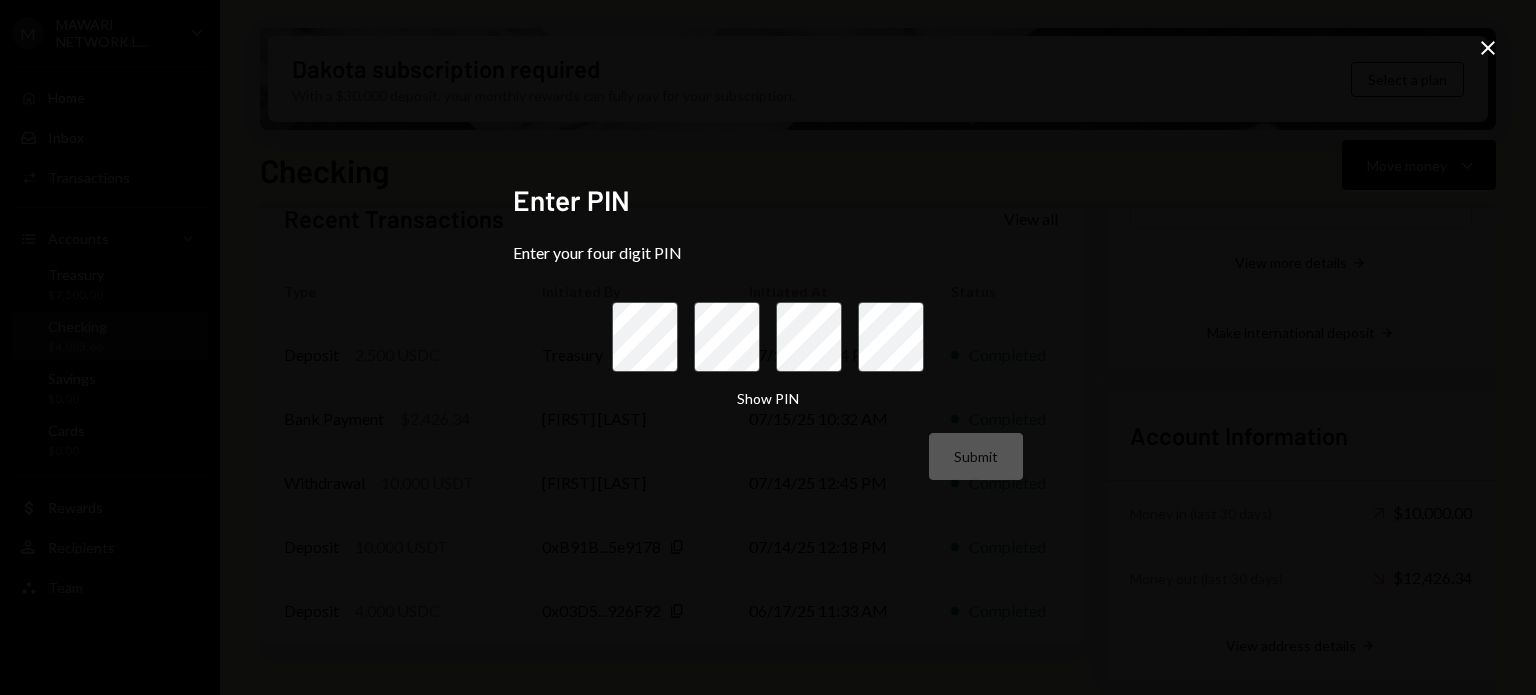 scroll, scrollTop: 0, scrollLeft: 0, axis: both 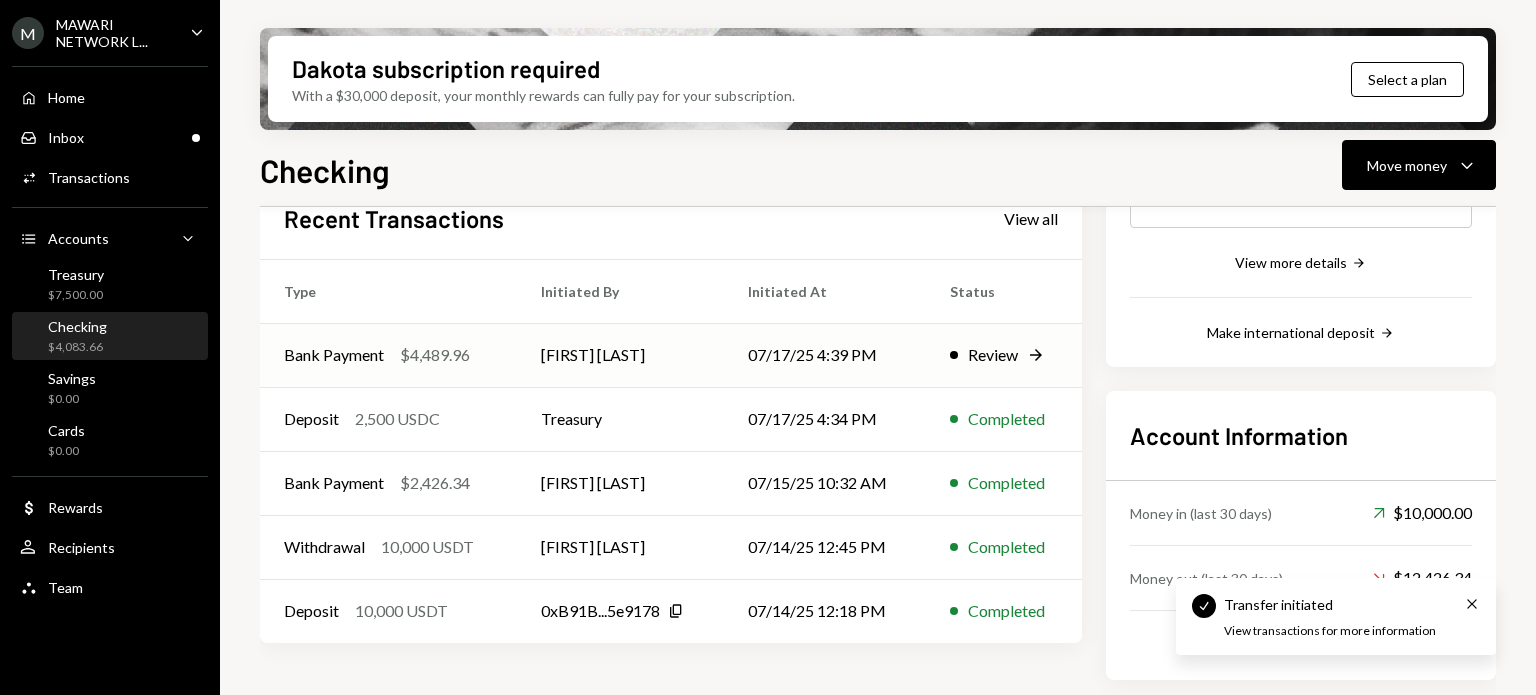 click on "07/17/25 4:39 PM" at bounding box center (825, 355) 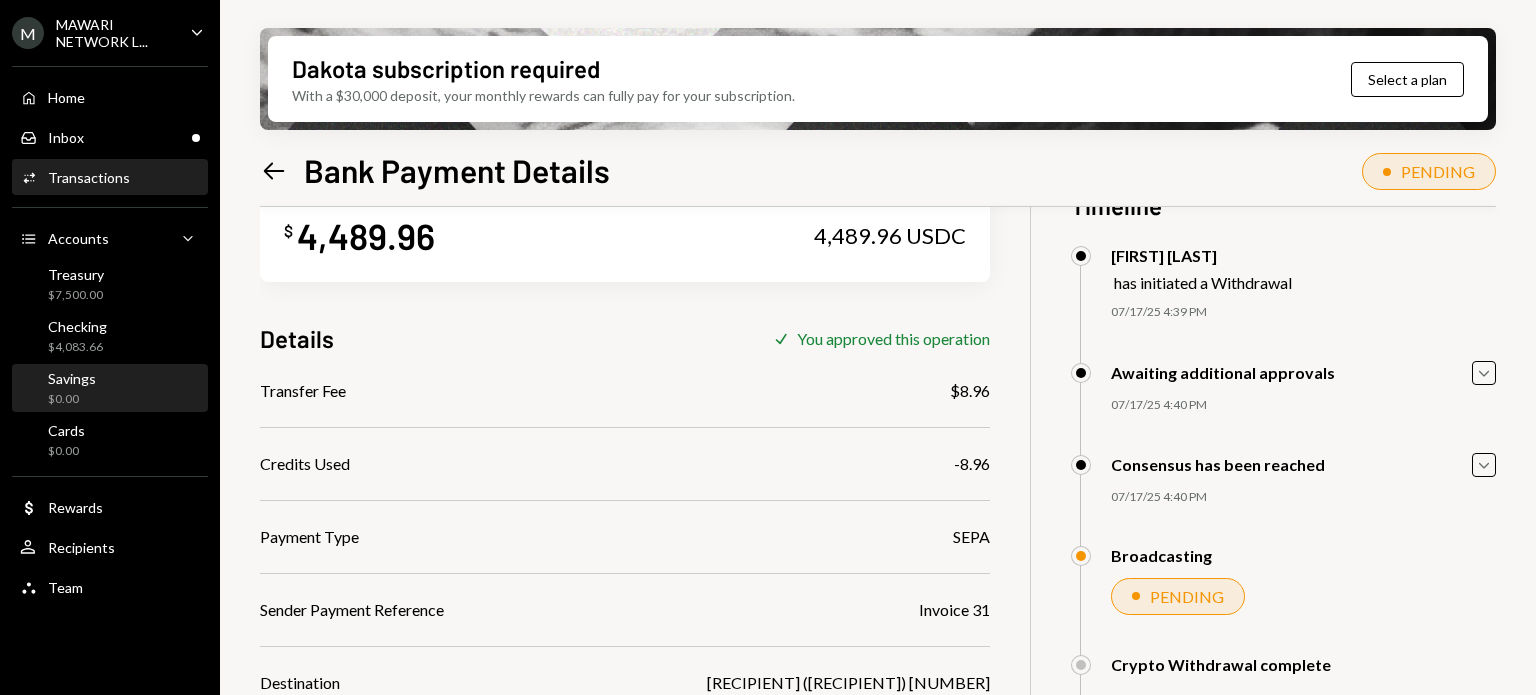 scroll, scrollTop: 0, scrollLeft: 0, axis: both 